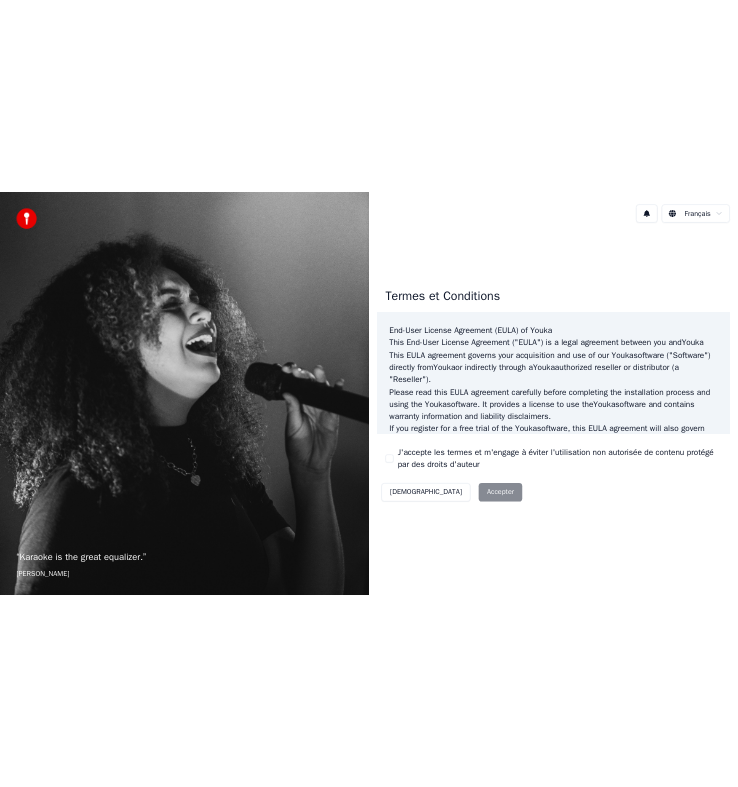 scroll, scrollTop: 0, scrollLeft: 0, axis: both 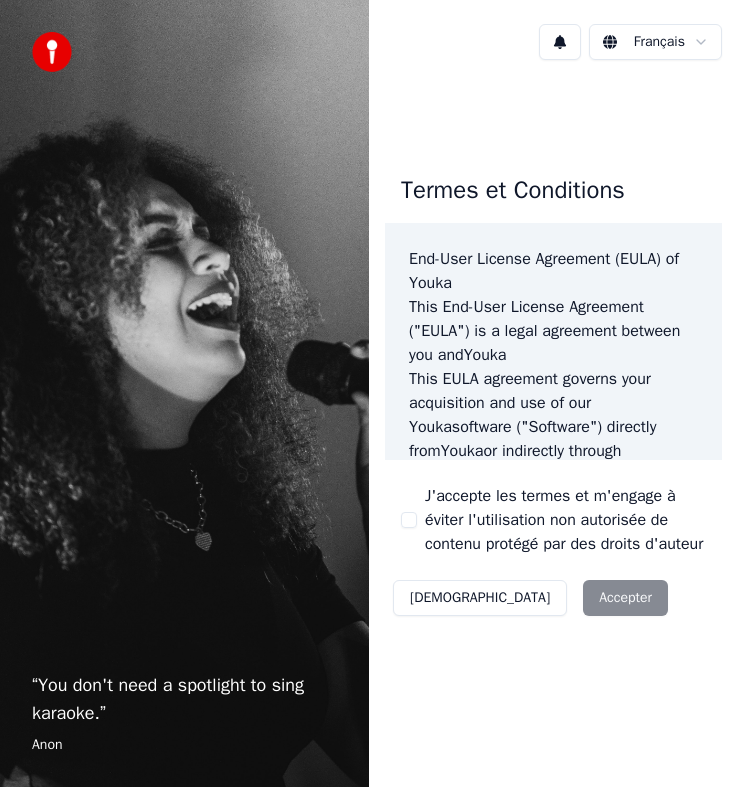 click on "Décliner Accepter" at bounding box center (530, 598) 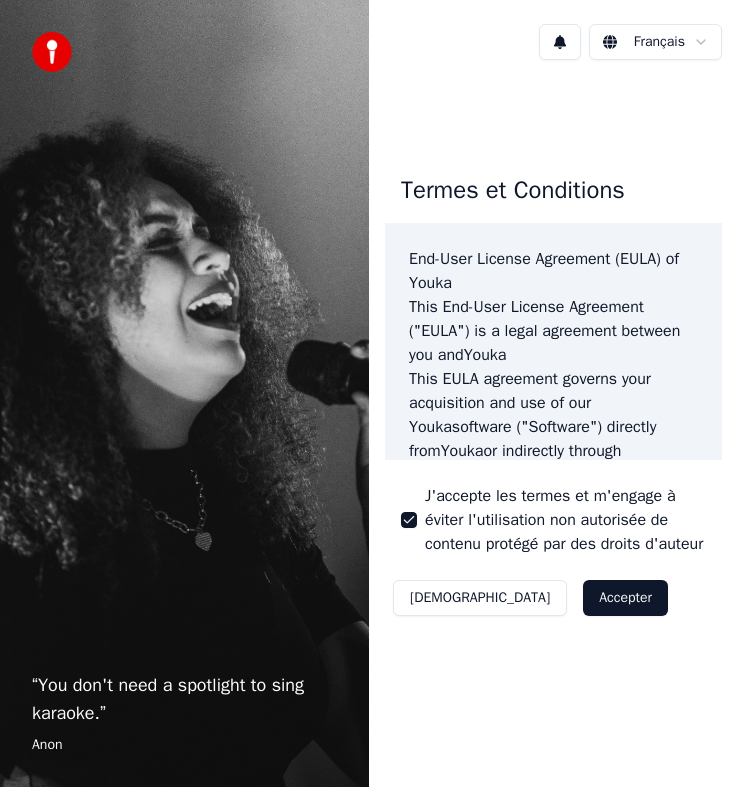 click on "Accepter" at bounding box center (625, 598) 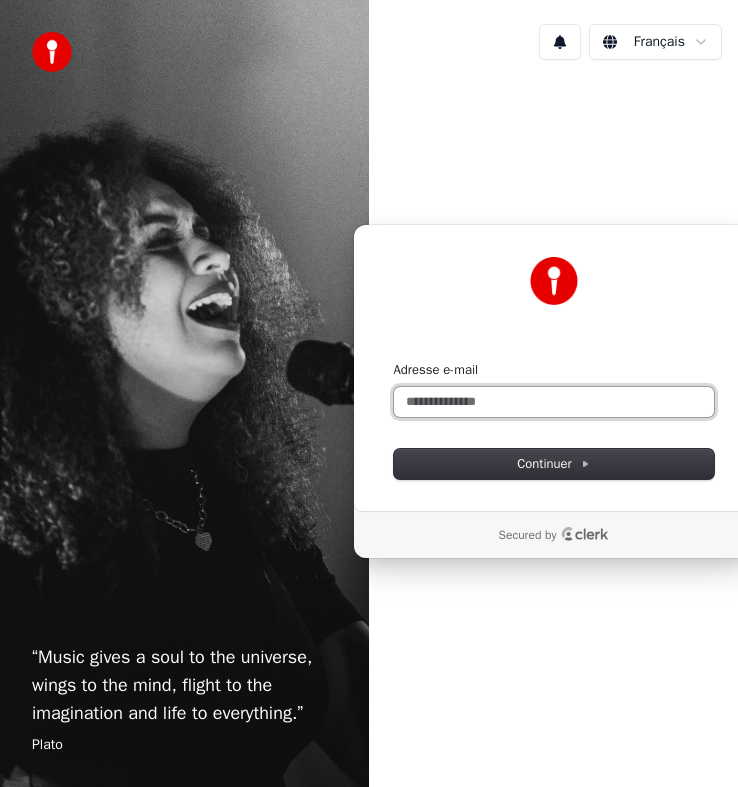 click on "Adresse e-mail" at bounding box center (554, 402) 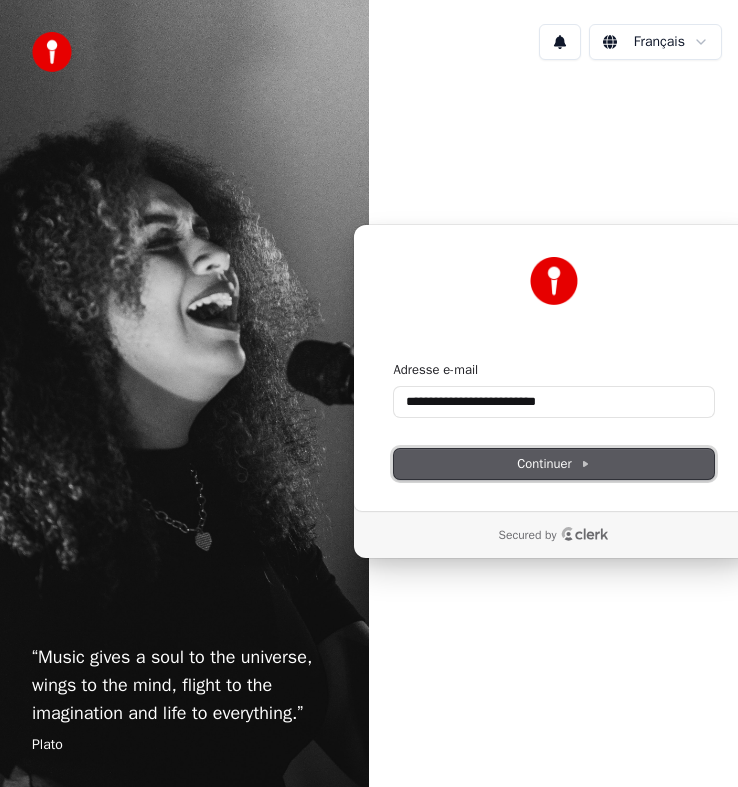 click on "Continuer" at bounding box center [553, 464] 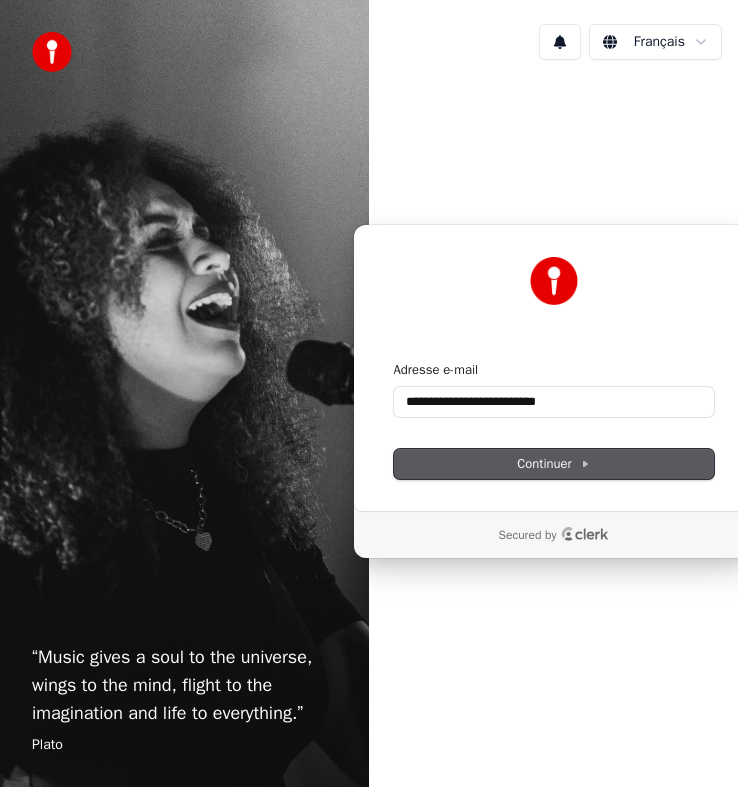 type on "**********" 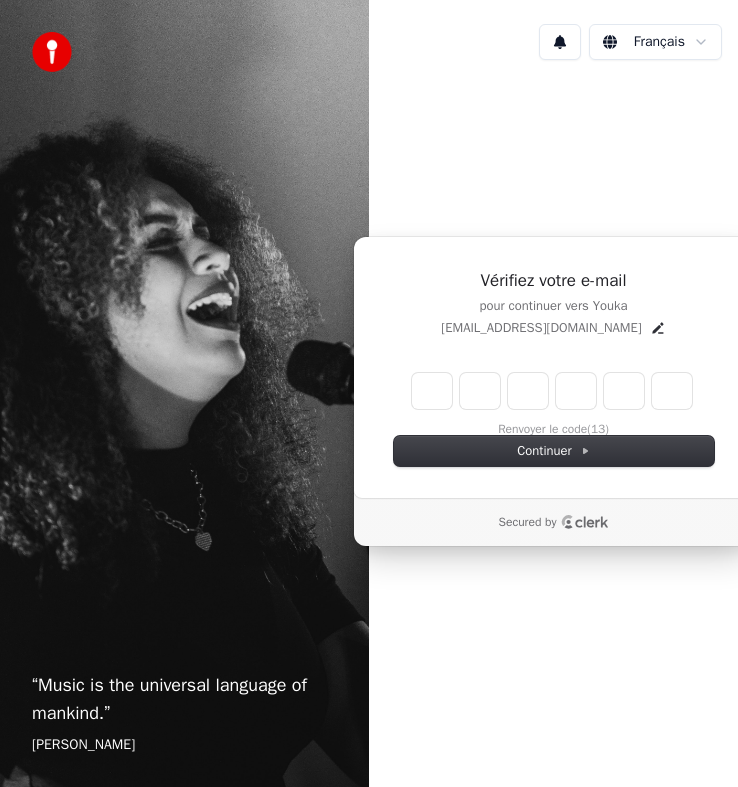 type on "*" 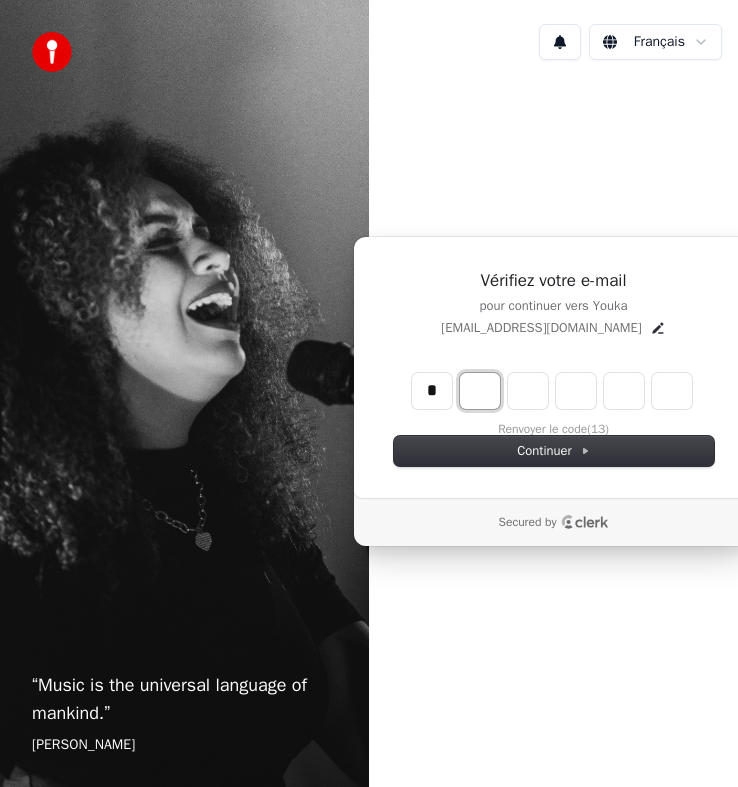 type on "*" 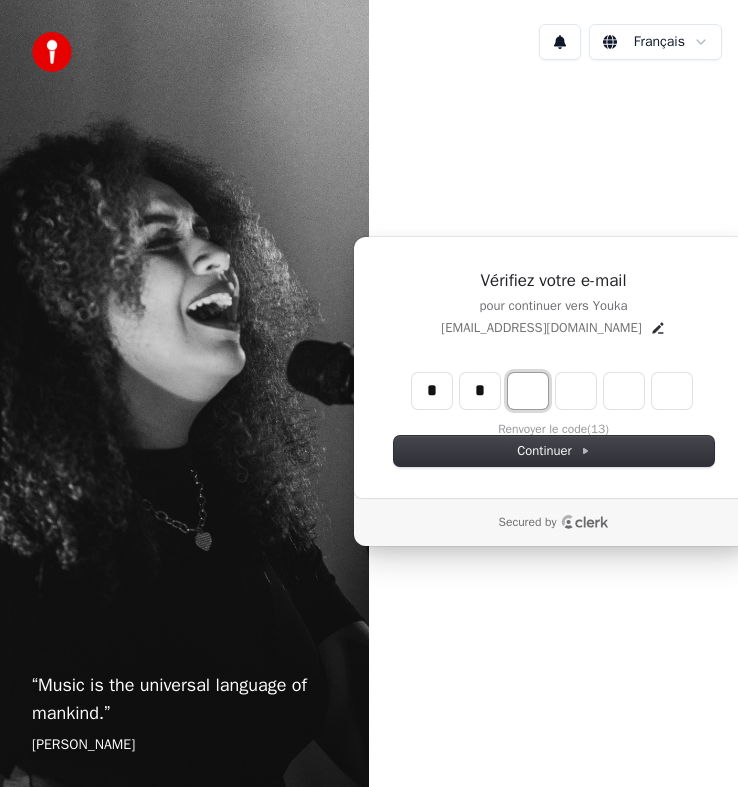 type on "**" 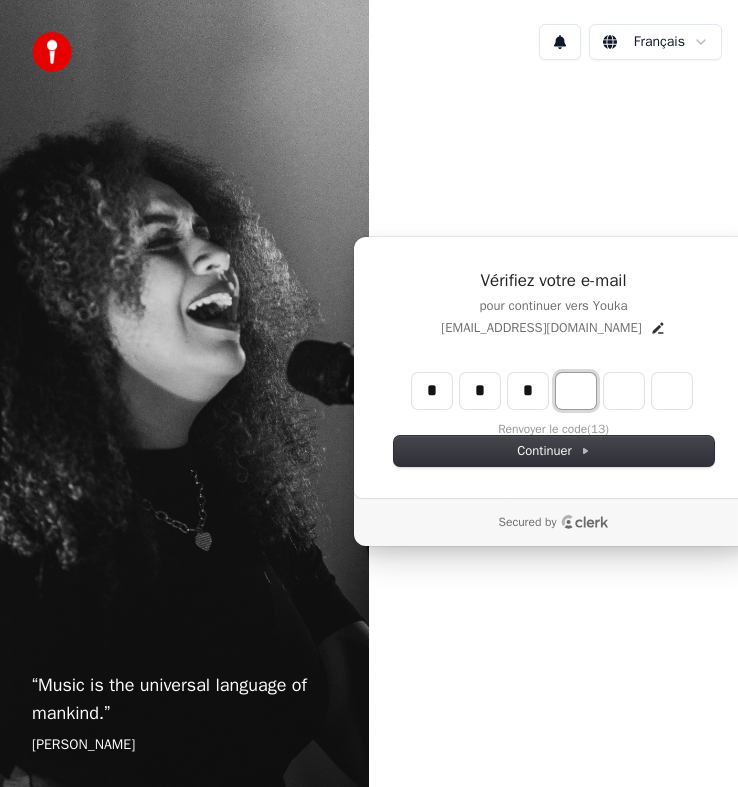 type on "***" 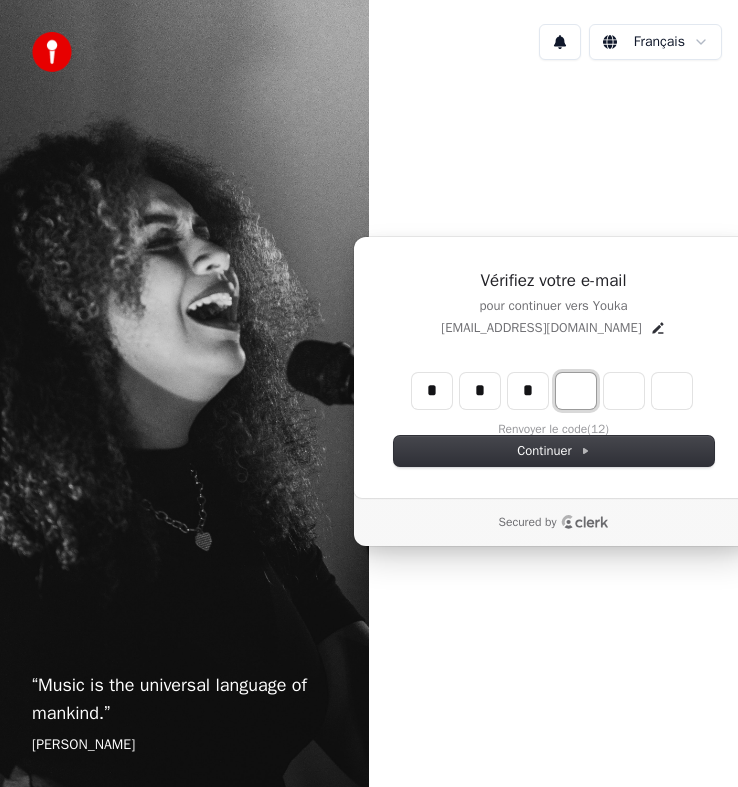 type on "*" 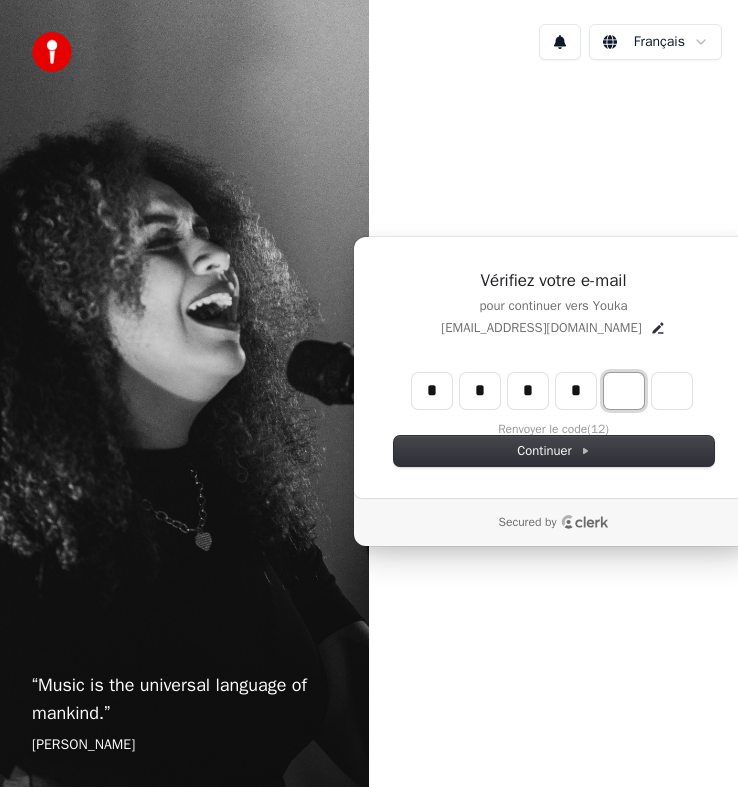 type on "****" 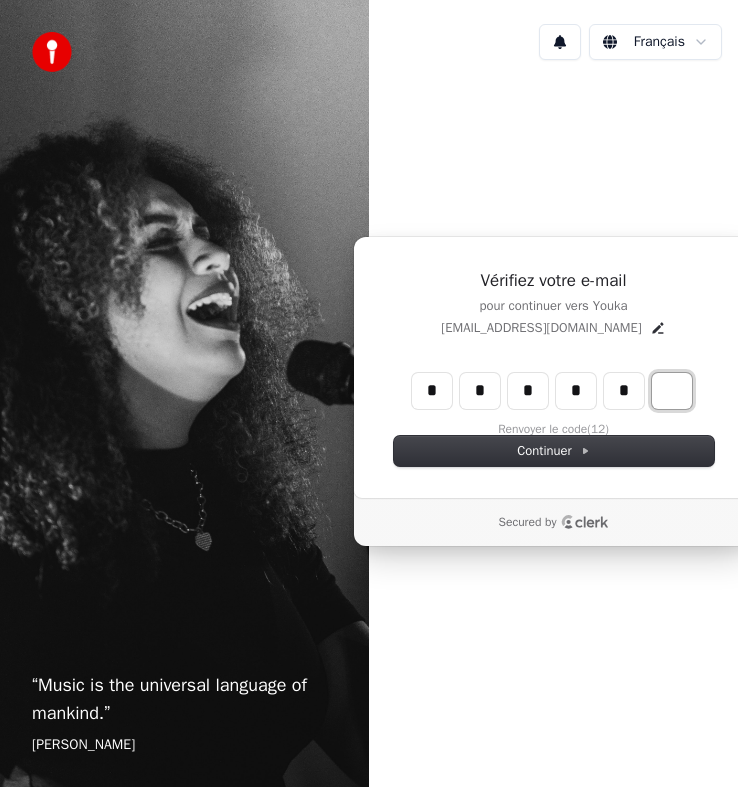 type on "*****" 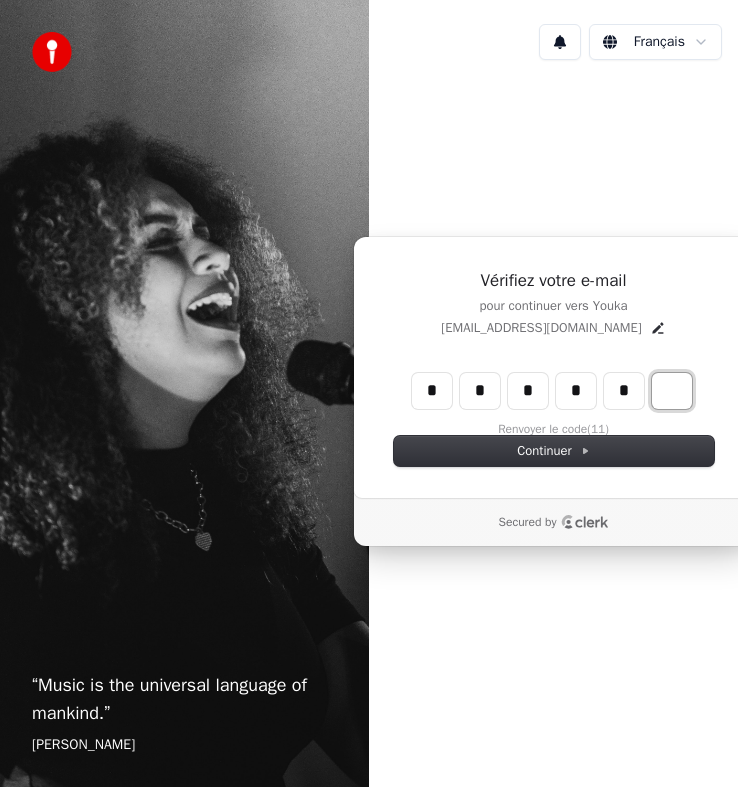 type on "*" 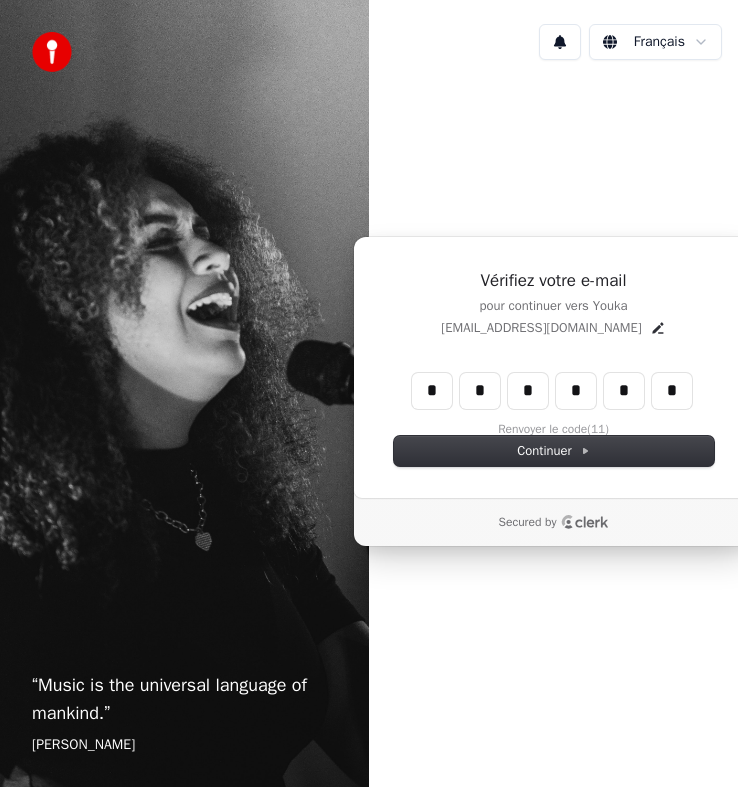 type on "******" 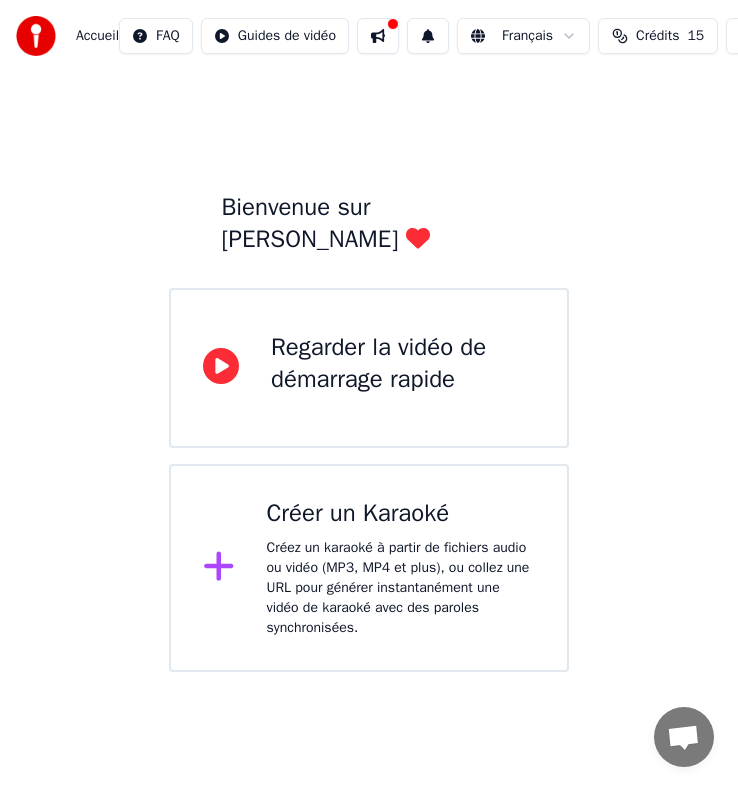 click on "Créer un Karaoké Créez un karaoké à partir de fichiers audio ou vidéo (MP3, MP4 et plus), ou collez une URL pour générer instantanément une vidéo de karaoké avec des paroles synchronisées." at bounding box center (401, 568) 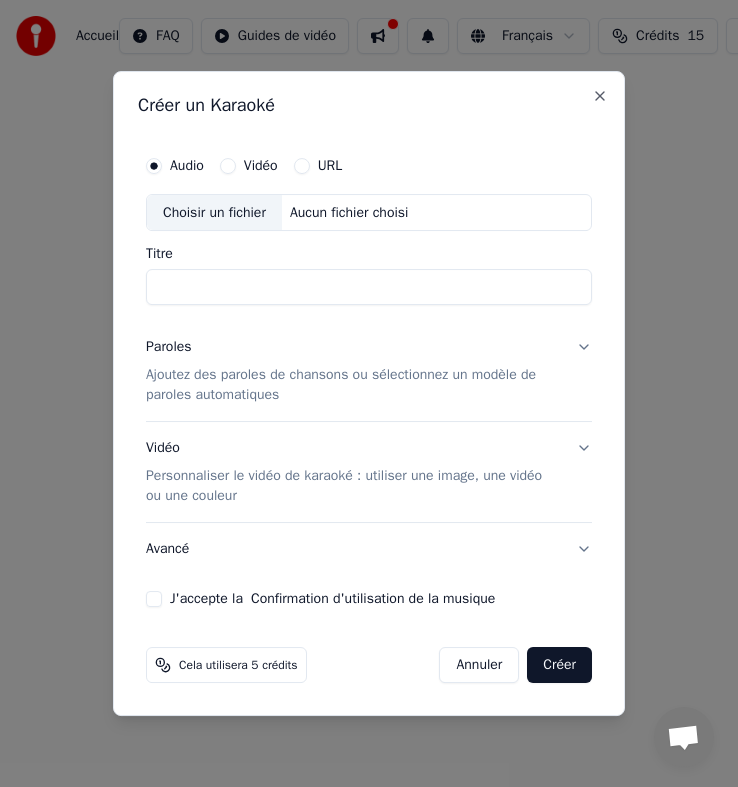 click on "Aucun fichier choisi" at bounding box center (349, 213) 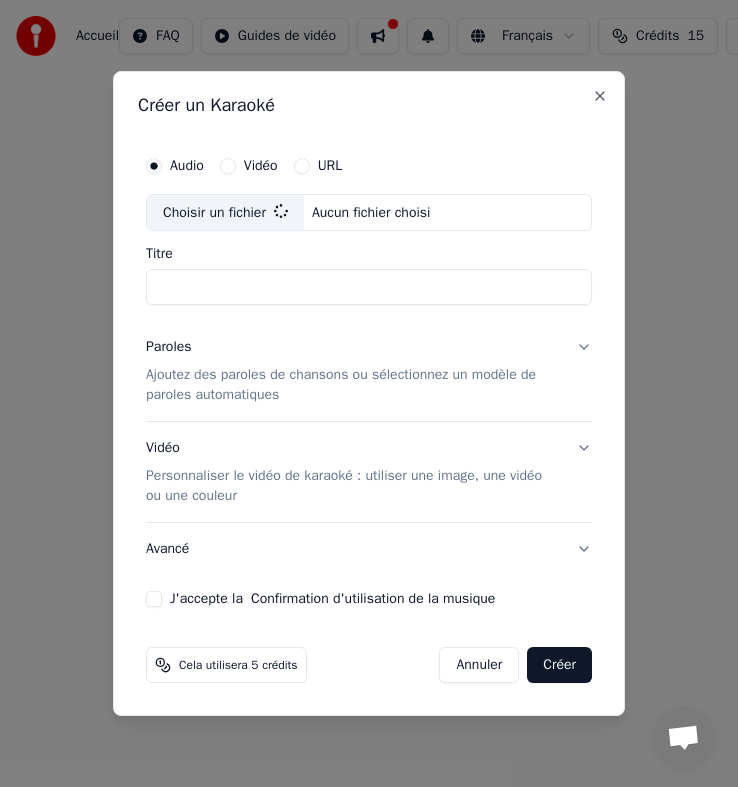 click on "Titre" at bounding box center [369, 288] 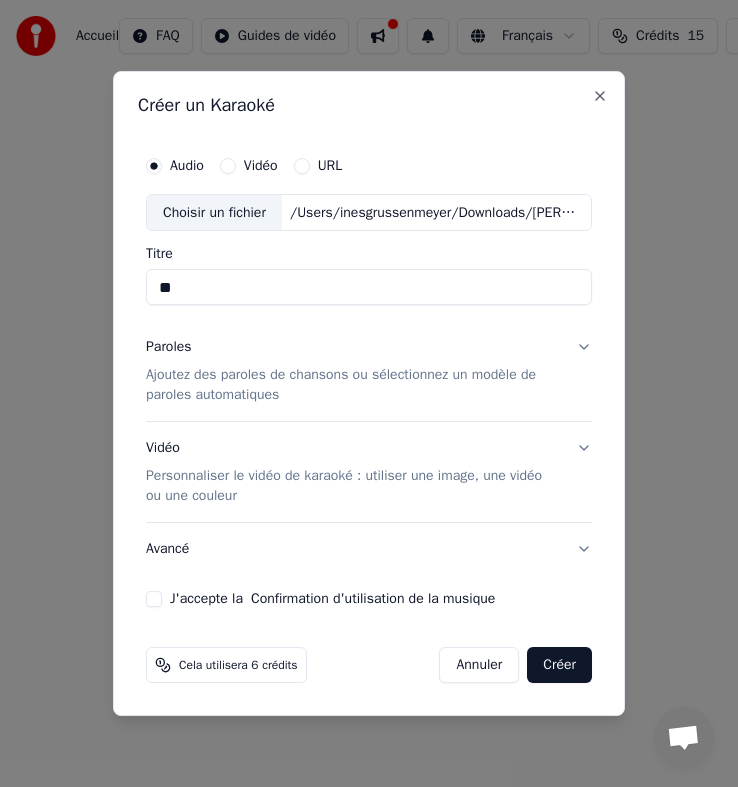 type on "*" 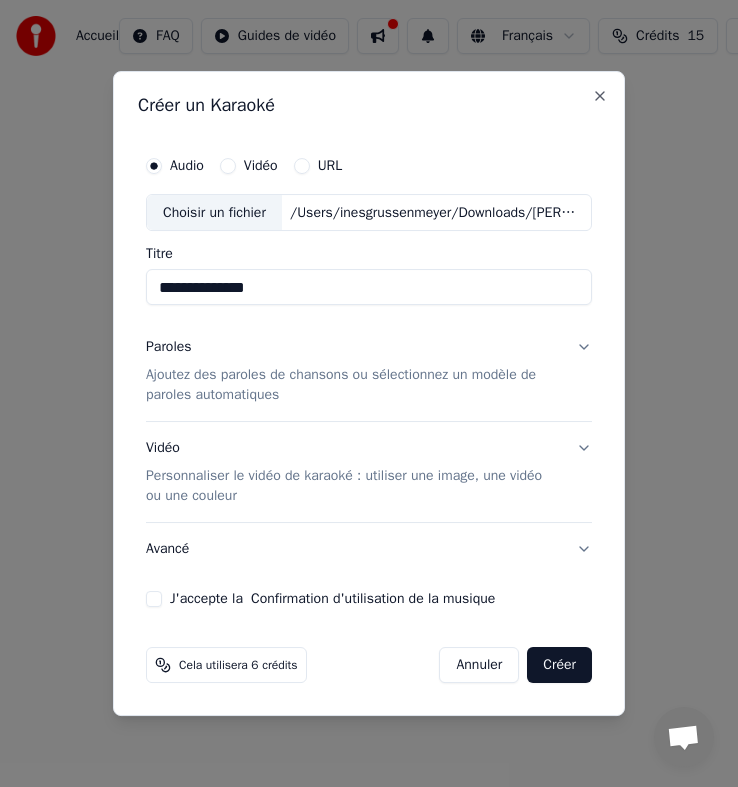 type on "**********" 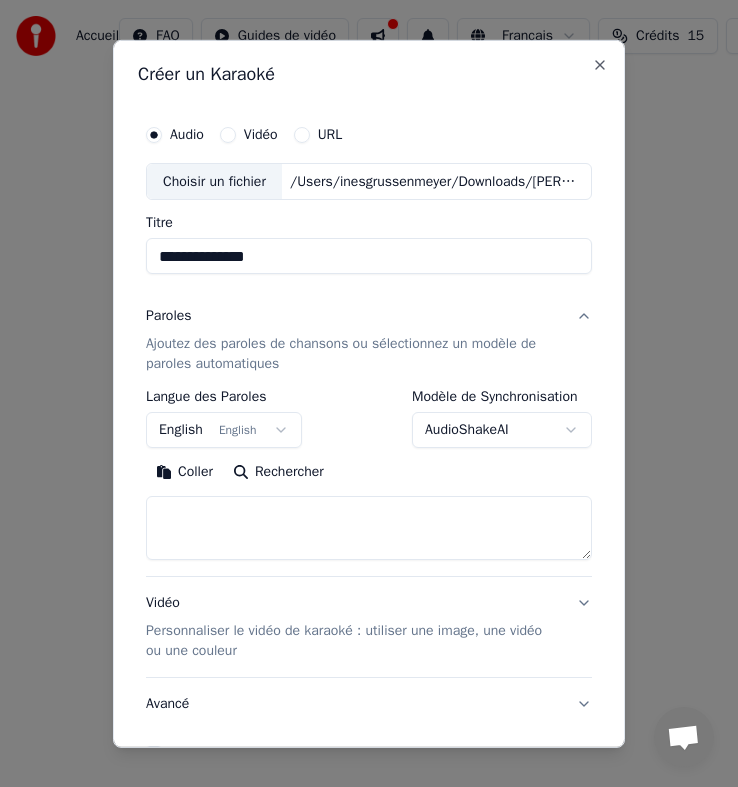 click on "English English" at bounding box center (224, 430) 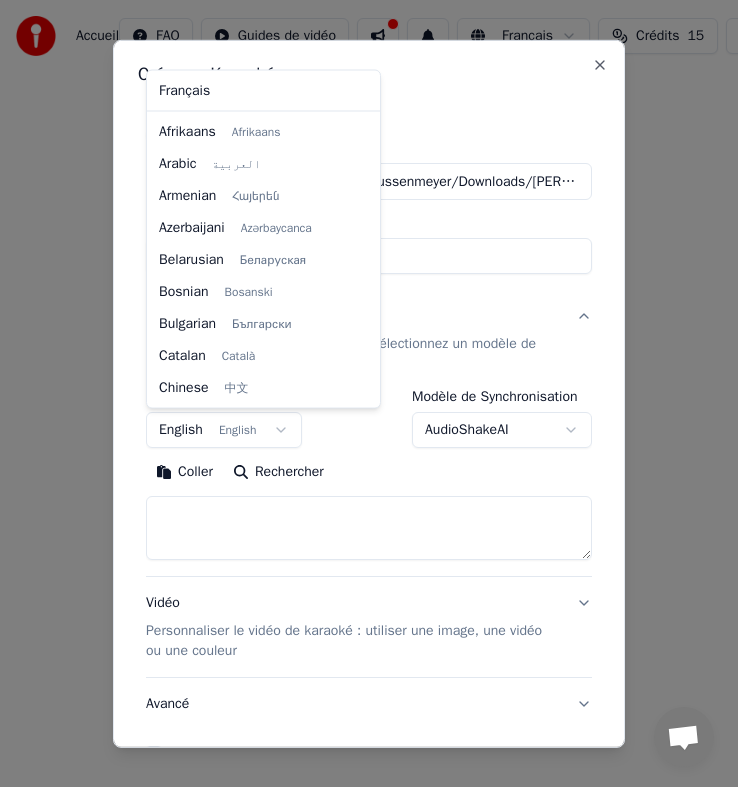 scroll, scrollTop: 160, scrollLeft: 0, axis: vertical 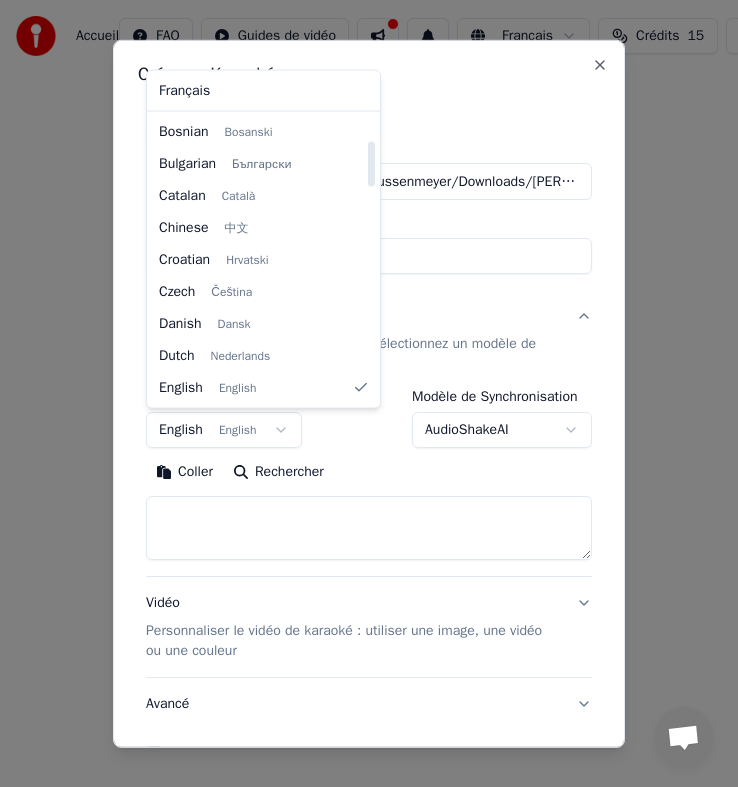 select on "**" 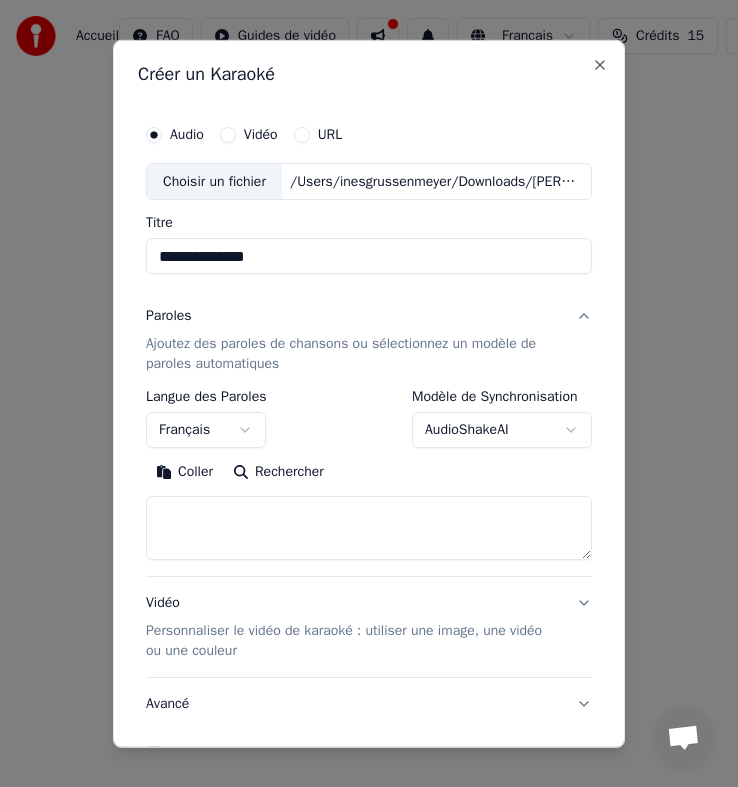 click on "**********" at bounding box center [369, 336] 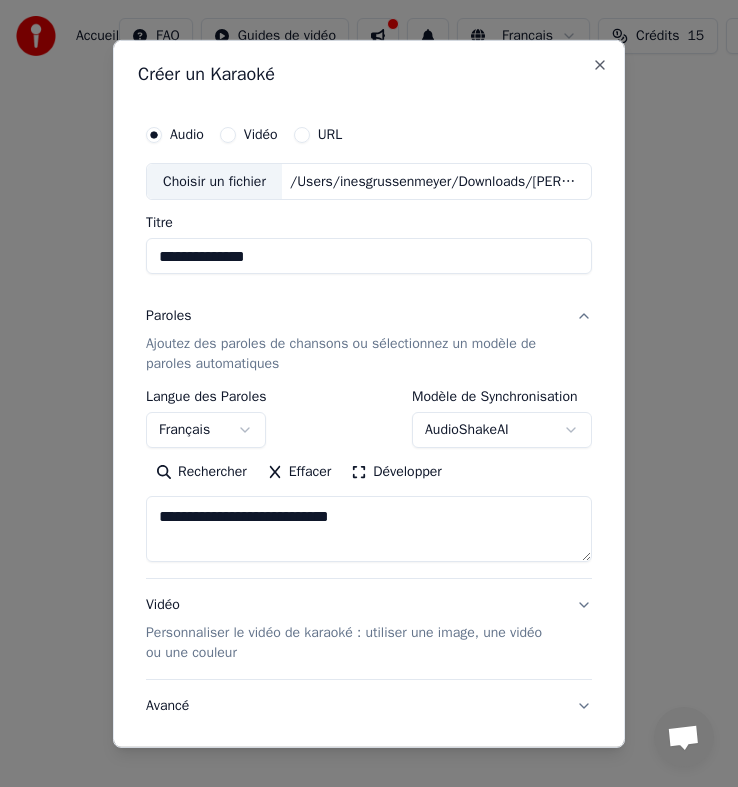 drag, startPoint x: 351, startPoint y: 526, endPoint x: 73, endPoint y: 530, distance: 278.02878 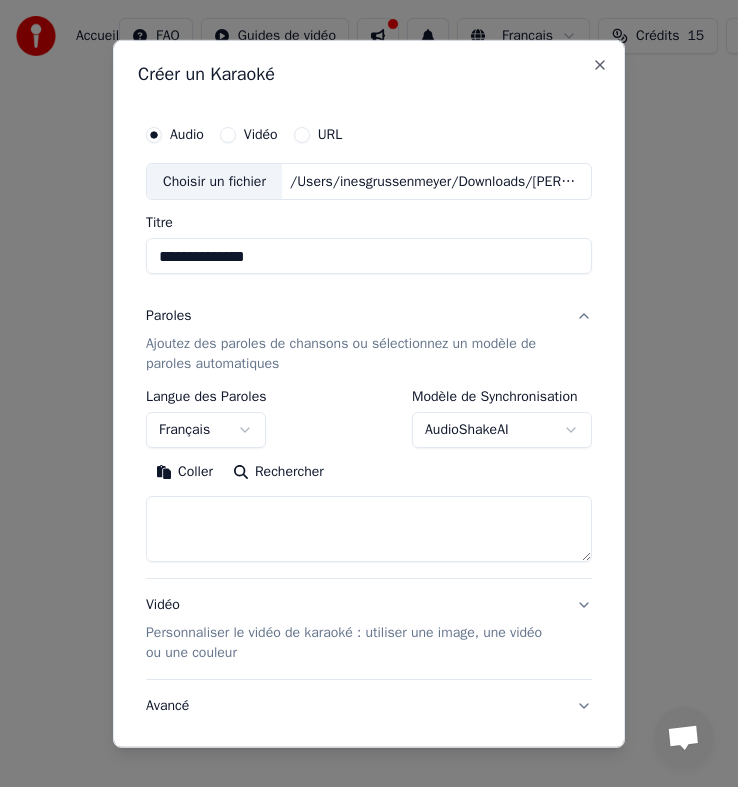 paste on "**********" 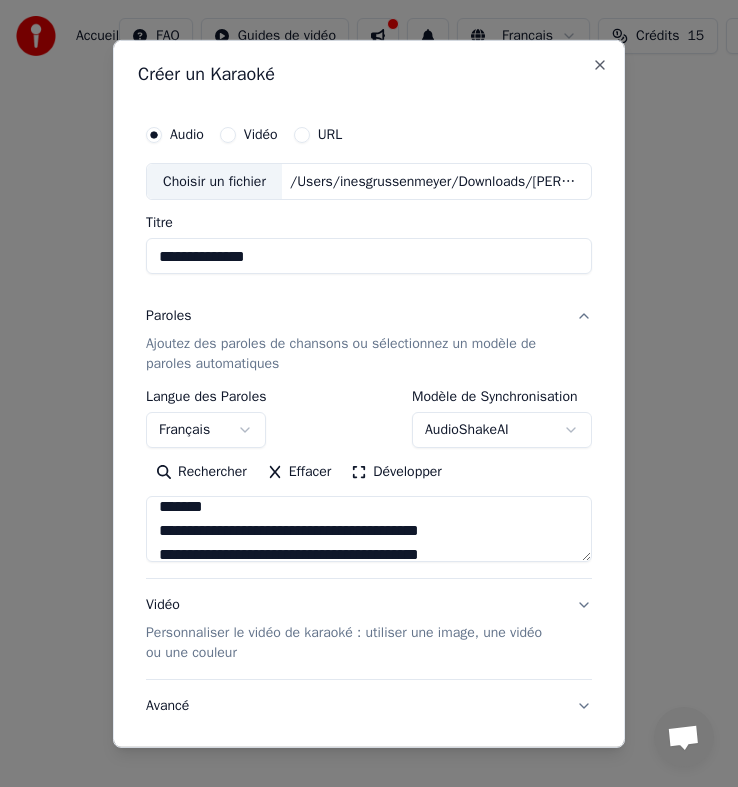 scroll, scrollTop: 253, scrollLeft: 0, axis: vertical 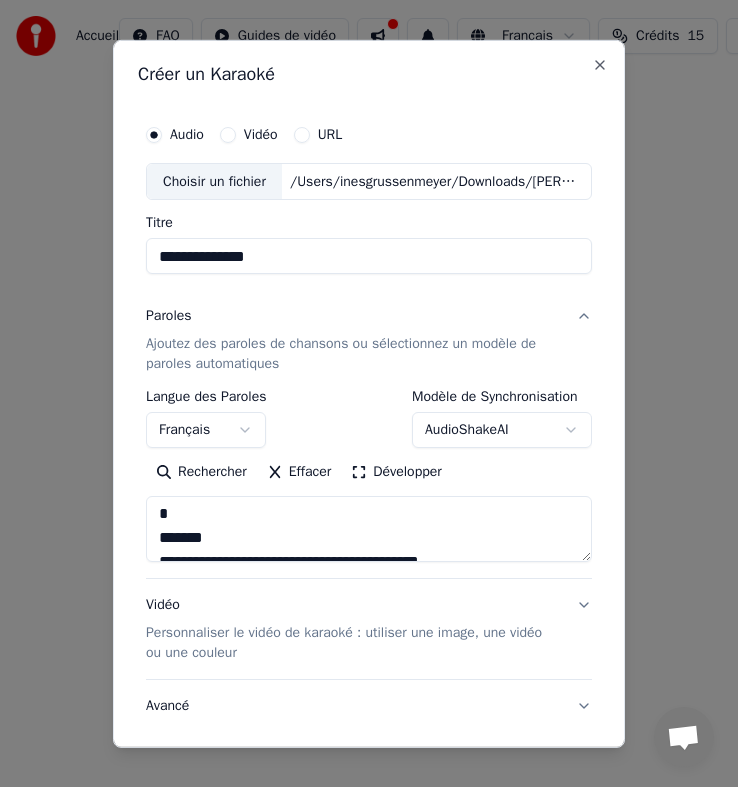 drag, startPoint x: 155, startPoint y: 506, endPoint x: 214, endPoint y: 504, distance: 59.03389 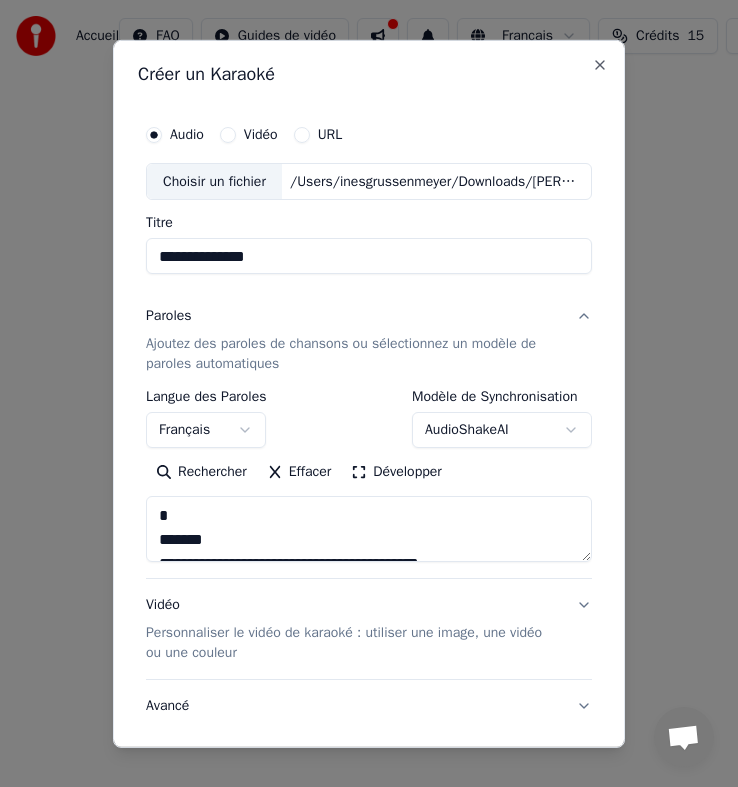 click at bounding box center [369, 529] 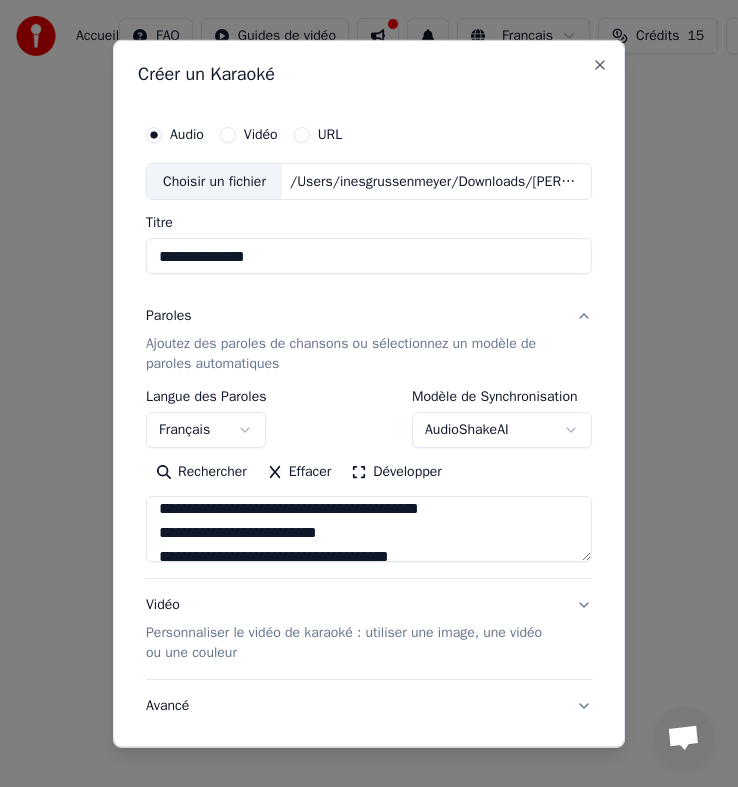 scroll, scrollTop: 228, scrollLeft: 0, axis: vertical 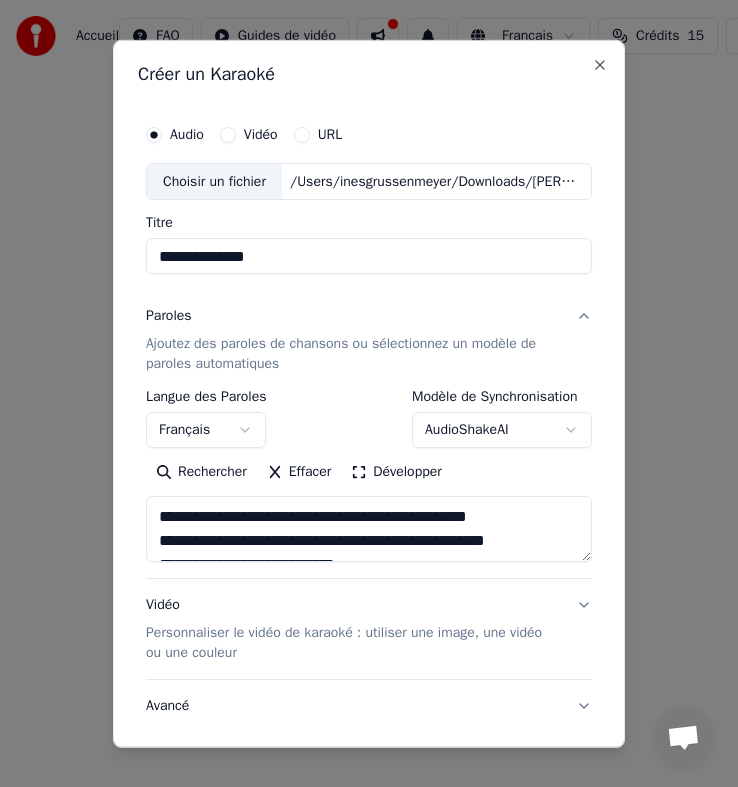drag, startPoint x: 151, startPoint y: 531, endPoint x: 361, endPoint y: 420, distance: 237.53105 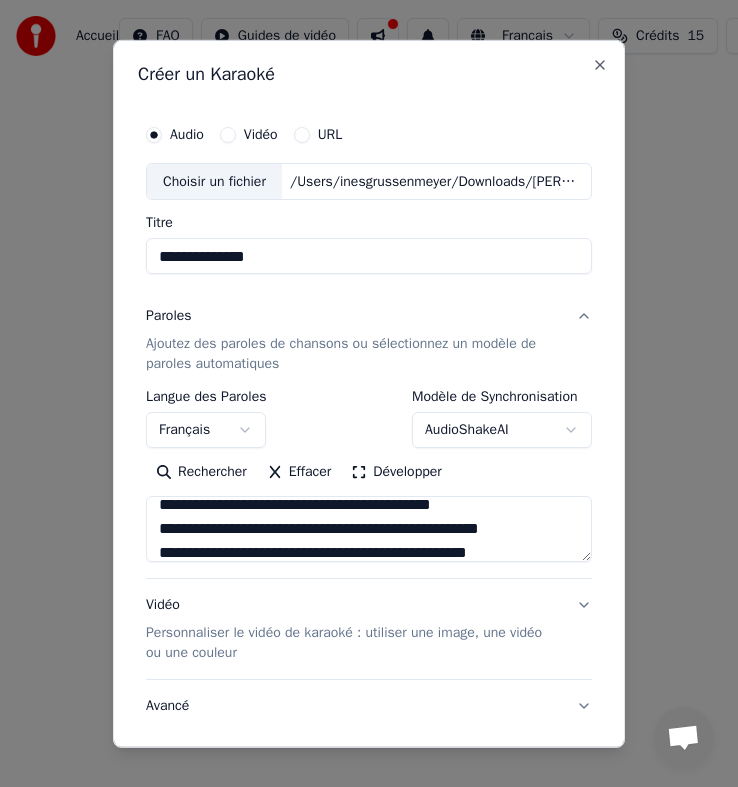 scroll, scrollTop: 156, scrollLeft: 0, axis: vertical 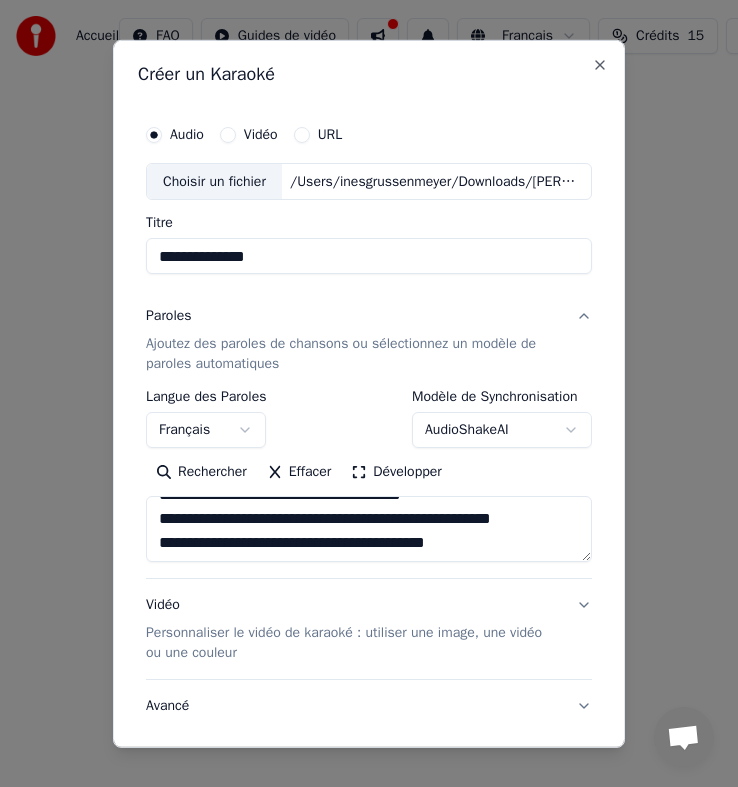 drag, startPoint x: 155, startPoint y: 510, endPoint x: 430, endPoint y: 507, distance: 275.01636 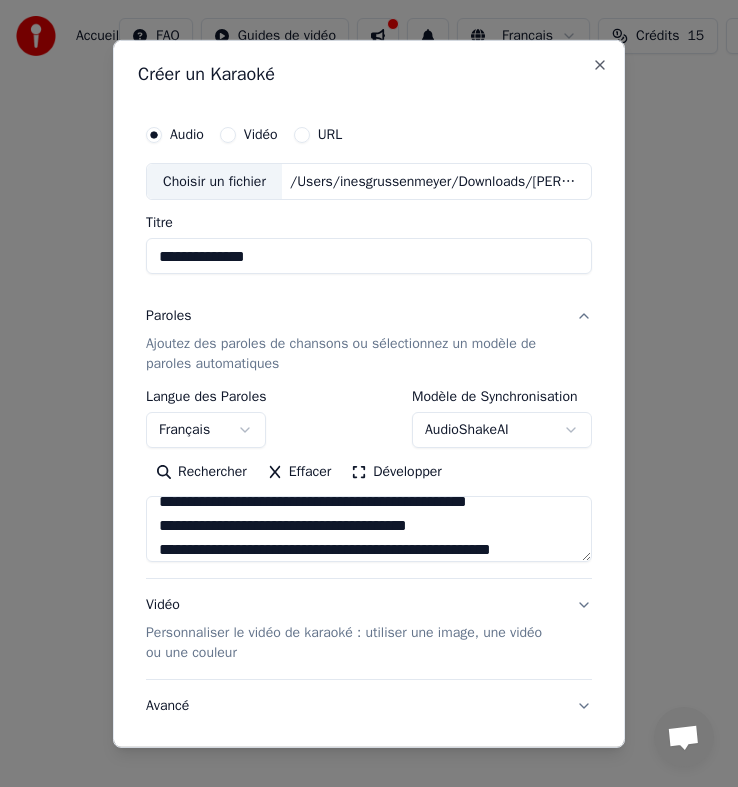 scroll, scrollTop: 510, scrollLeft: 0, axis: vertical 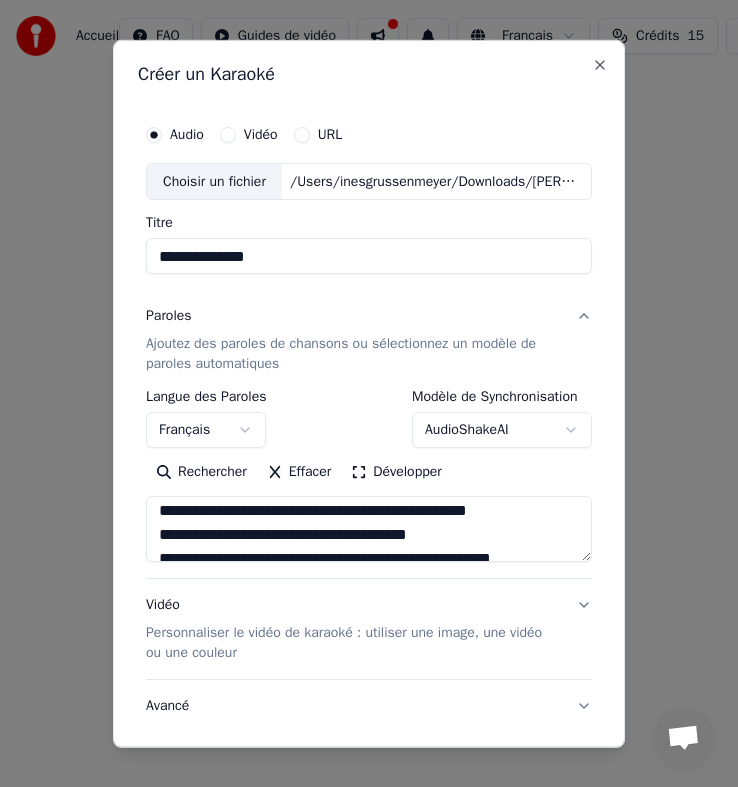 drag, startPoint x: 459, startPoint y: 499, endPoint x: 145, endPoint y: 525, distance: 315.0746 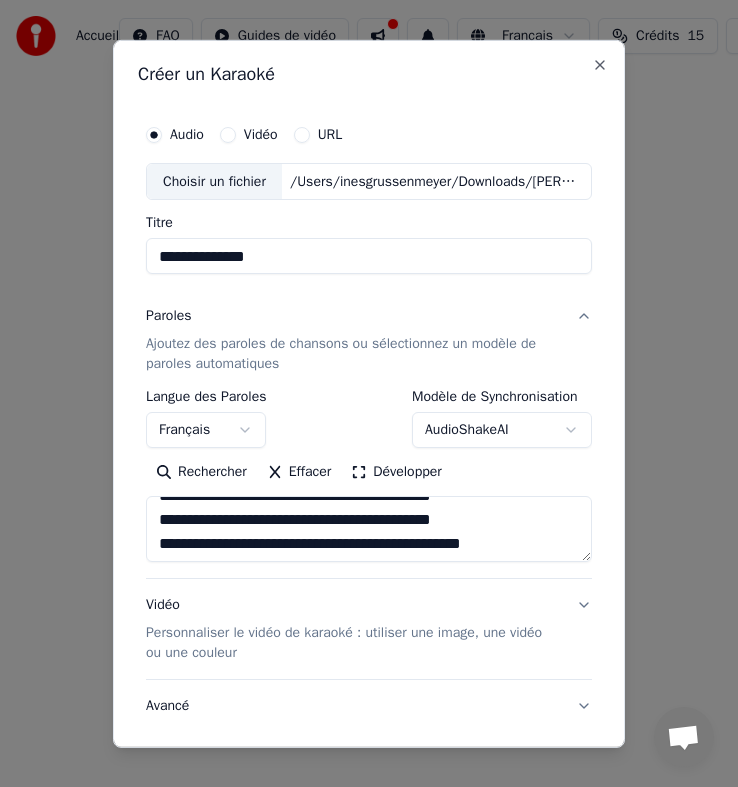 scroll, scrollTop: 640, scrollLeft: 0, axis: vertical 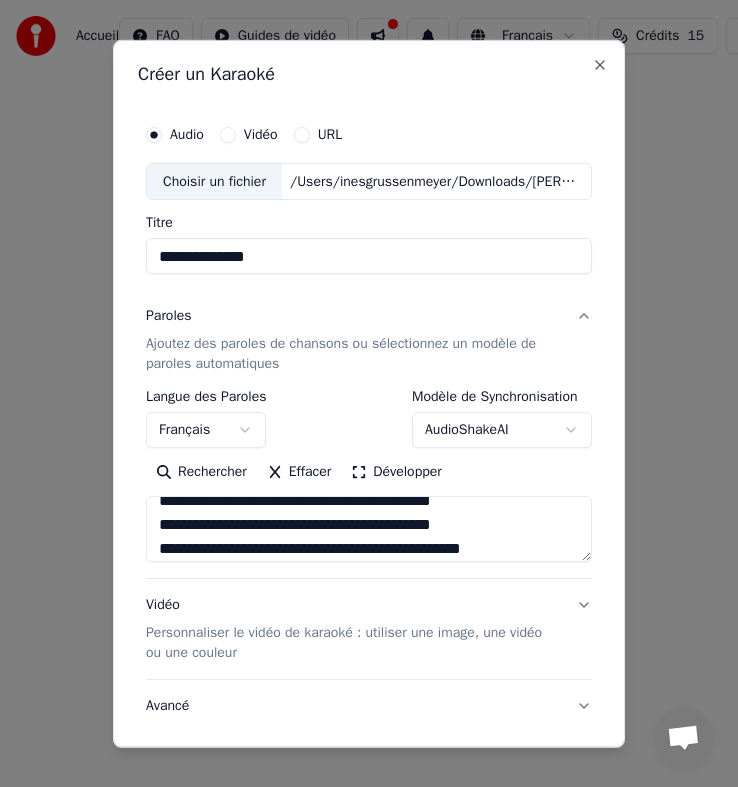 click at bounding box center (369, 529) 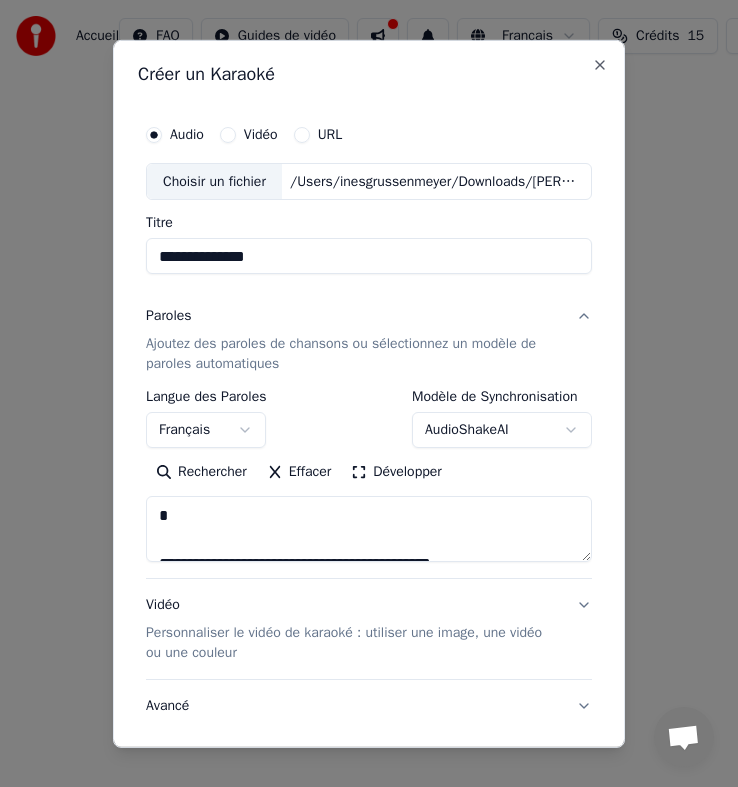 scroll, scrollTop: 609, scrollLeft: 0, axis: vertical 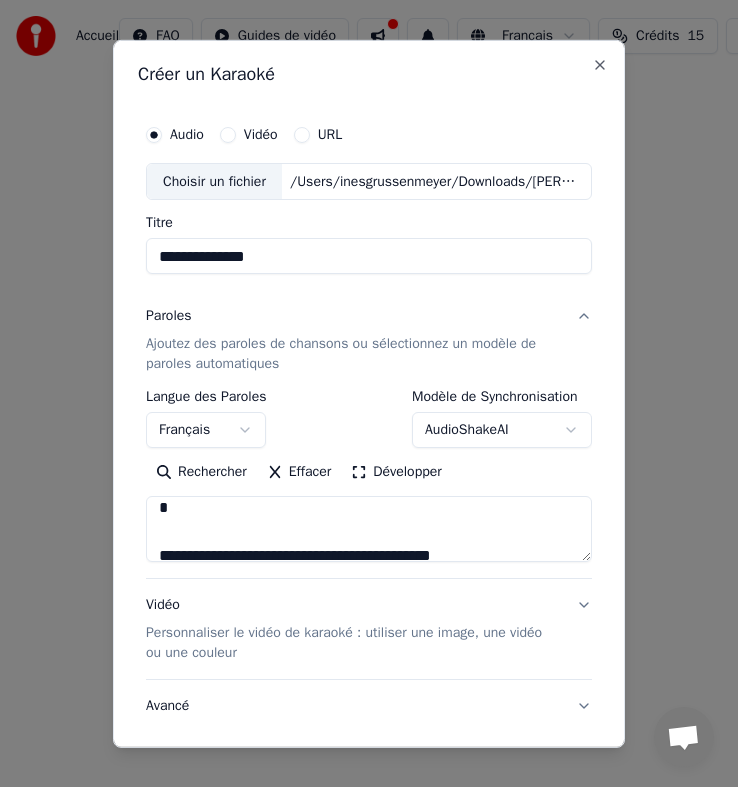 paste on "**********" 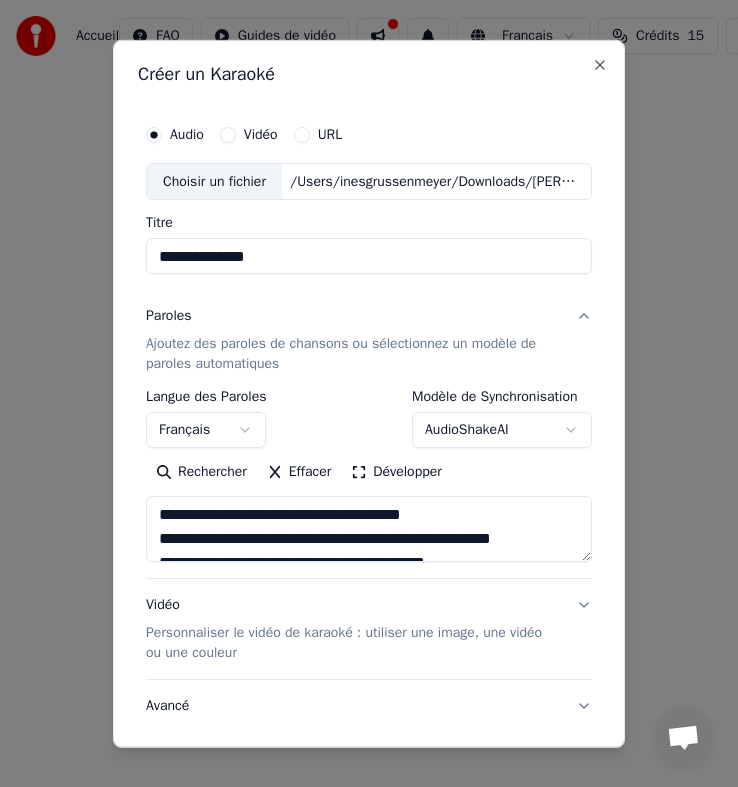 scroll, scrollTop: 377, scrollLeft: 0, axis: vertical 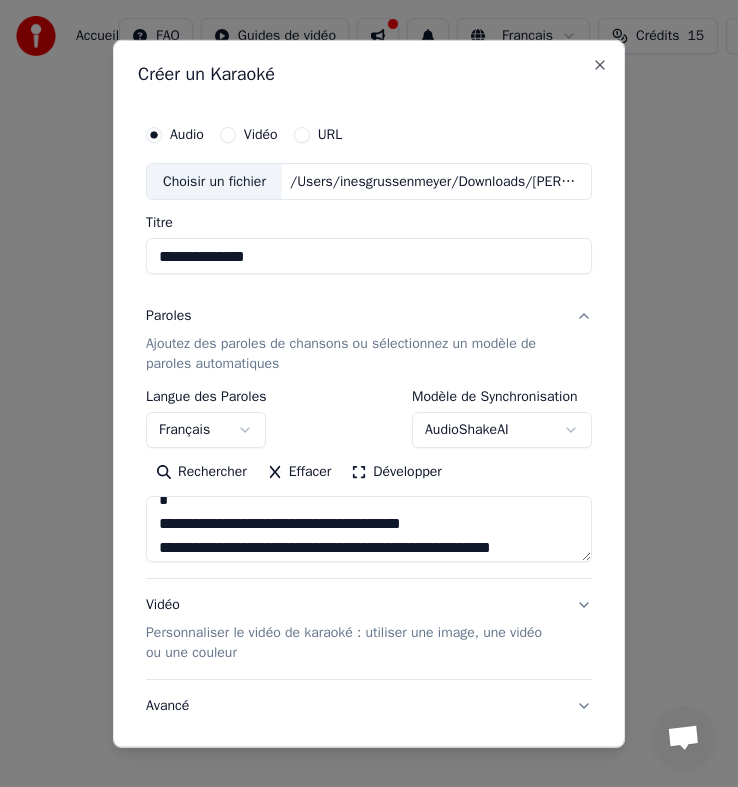 click at bounding box center (369, 529) 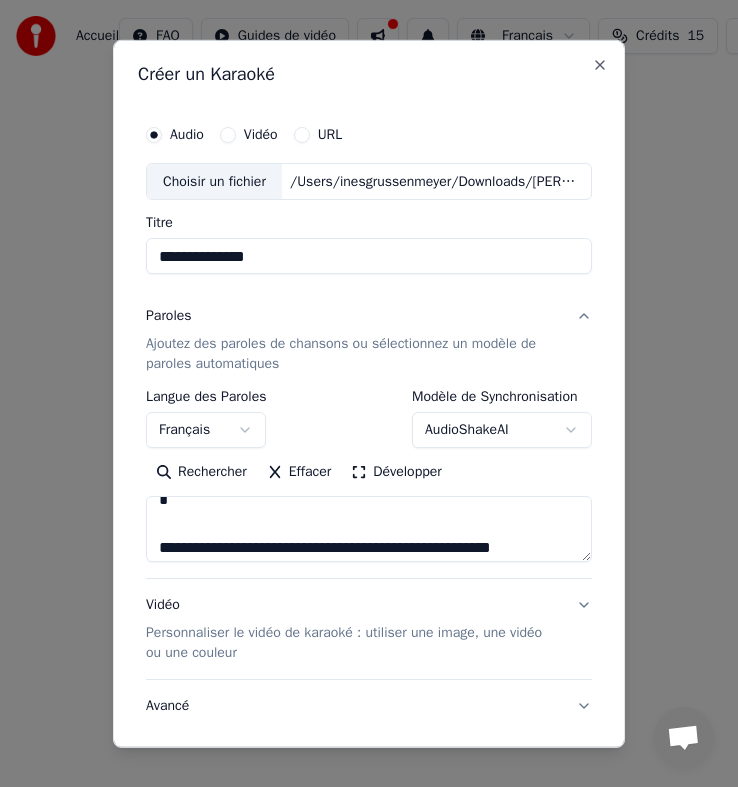 paste on "**********" 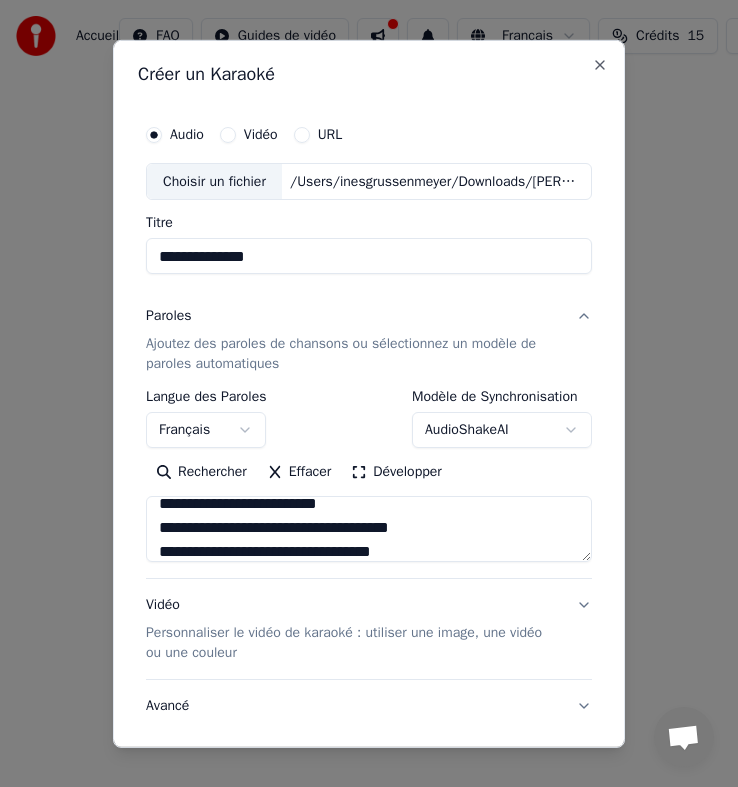 scroll, scrollTop: 514, scrollLeft: 0, axis: vertical 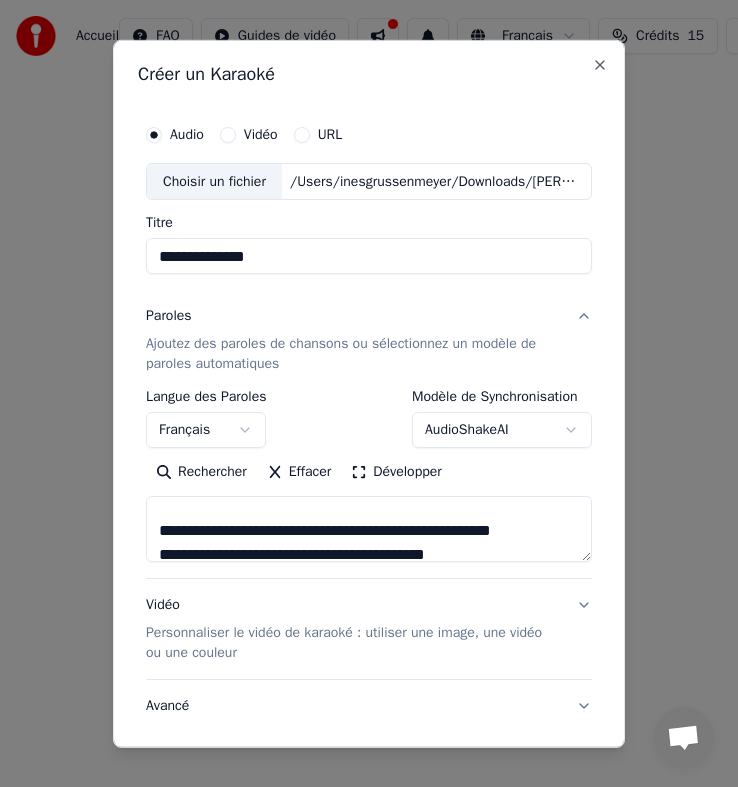 type on "**********" 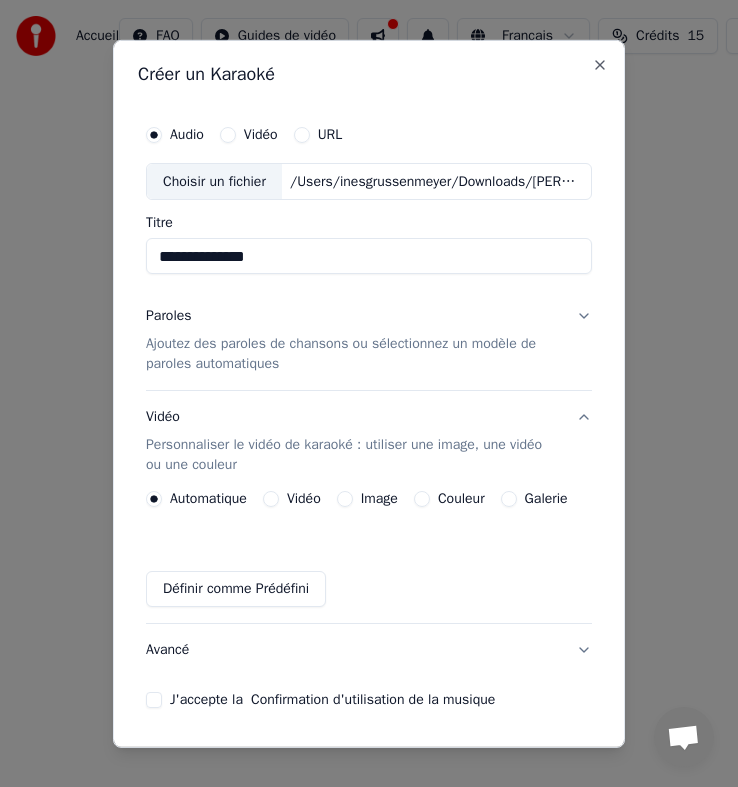 click on "Image" at bounding box center [345, 499] 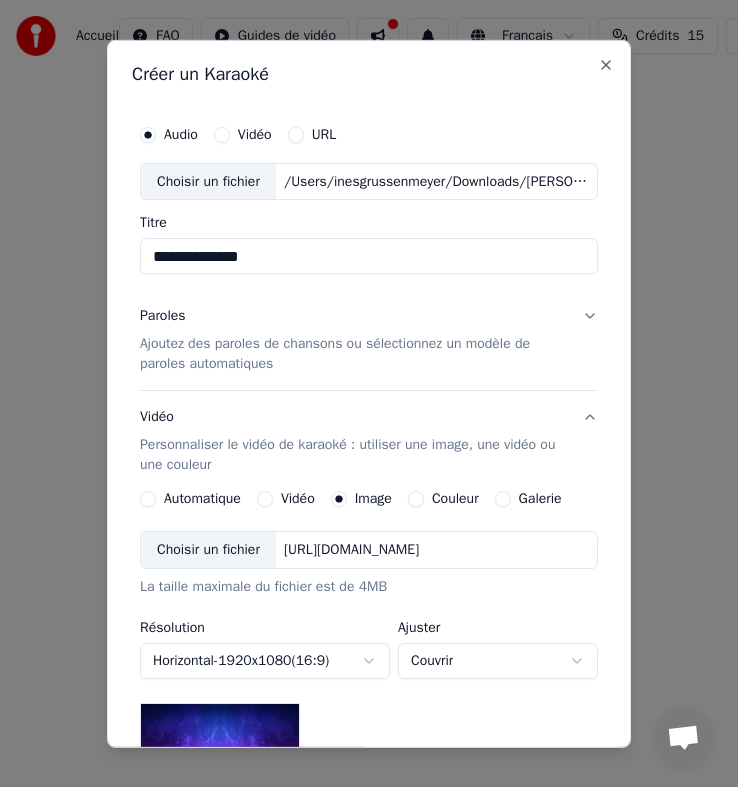 click on "Choisir un fichier" at bounding box center (208, 550) 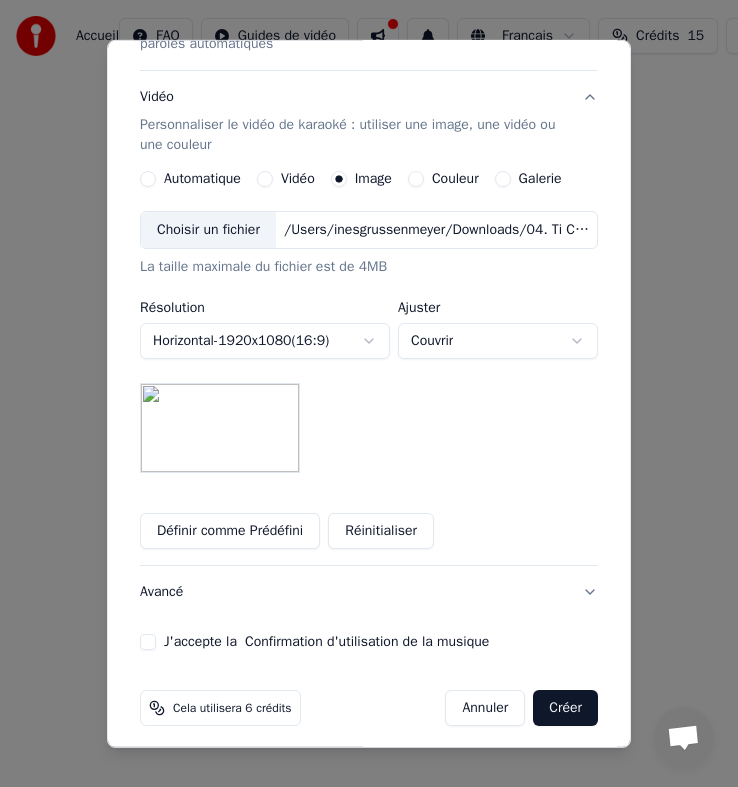 scroll, scrollTop: 331, scrollLeft: 0, axis: vertical 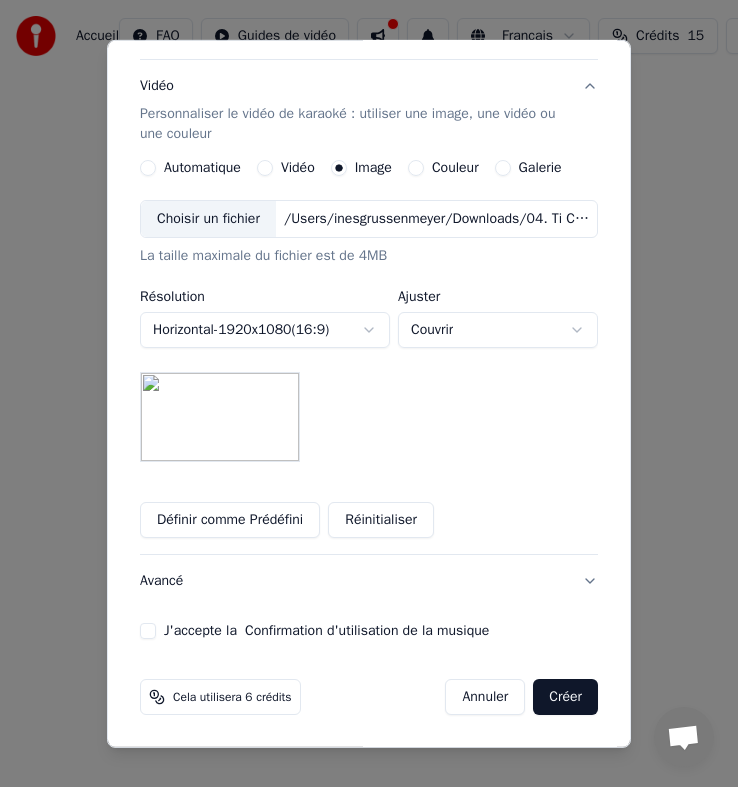 click on "Avancé" at bounding box center [369, 581] 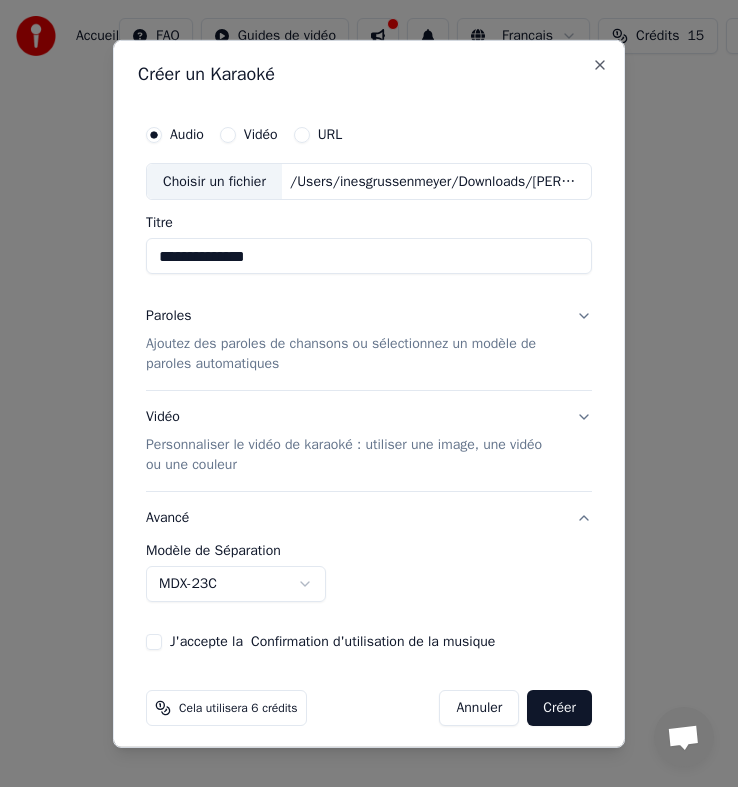 scroll, scrollTop: 11, scrollLeft: 0, axis: vertical 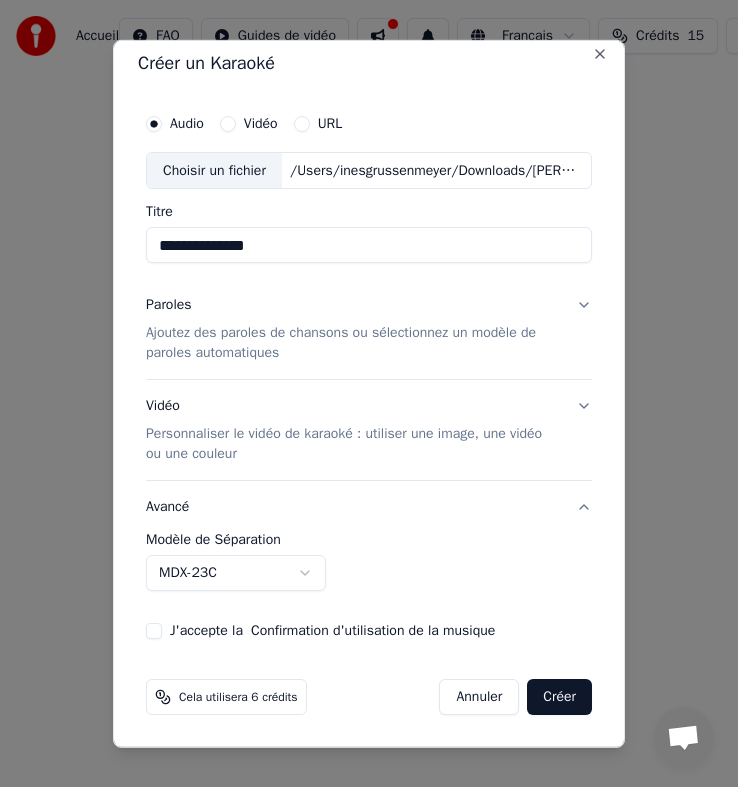 click on "J'accepte la   Confirmation d'utilisation de la musique" at bounding box center [154, 631] 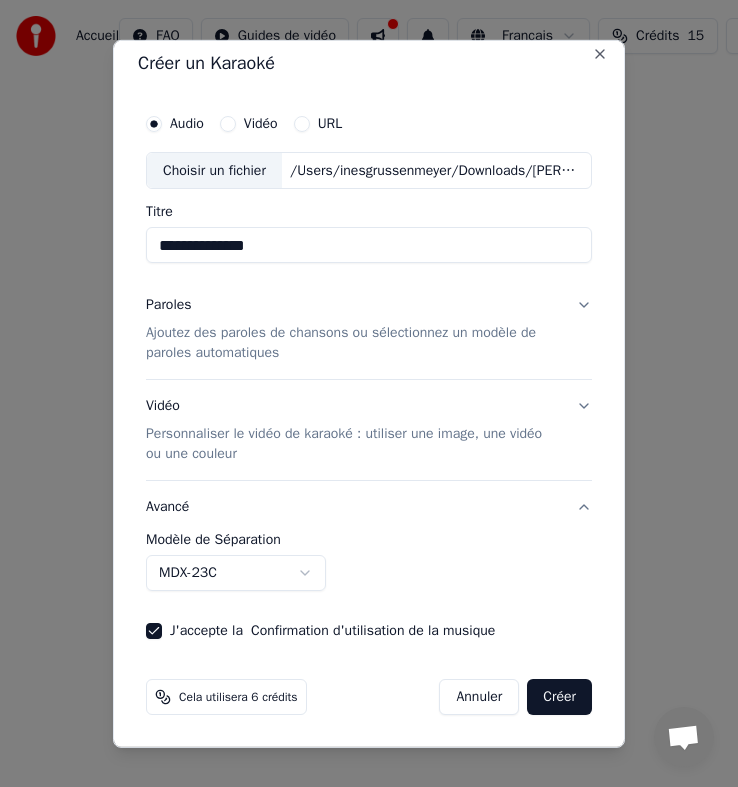 click on "Créer" at bounding box center (559, 697) 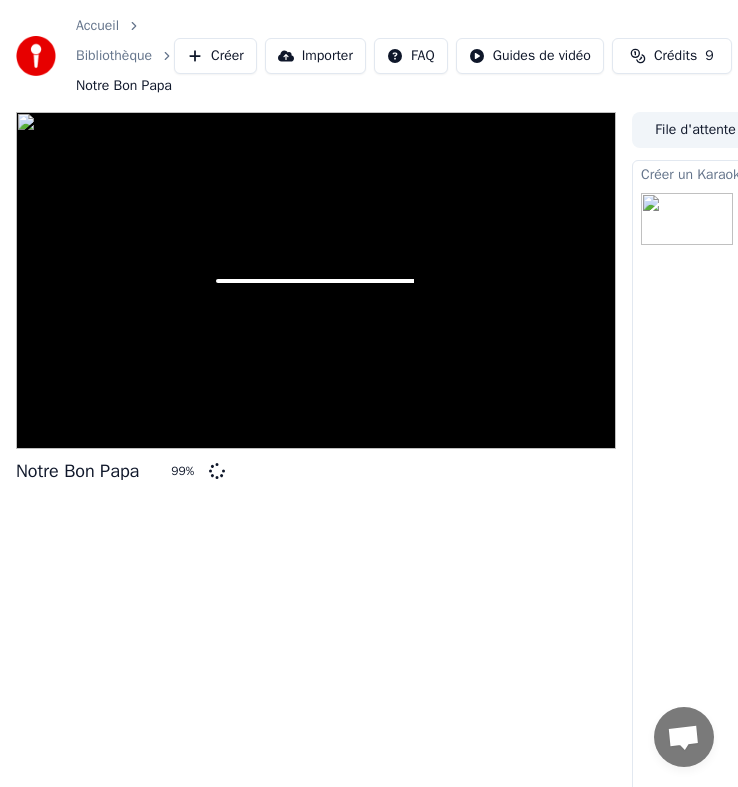 scroll, scrollTop: 42, scrollLeft: 0, axis: vertical 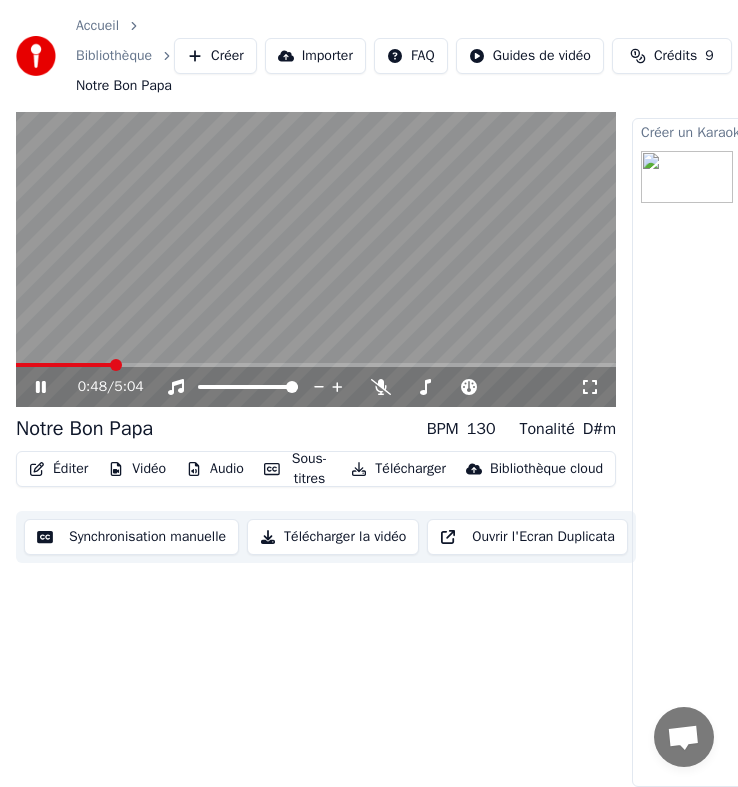 click 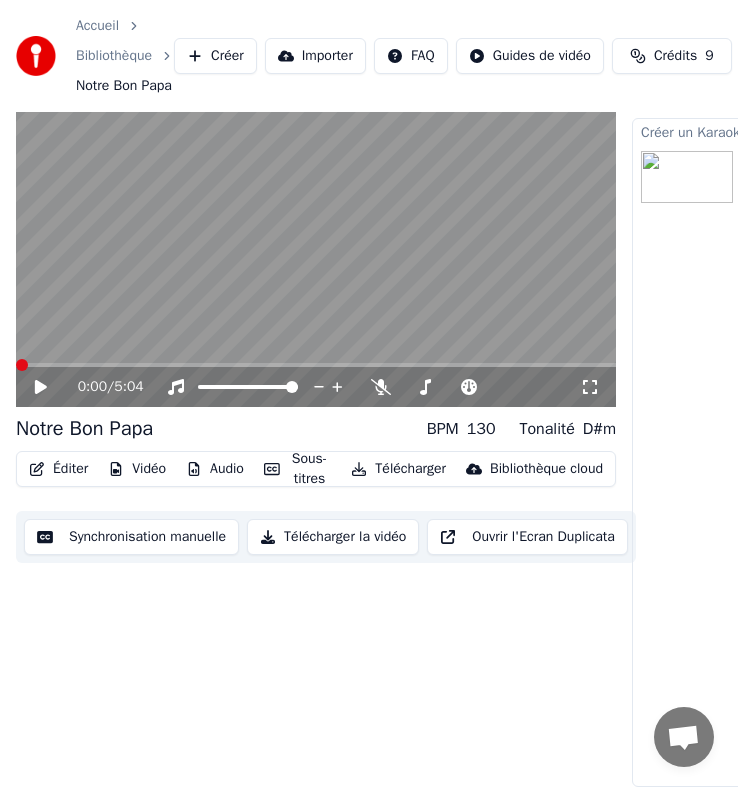 click at bounding box center [22, 365] 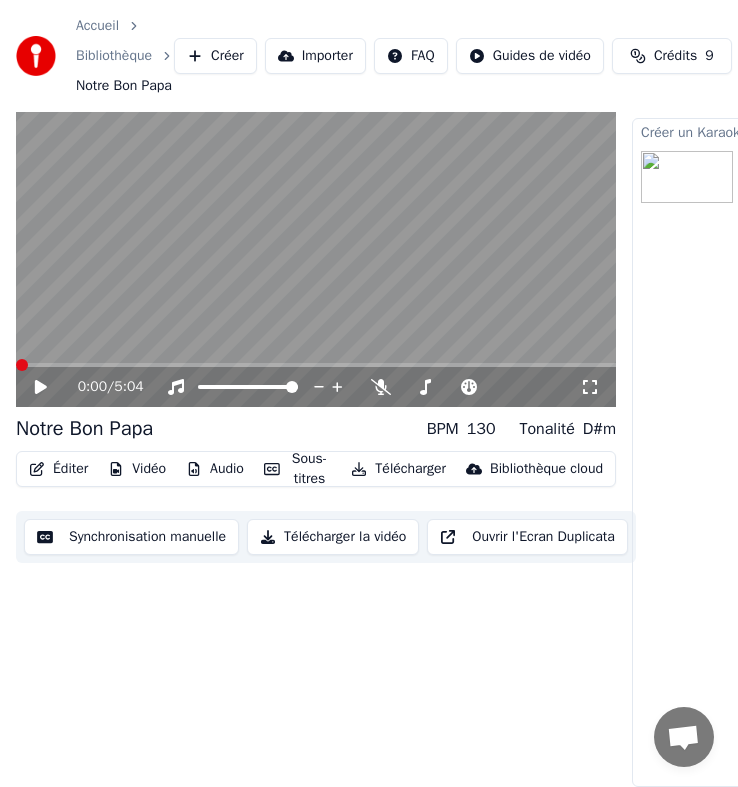 click 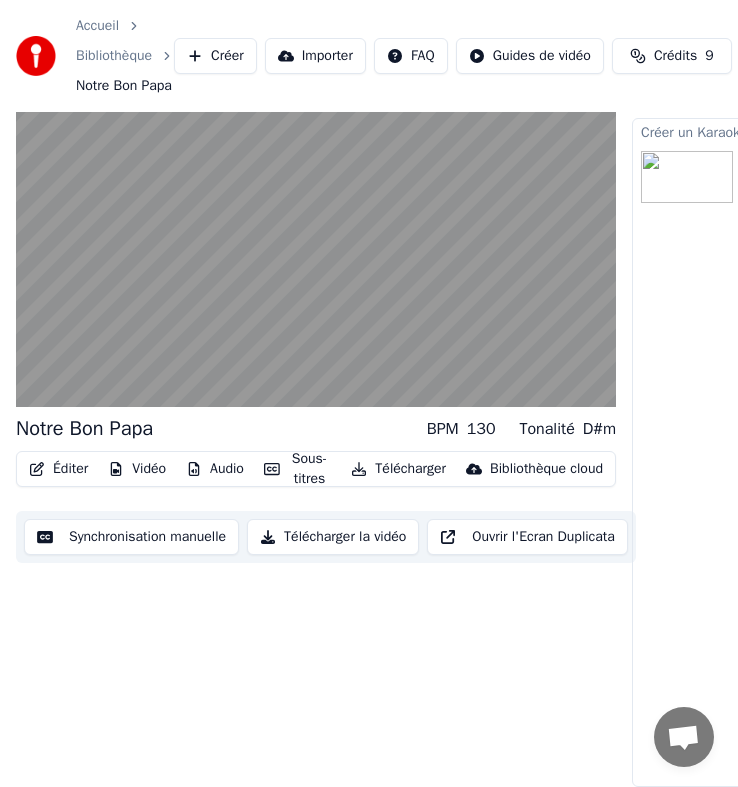 click on "Synchronisation manuelle" at bounding box center [131, 537] 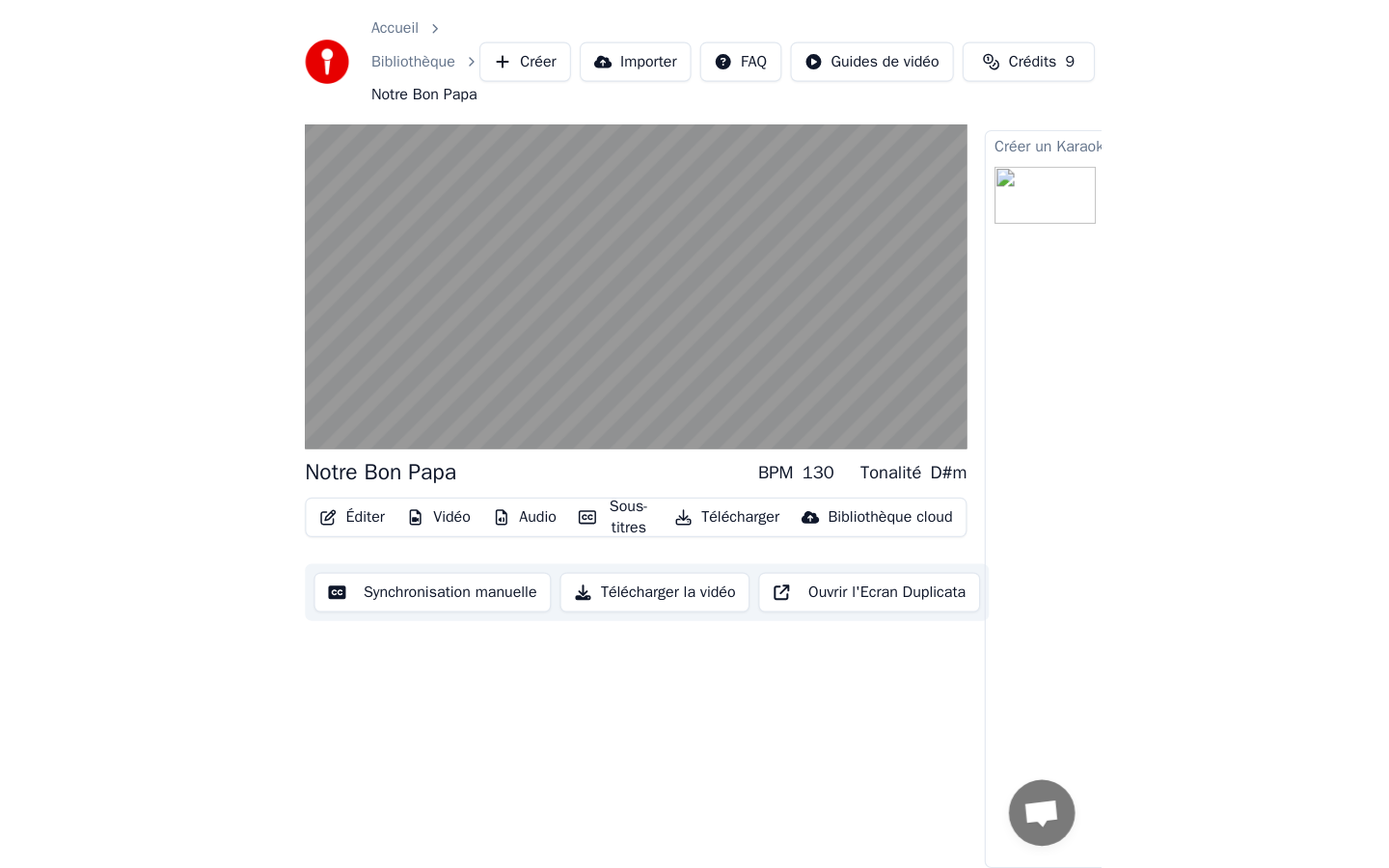 scroll, scrollTop: 0, scrollLeft: 0, axis: both 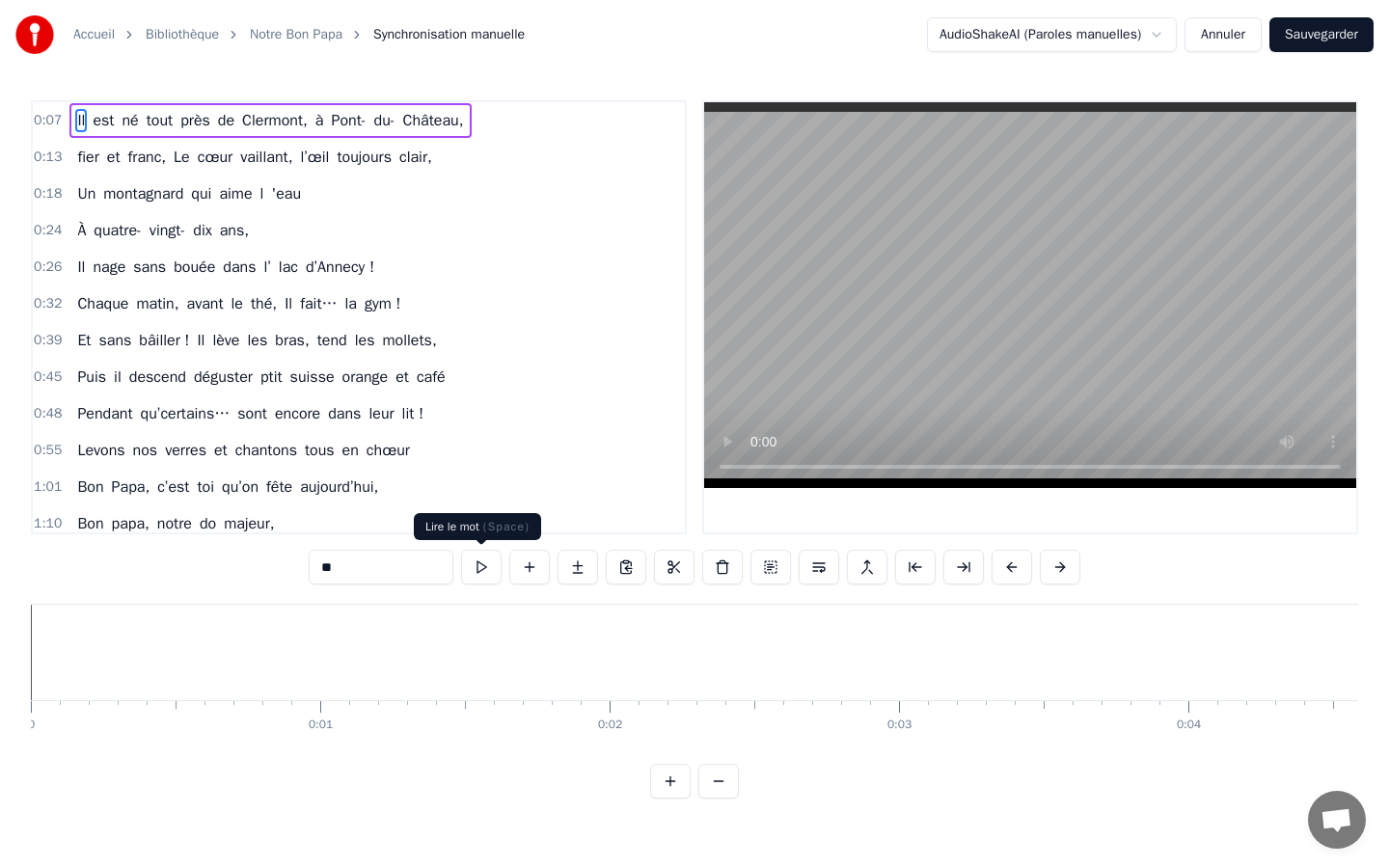 click at bounding box center (481, 567) 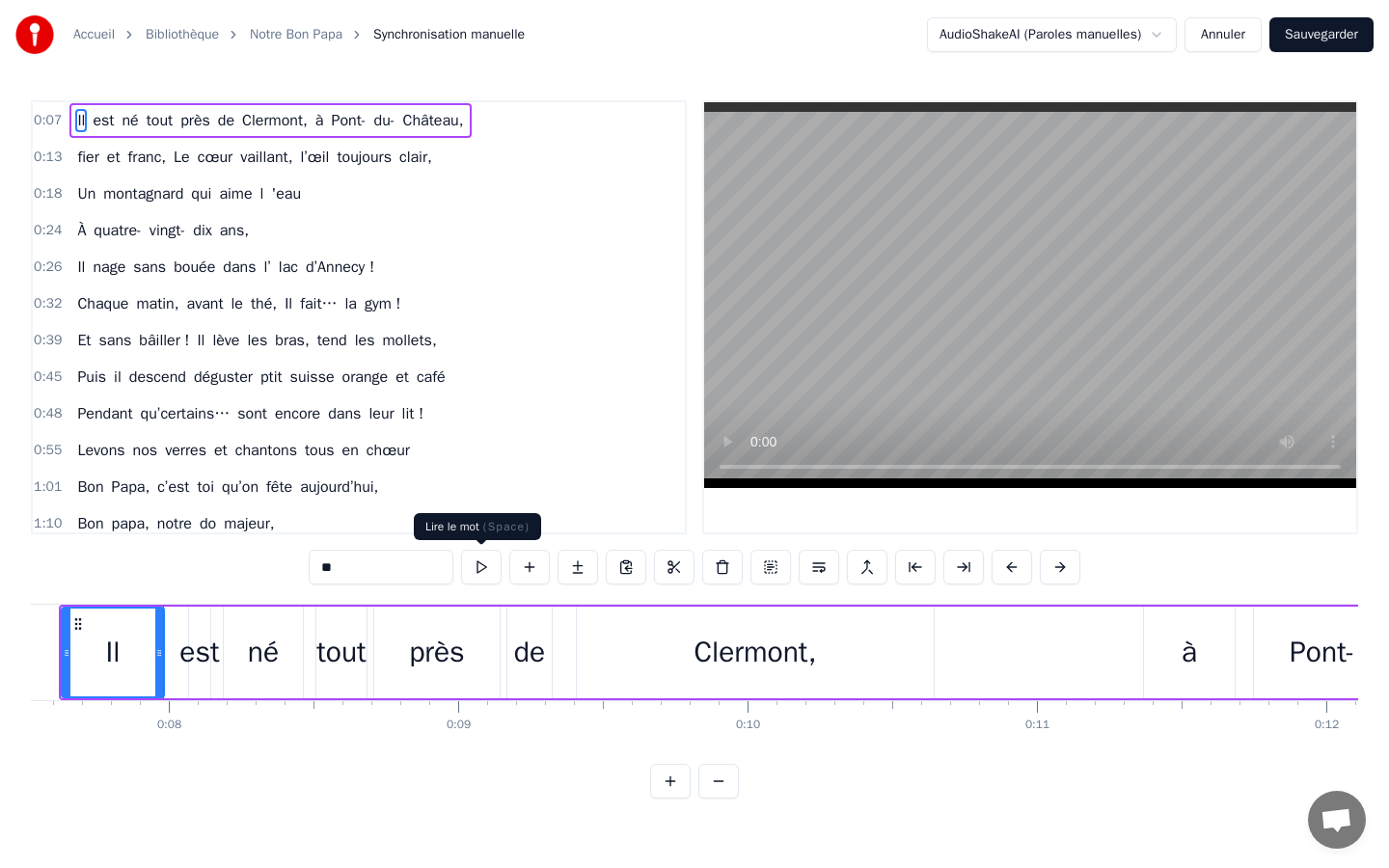 scroll, scrollTop: 0, scrollLeft: 2213, axis: horizontal 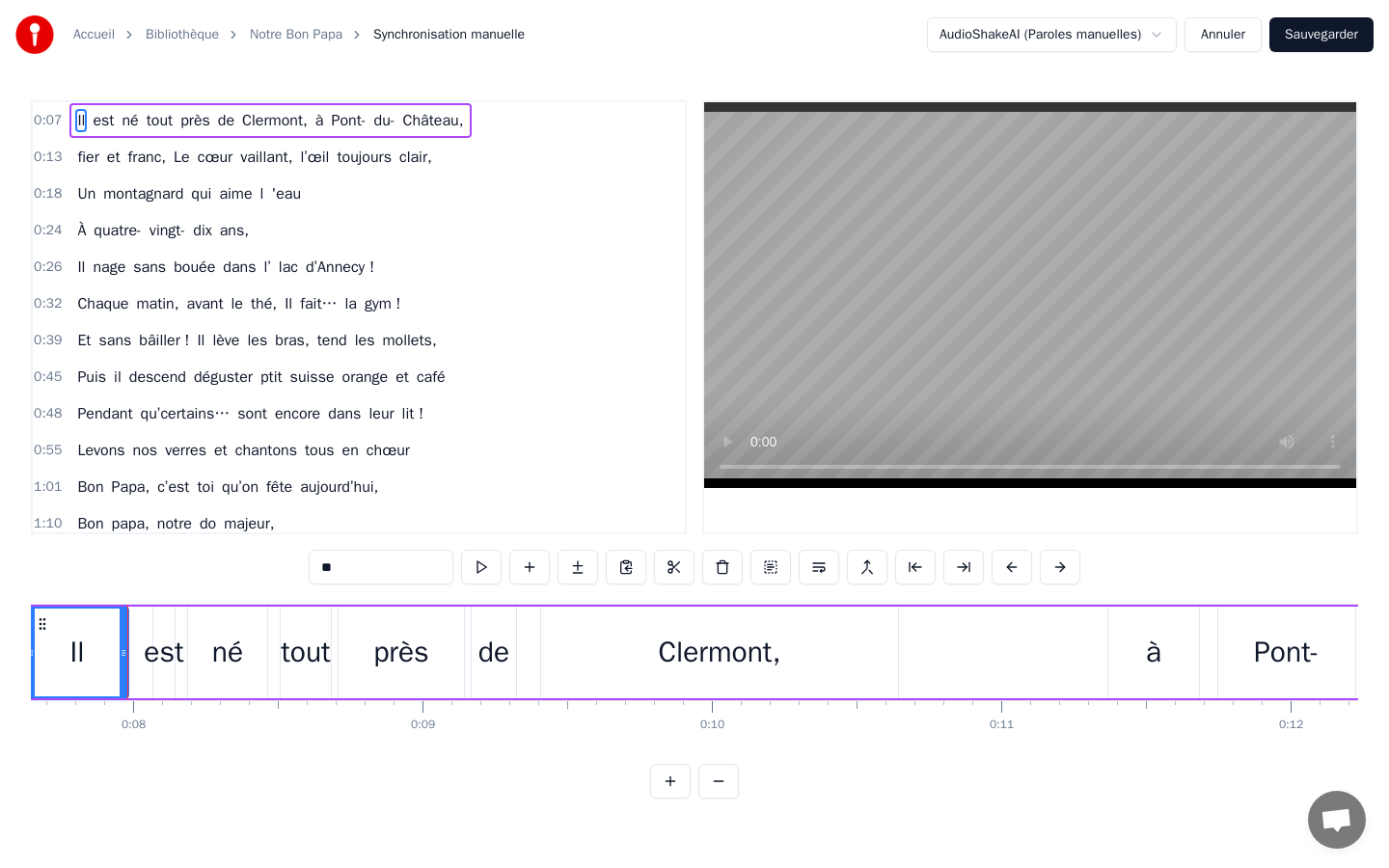 click at bounding box center [481, 567] 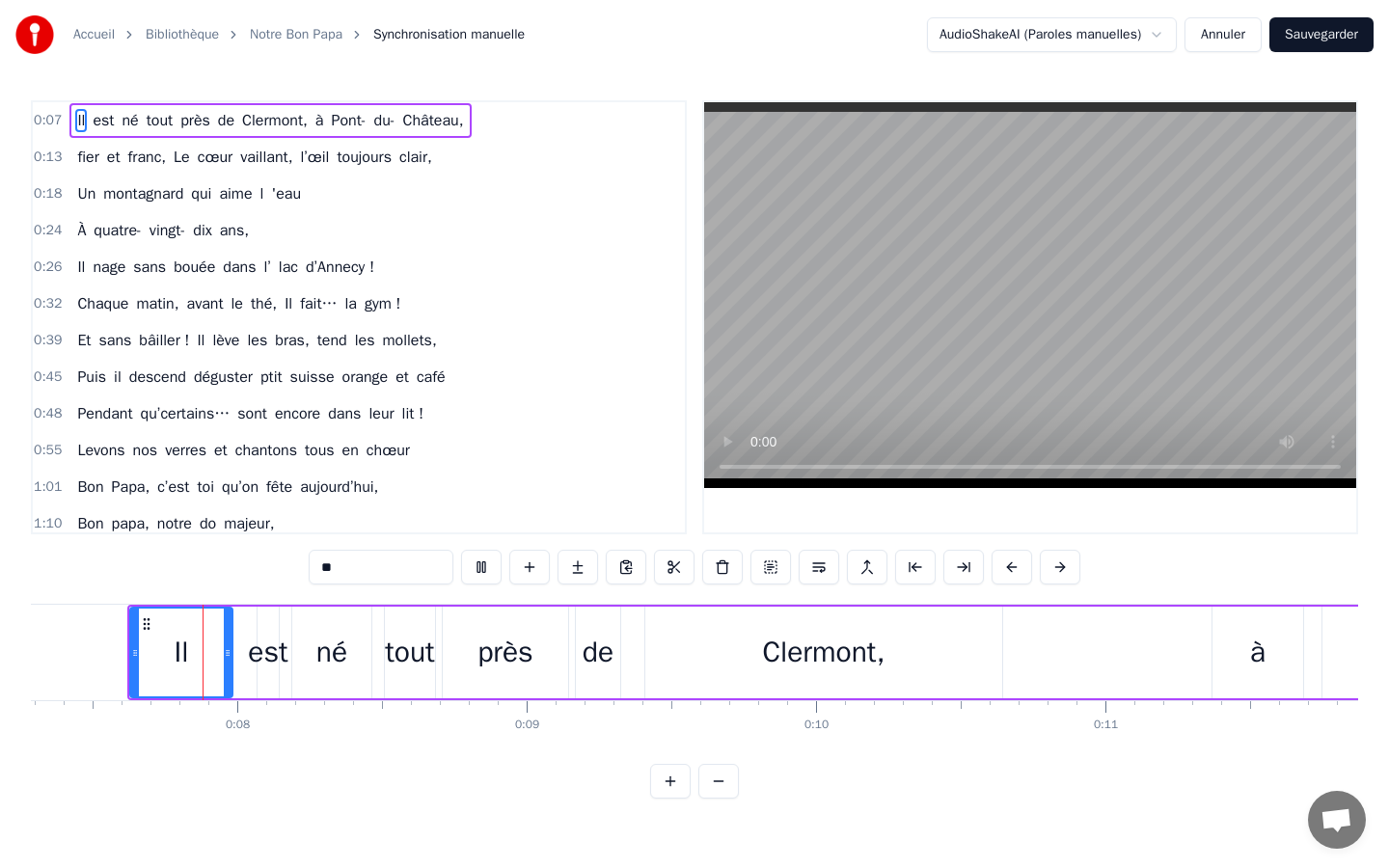 scroll, scrollTop: 0, scrollLeft: 2109, axis: horizontal 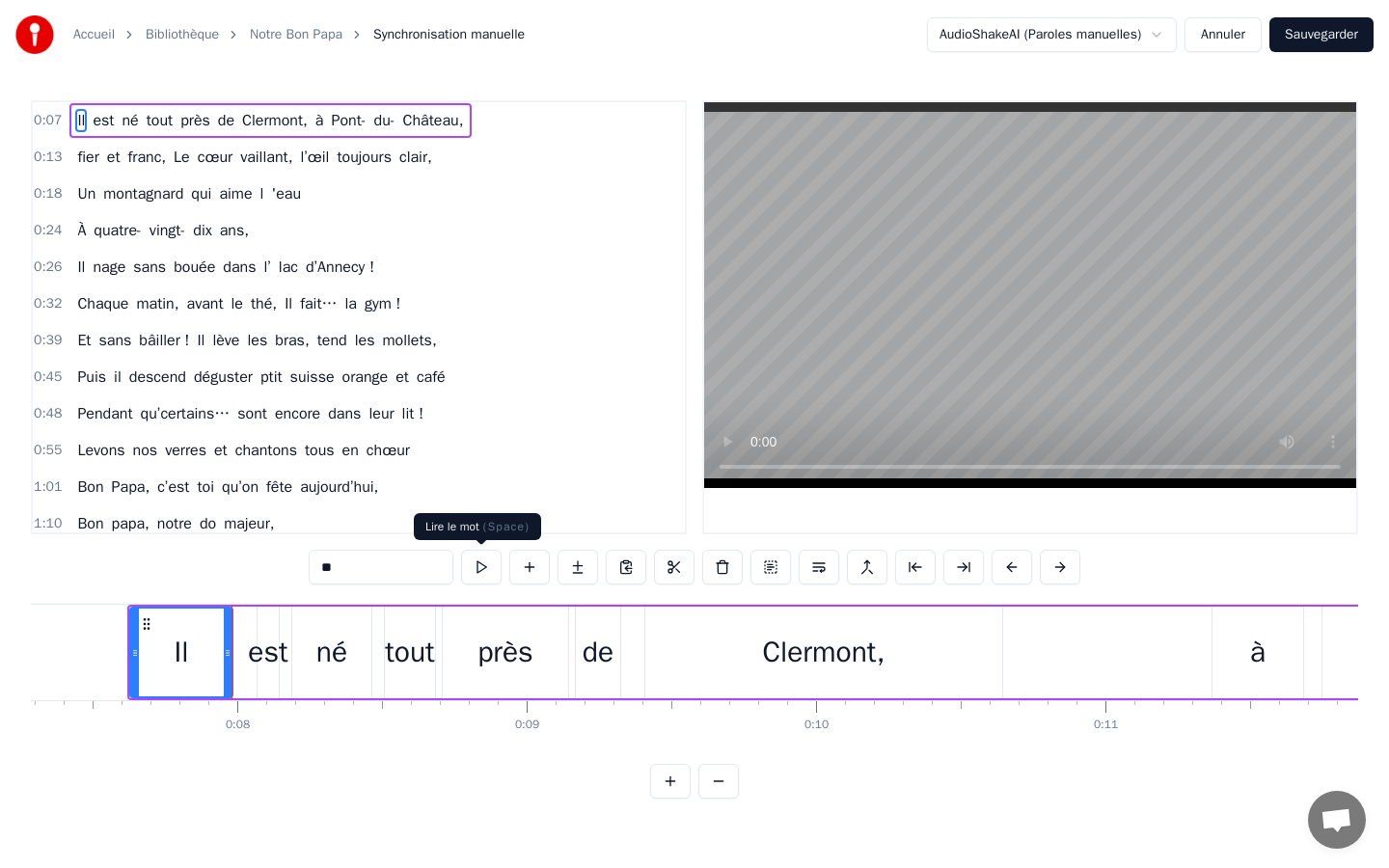 click at bounding box center (481, 567) 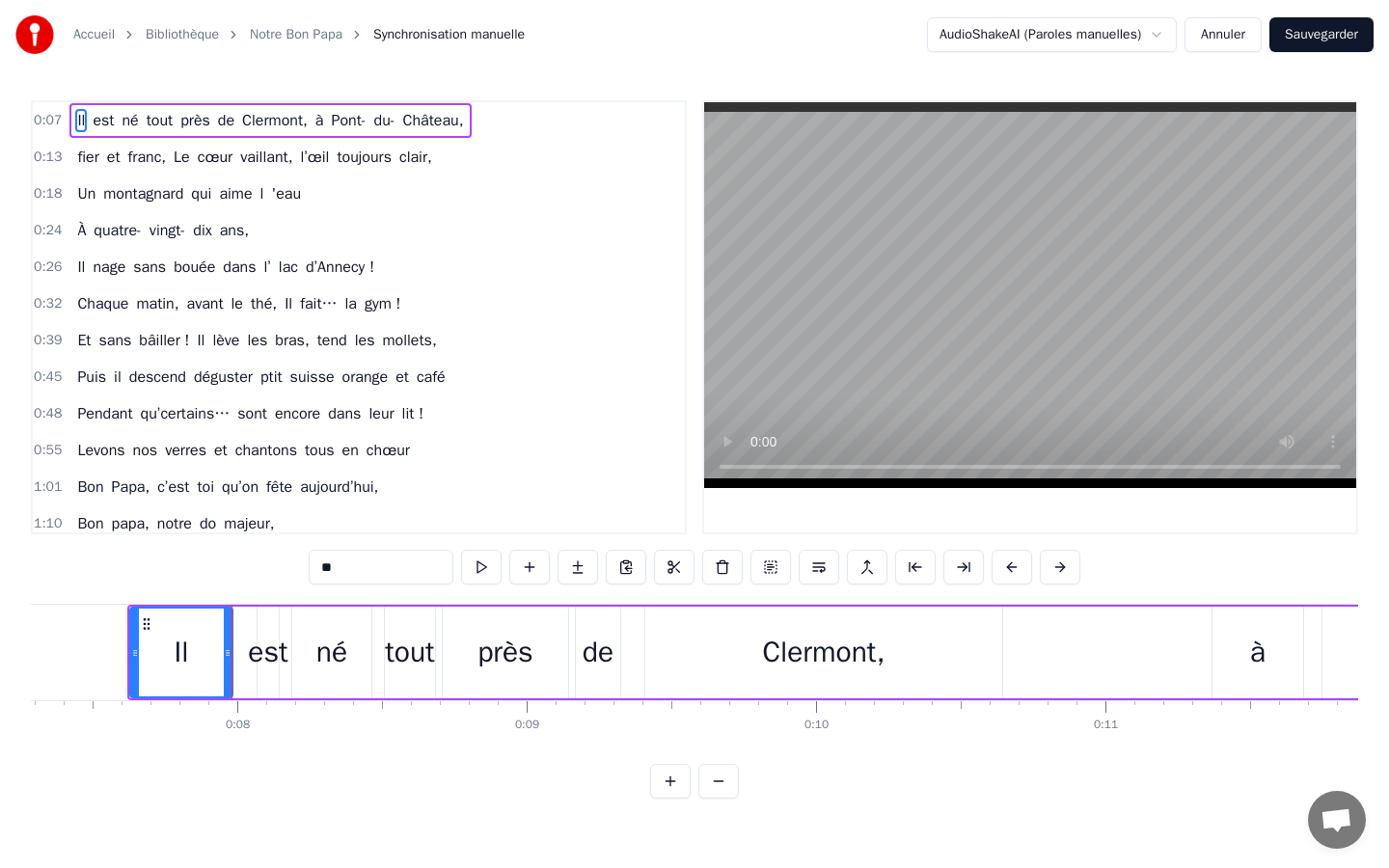 click on "1:10 Bon papa, notre do majeur," at bounding box center (359, 524) 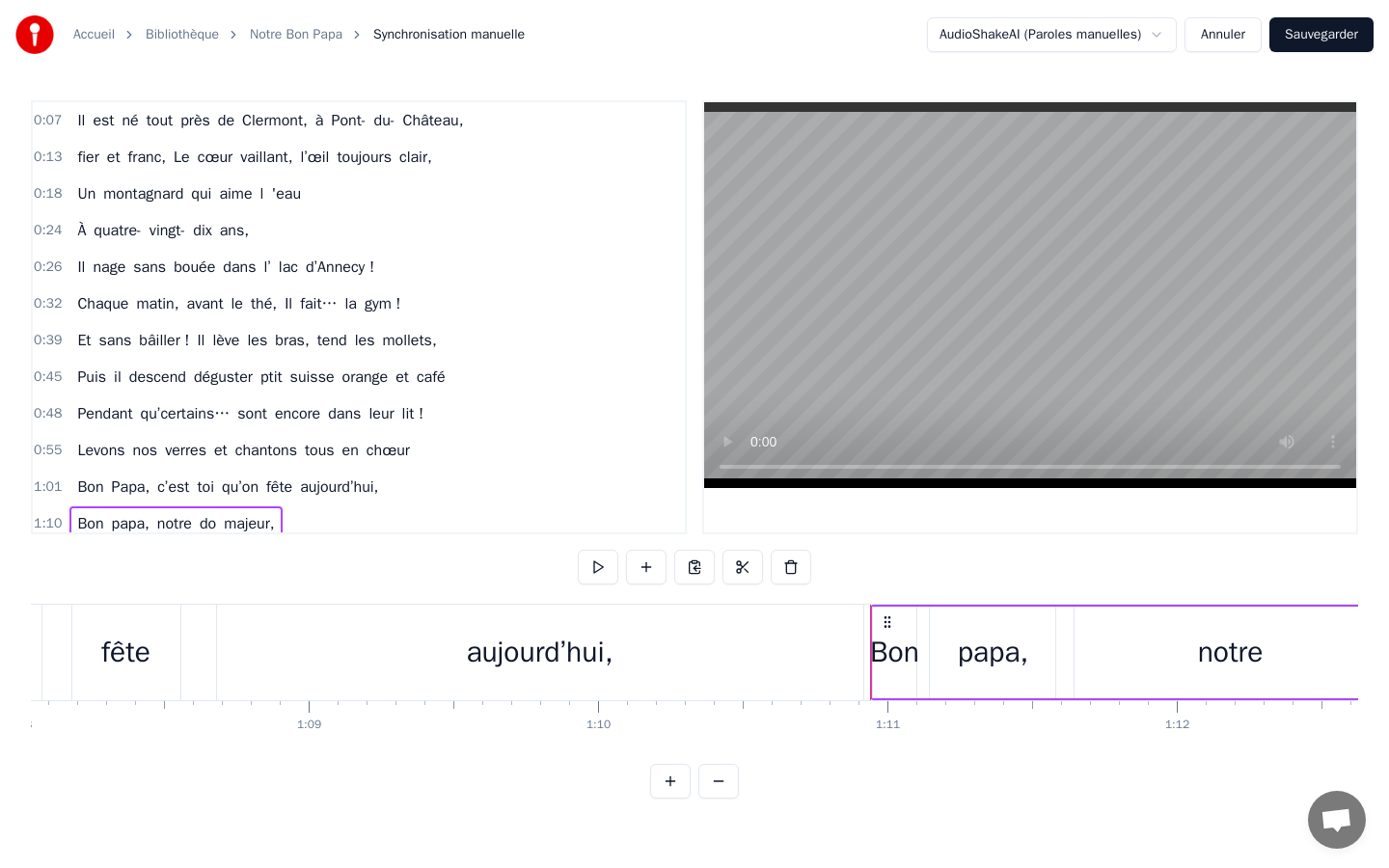 scroll, scrollTop: 0, scrollLeft: 20431, axis: horizontal 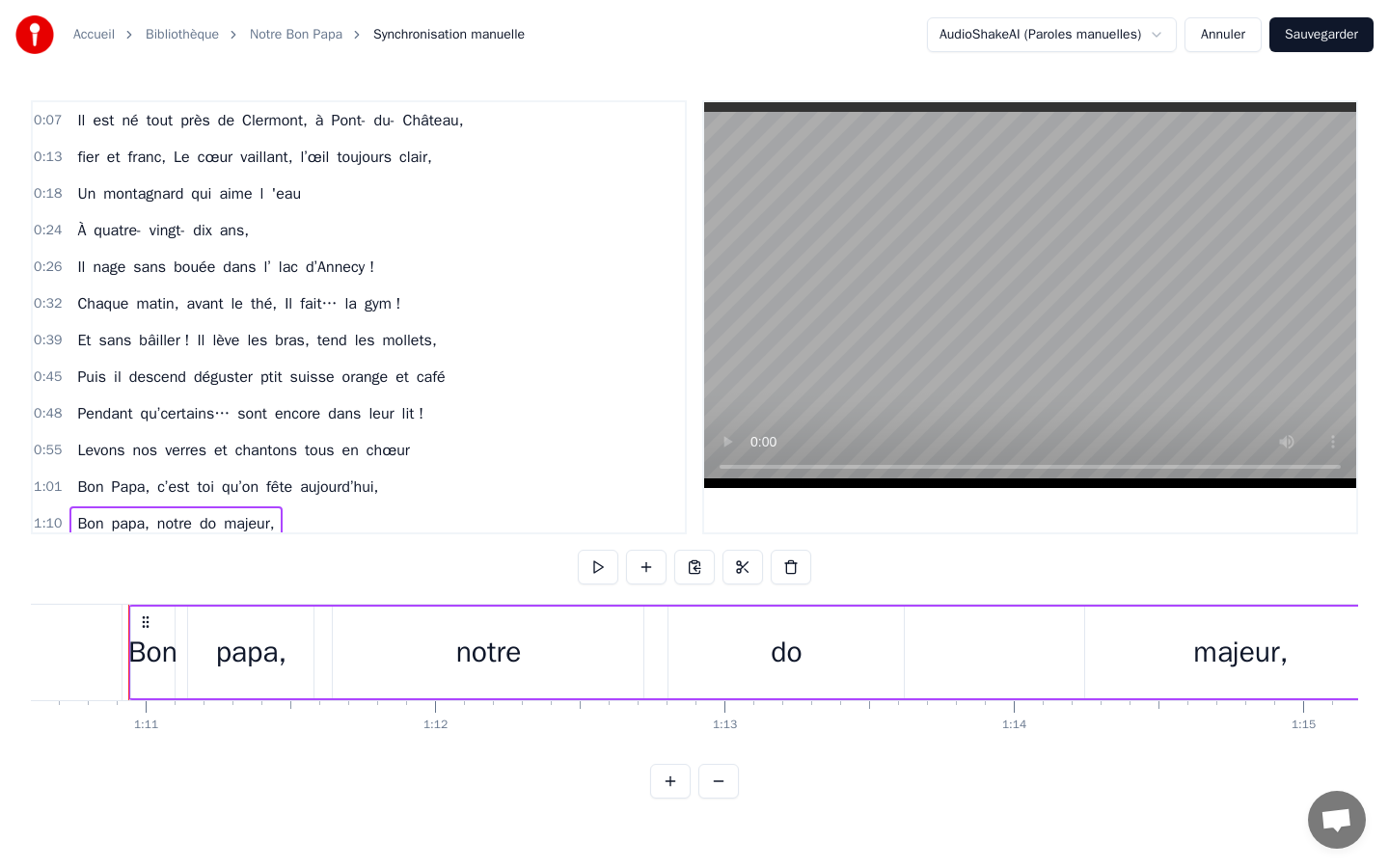 click on "0:07 Il est né tout près de [GEOGRAPHIC_DATA], à [GEOGRAPHIC_DATA], 0:13 fier et franc, Le cœur vaillant, l’œil toujours clair, 0:18 Un montagnard qui aime l 'eau 0:24 À quatre- vingt- [PERSON_NAME] ans, 0:26 Il nage sans bouée dans l’ lac d’Annecy ! 0:32 Chaque matin, avant le thé, Il fait… la gym ! 0:39 Et sans bâiller ! Il lève les bras, tend les mollets, 0:45 Puis il descend déguster ptit suisse orange et café 0:48 Pendant qu’certains… sont encore dans leur lit ! 0:55 Levons nos verres et chantons tous en chœur 1:01 Bon Papa, c’est toi qu’on fête aujourd’hui, 1:10 Bon papa, notre do majeur, 1:15 Tu fais danser tout l’temps qui passe, 1:18 Et tu le fais avec…grande classe ! 1:22 Levons nos verres et chantons tous en chœur 1:28 Bon Papa, c’est toi qu’on fête aujourd’hui, 1:36 Bon papa, notre do majeur, 1:38 Tu fais danser tout l’temps qui passe, 1:45 Et tu le fais avec…grande classe ! 1:58 Dans les chemins, les prés, les bois, Il marche au pas, 2:20 Tout en sifflant un air et" at bounding box center (694, 449) 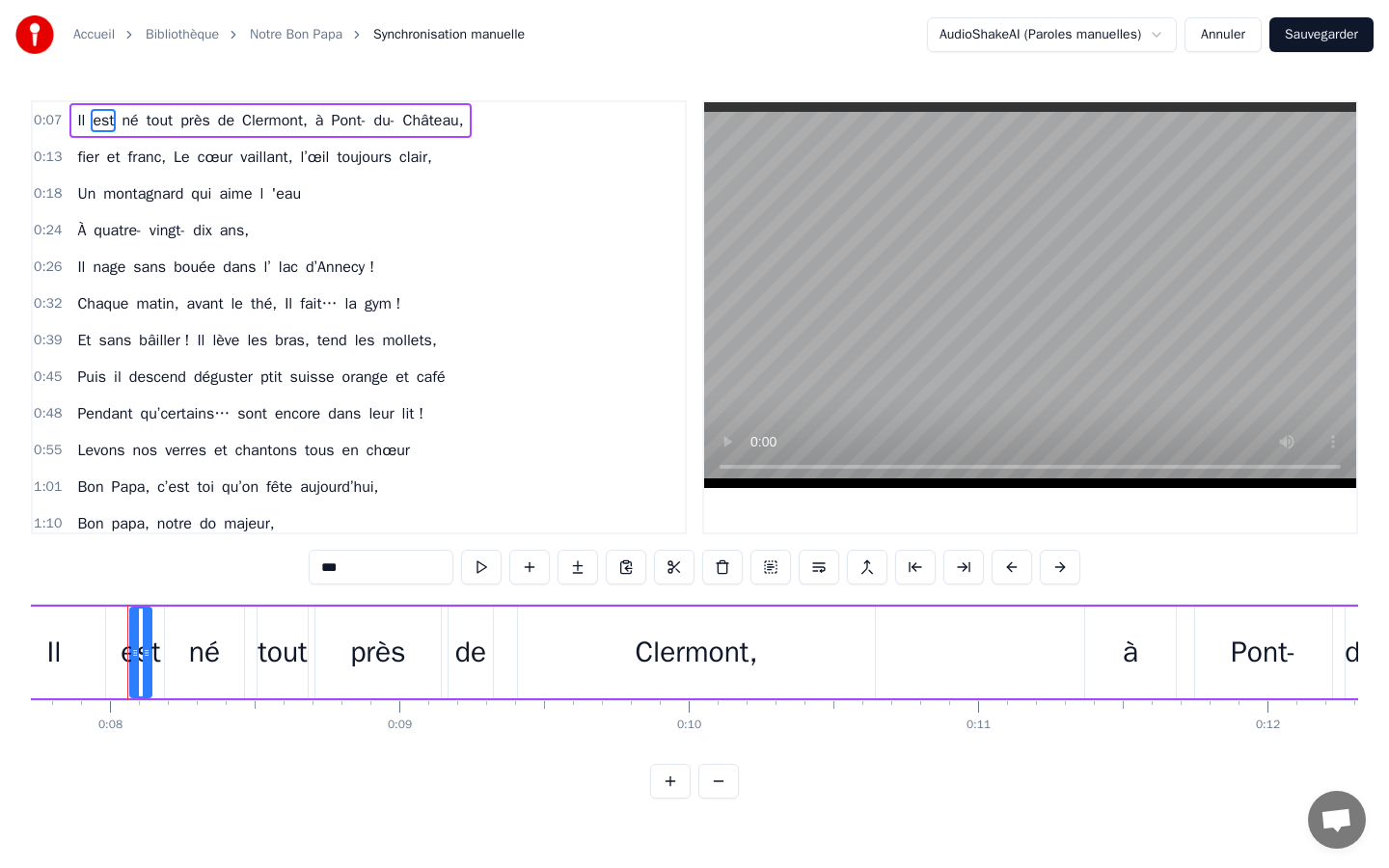 click on "Il est né tout près de [GEOGRAPHIC_DATA], à [GEOGRAPHIC_DATA]," at bounding box center (270, 121) 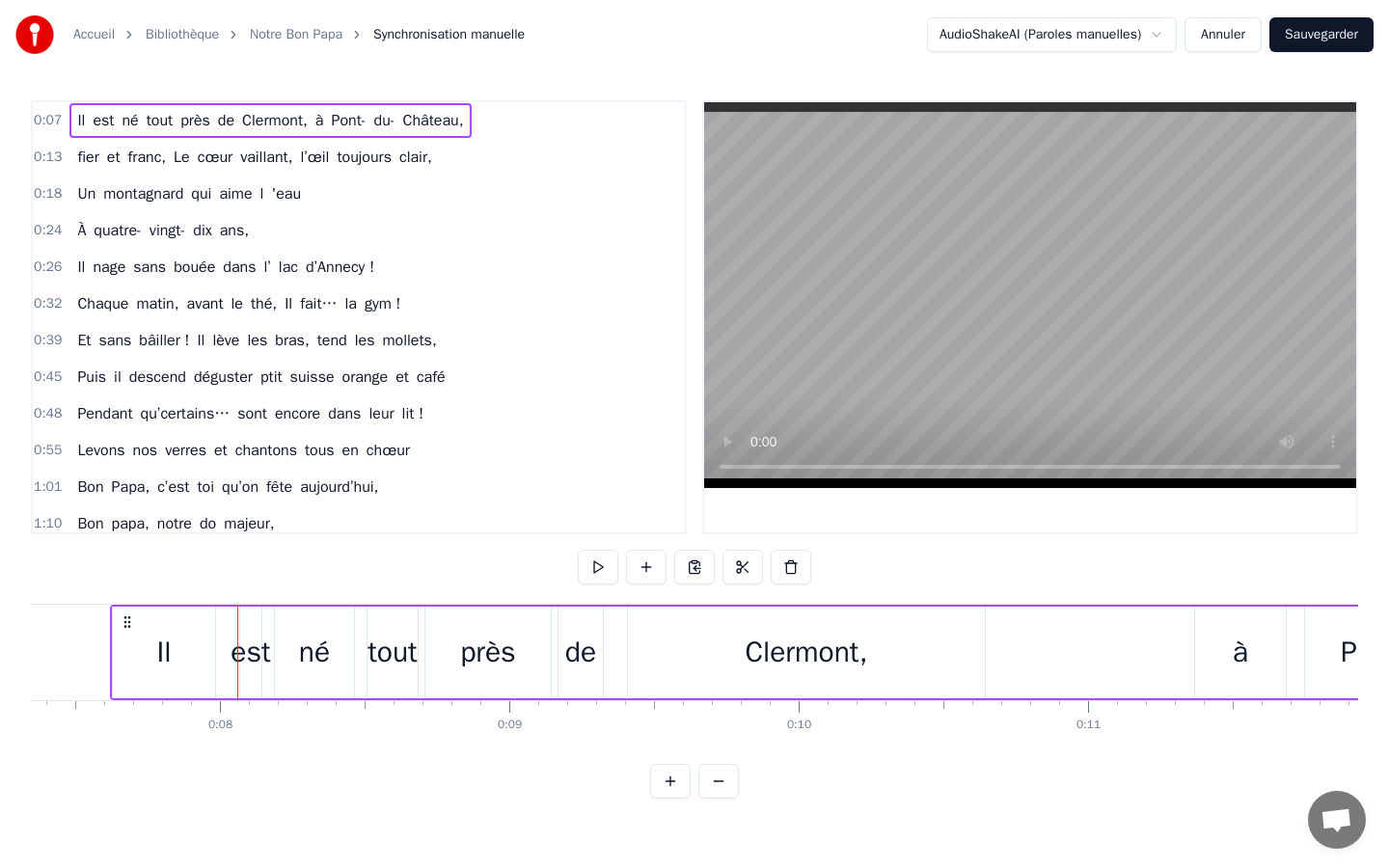 scroll, scrollTop: 0, scrollLeft: 2109, axis: horizontal 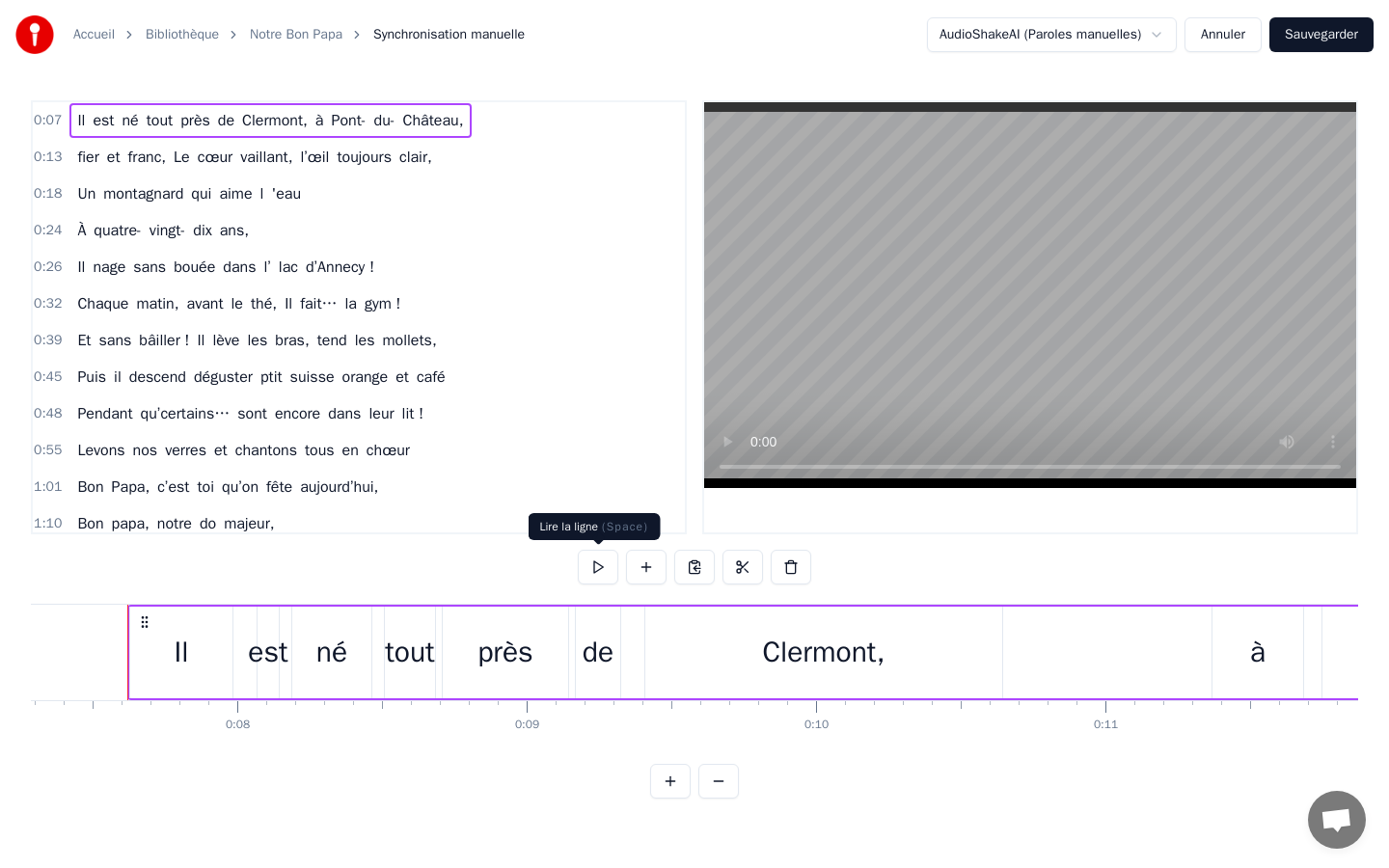 click at bounding box center (598, 567) 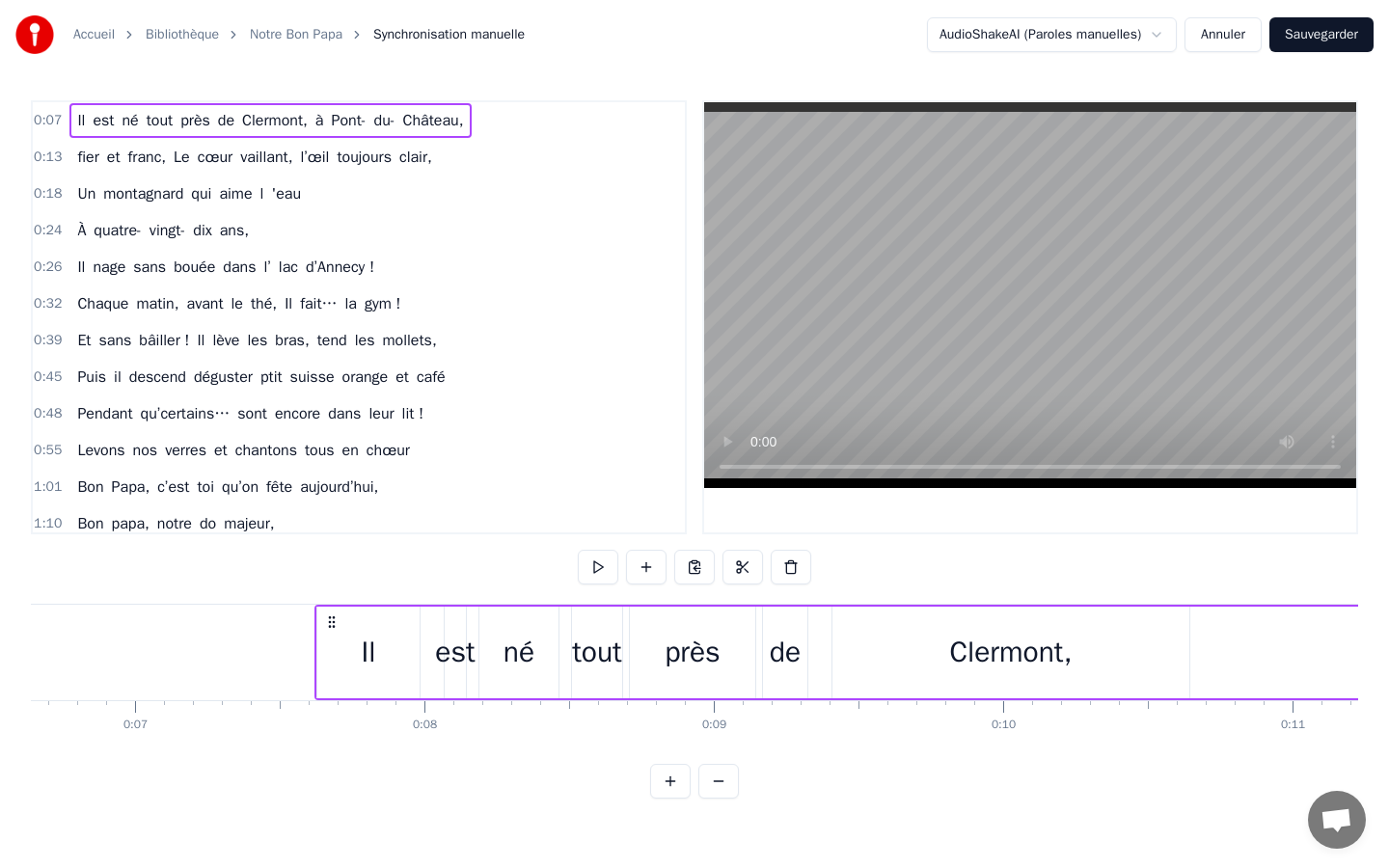 scroll, scrollTop: 0, scrollLeft: 1960, axis: horizontal 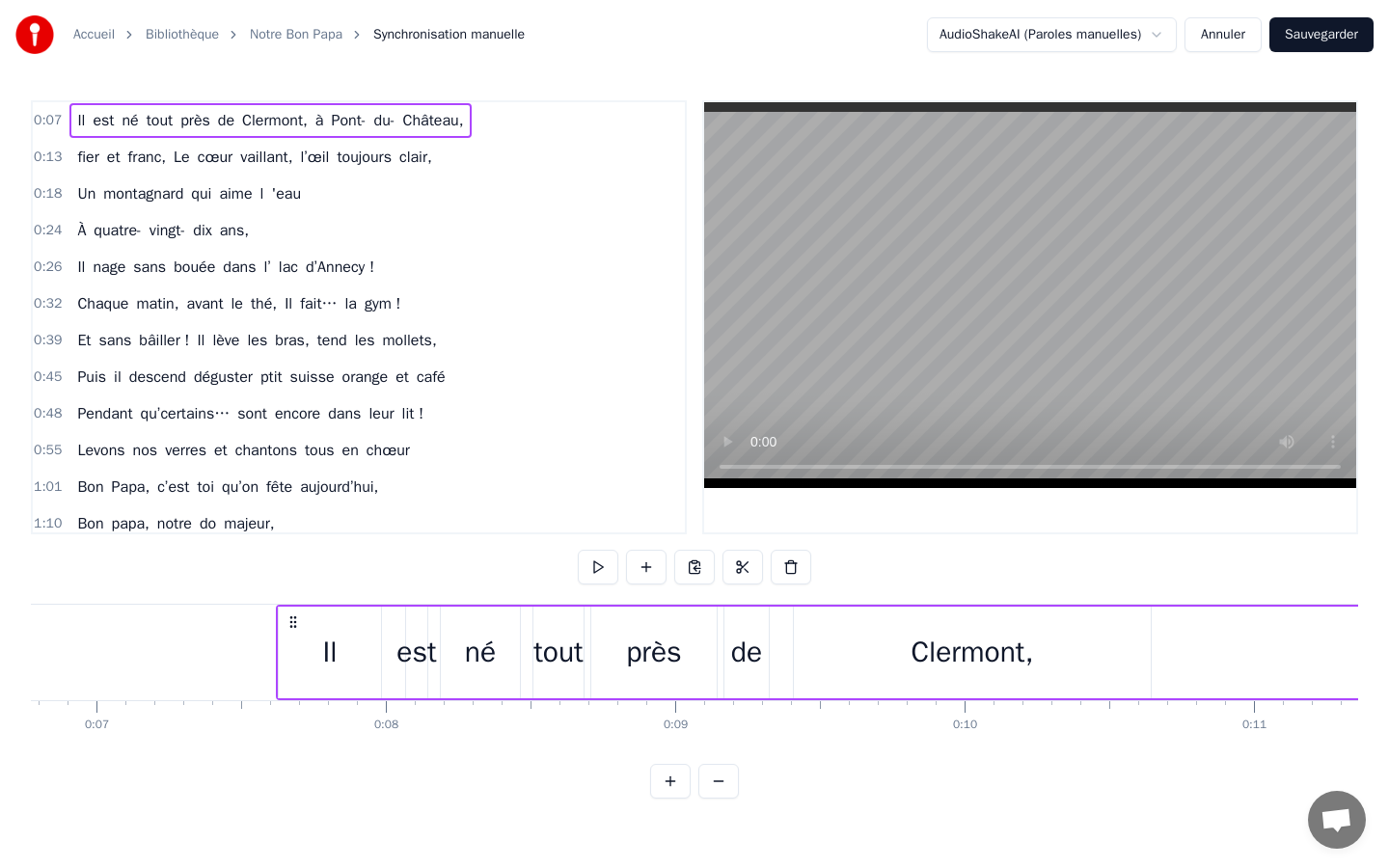 click on "près" at bounding box center [654, 652] 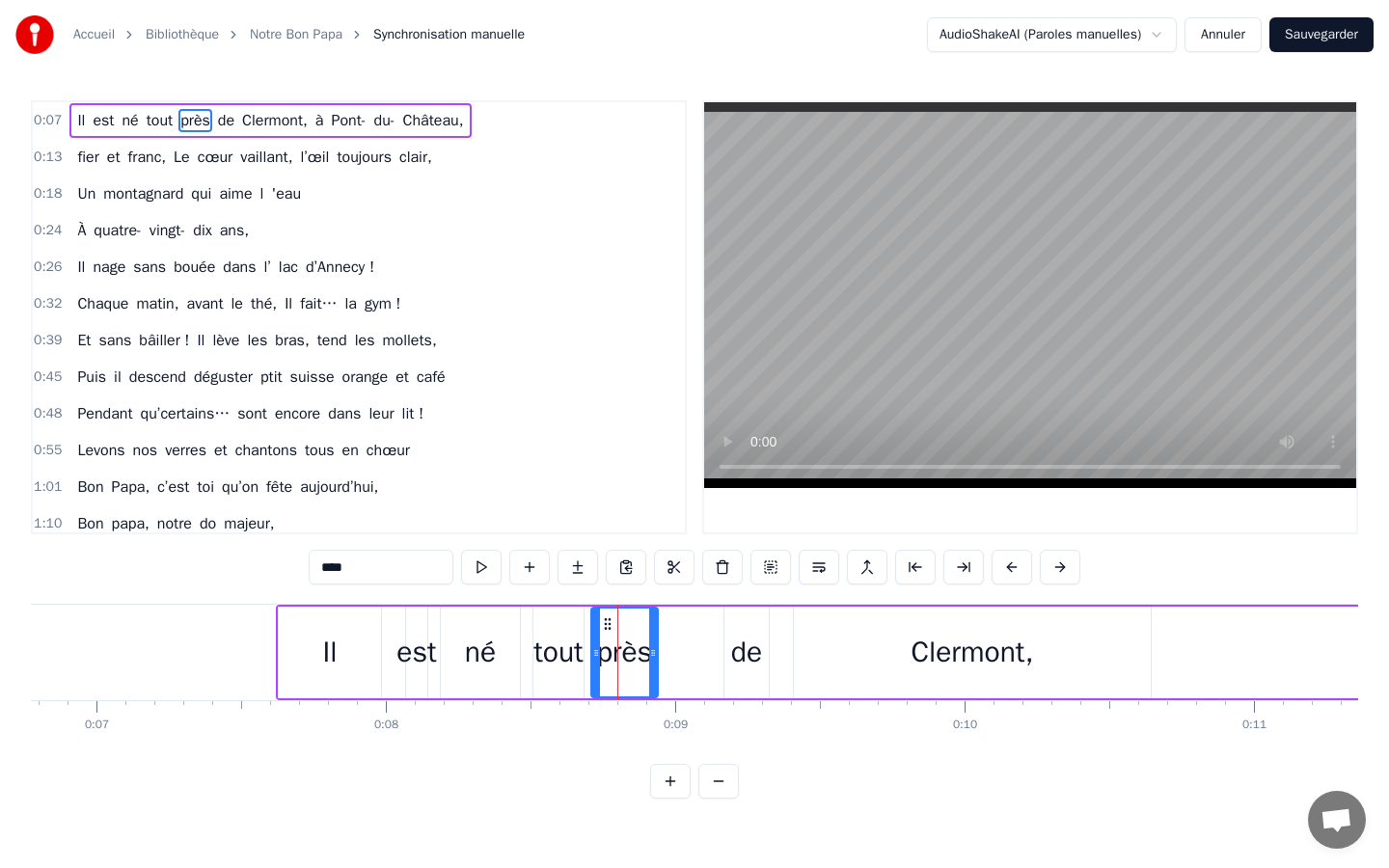 drag, startPoint x: 710, startPoint y: 643, endPoint x: 651, endPoint y: 645, distance: 59.03389 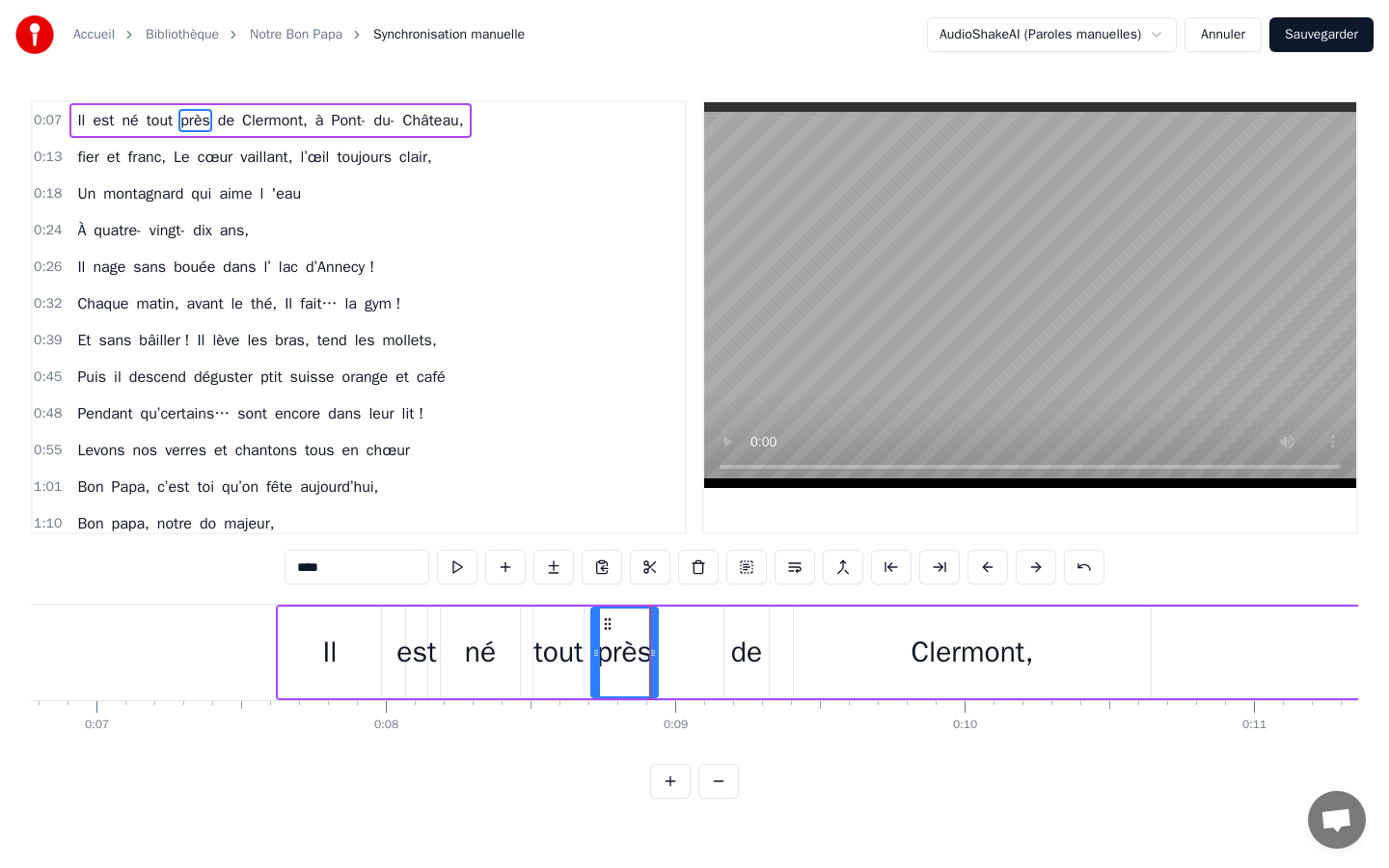 drag, startPoint x: 745, startPoint y: 651, endPoint x: 704, endPoint y: 653, distance: 41.048752 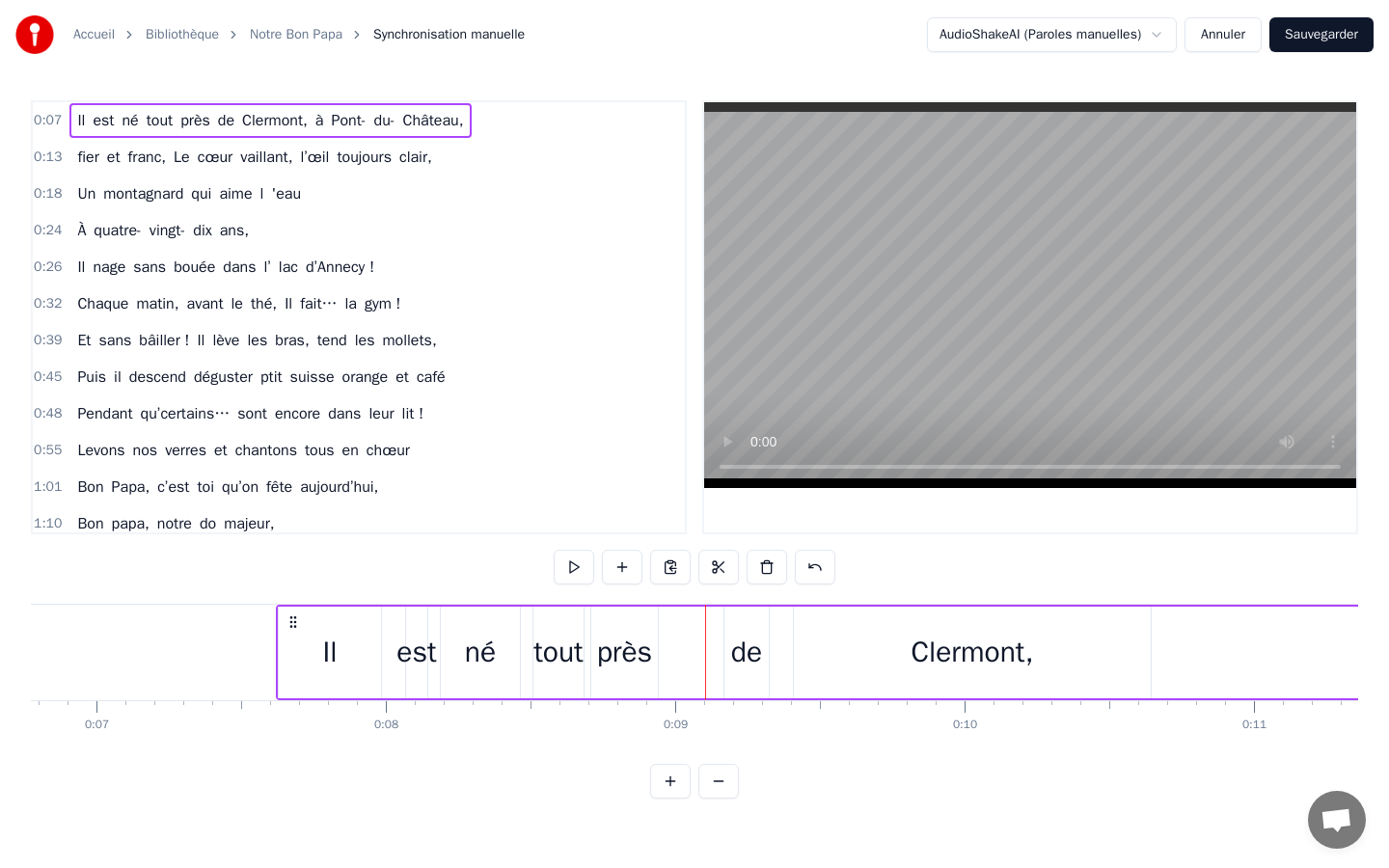 click on "de" at bounding box center (747, 652) 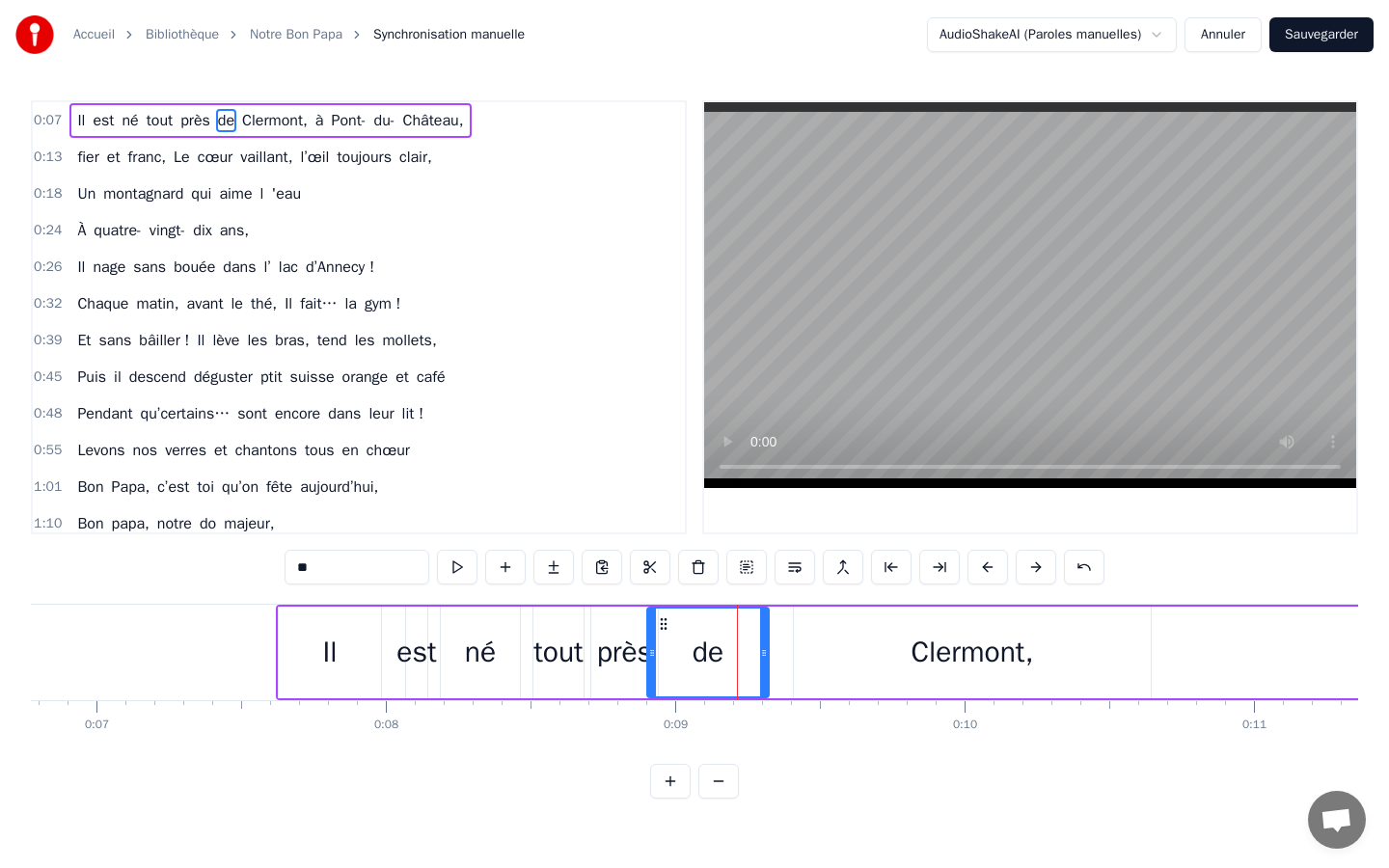 drag, startPoint x: 726, startPoint y: 650, endPoint x: 649, endPoint y: 651, distance: 77.00649 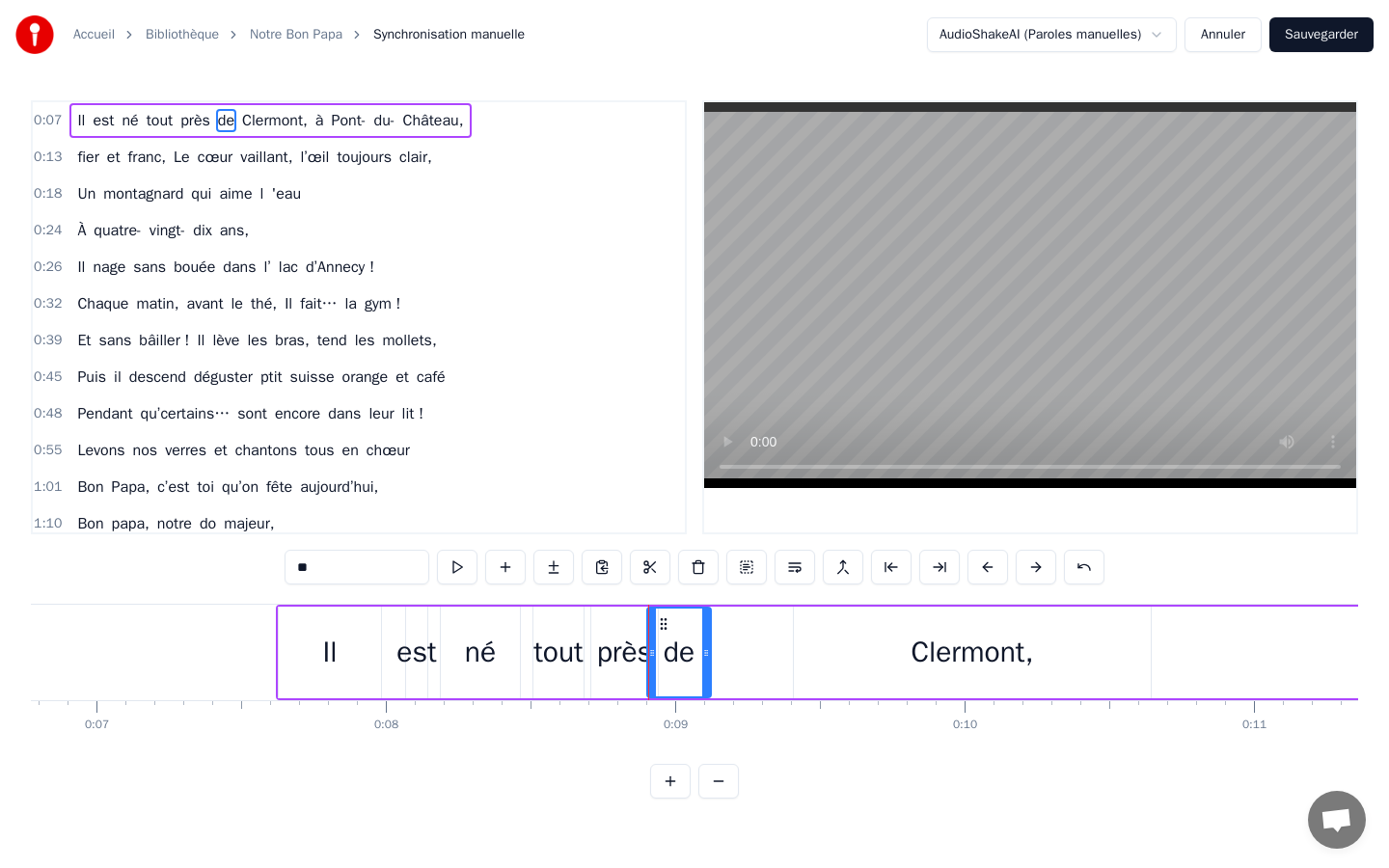 drag, startPoint x: 762, startPoint y: 648, endPoint x: 703, endPoint y: 647, distance: 59.008474 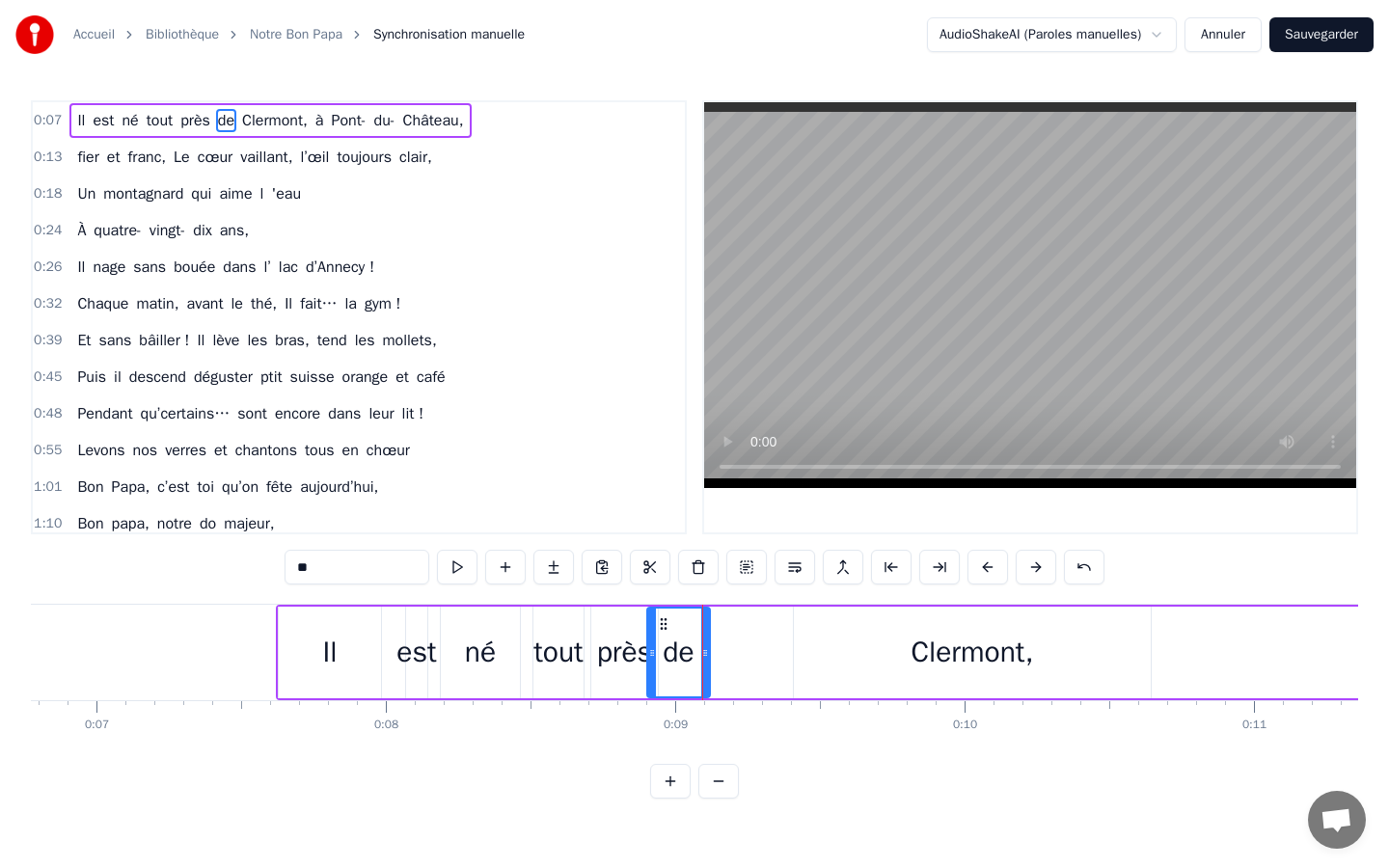 click on "Clermont," at bounding box center [971, 652] 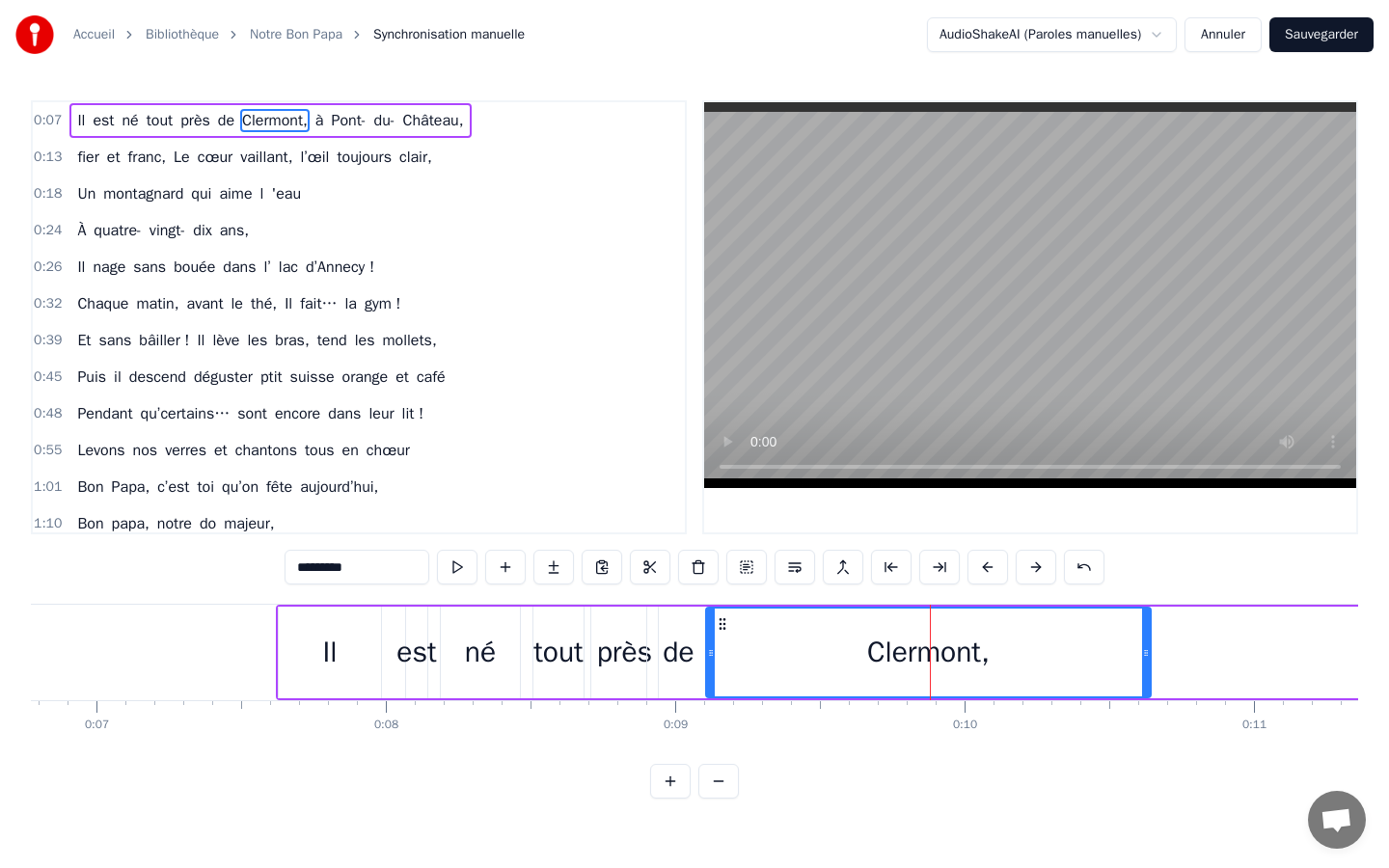 drag, startPoint x: 797, startPoint y: 656, endPoint x: 709, endPoint y: 655, distance: 88.00568 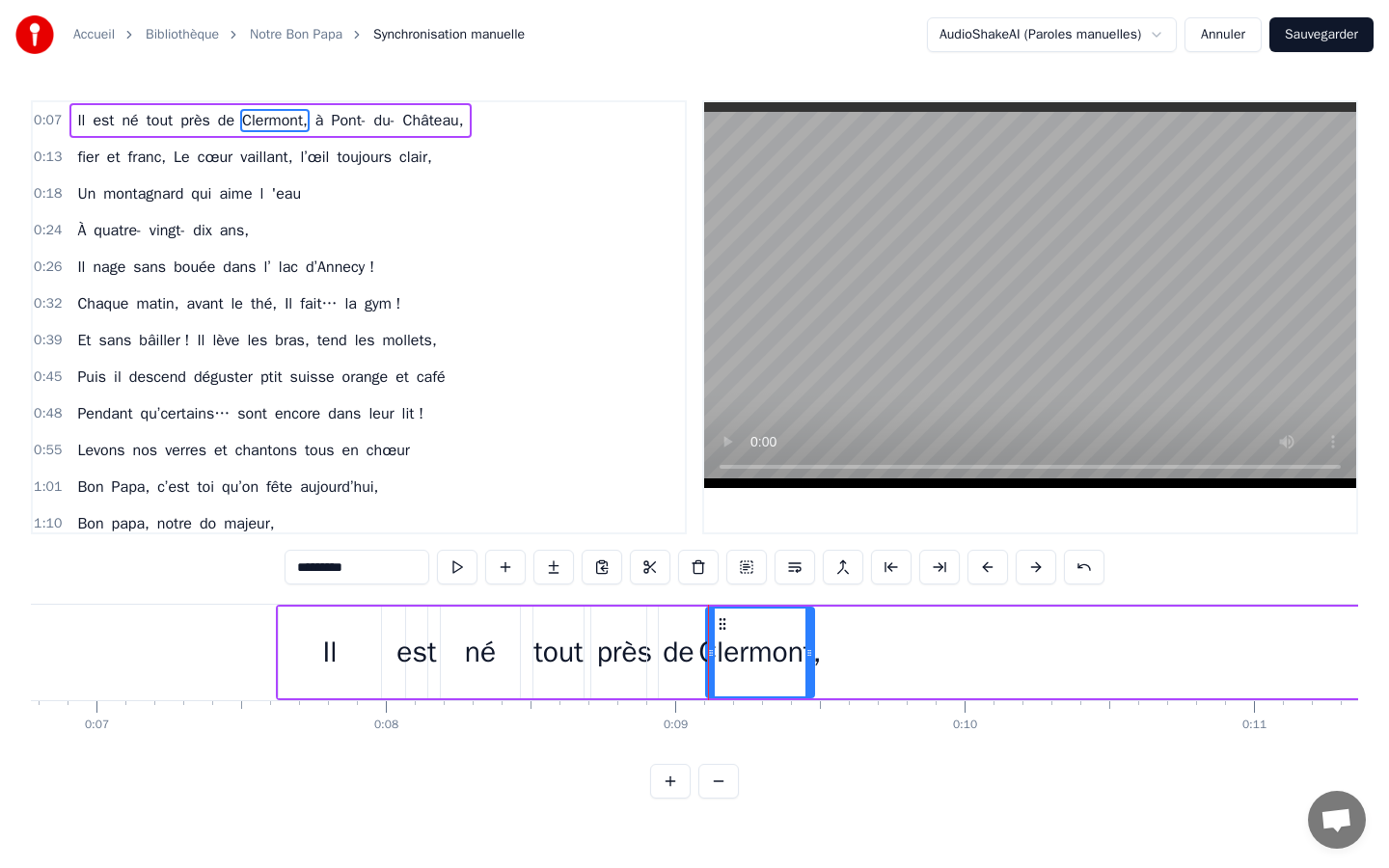 drag, startPoint x: 1145, startPoint y: 643, endPoint x: 808, endPoint y: 647, distance: 337.02374 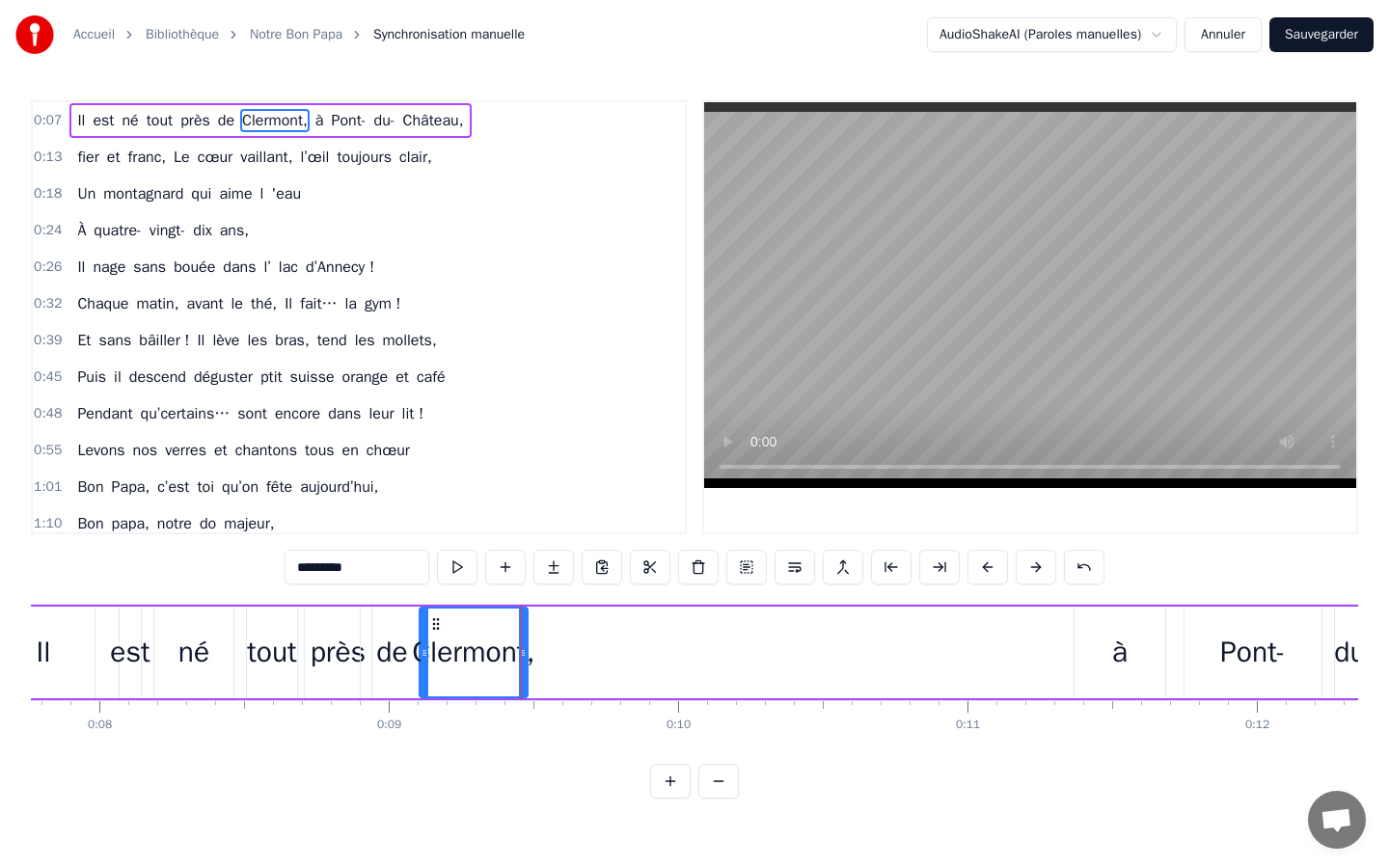 scroll, scrollTop: 0, scrollLeft: 2301, axis: horizontal 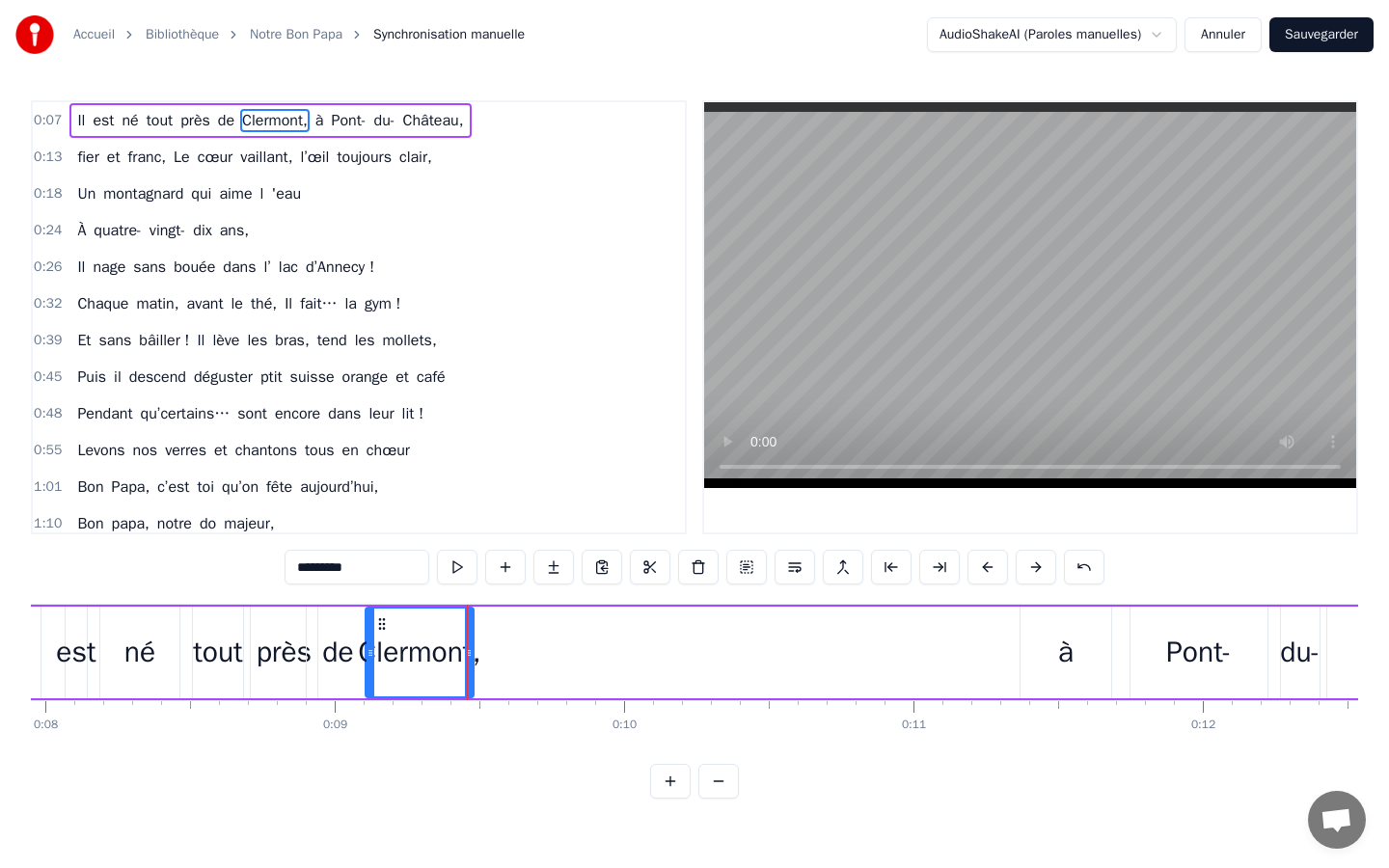 click on "à" at bounding box center [1066, 652] 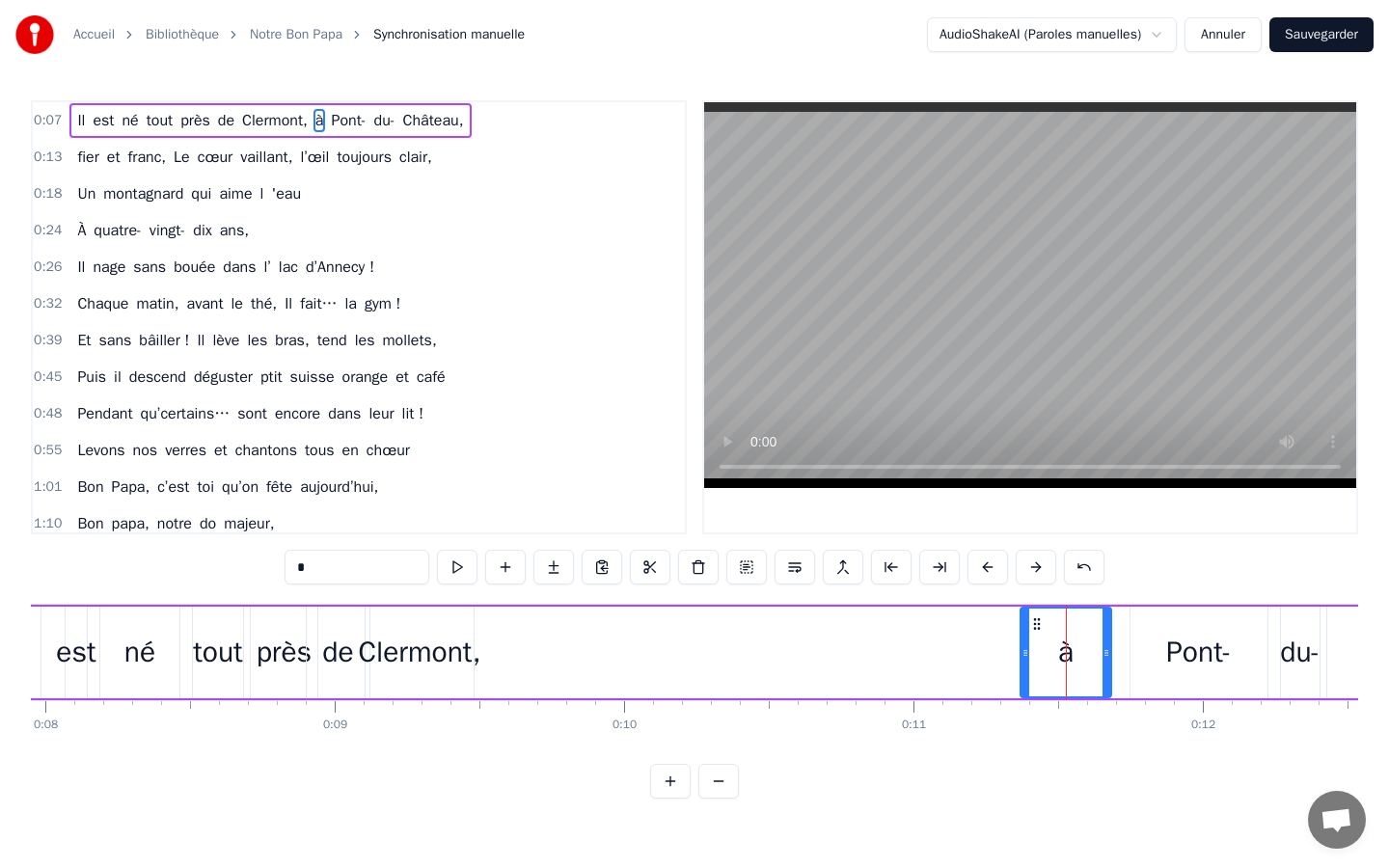 drag, startPoint x: 1057, startPoint y: 649, endPoint x: 859, endPoint y: 650, distance: 198.00253 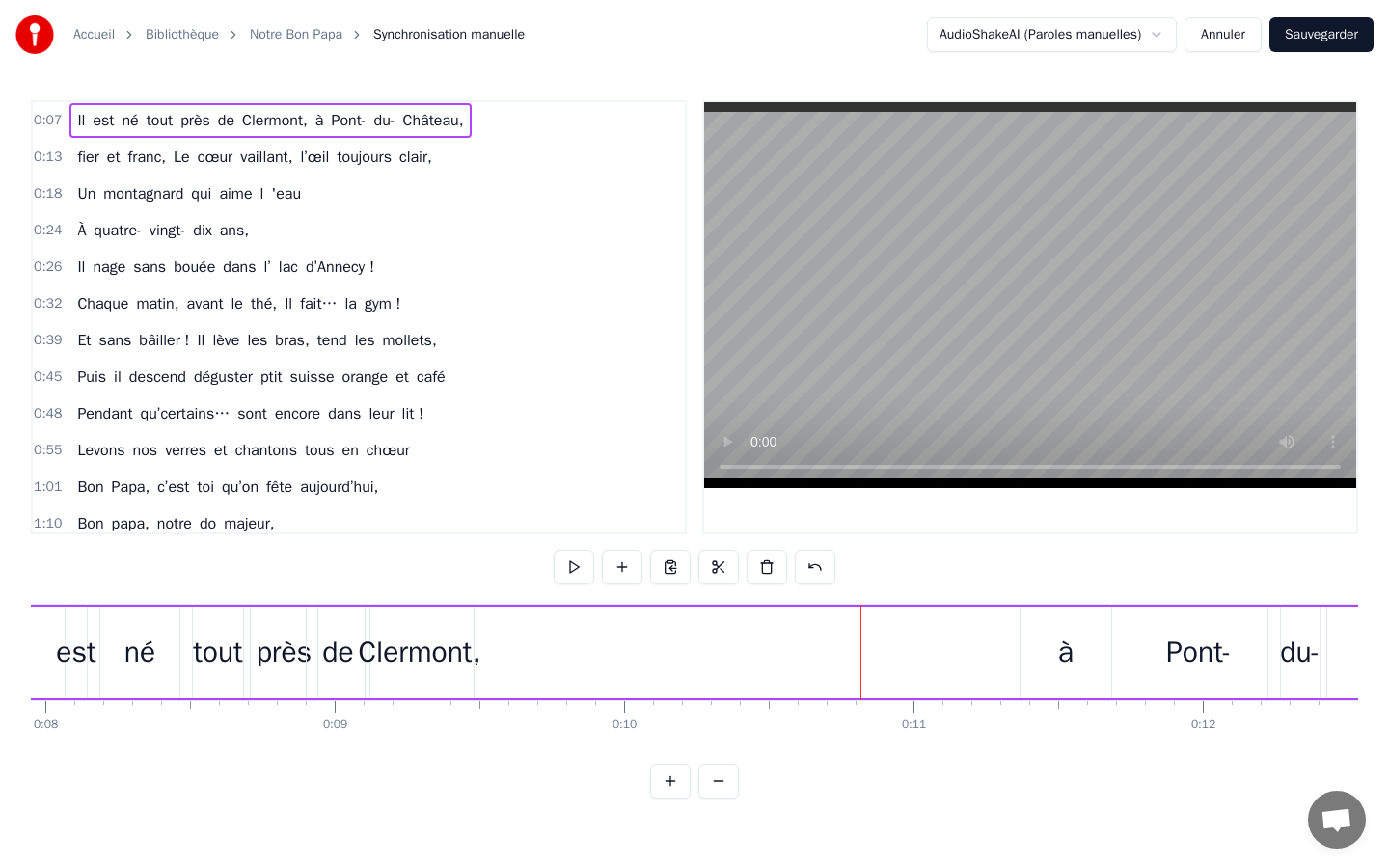 click on "à" at bounding box center [1066, 652] 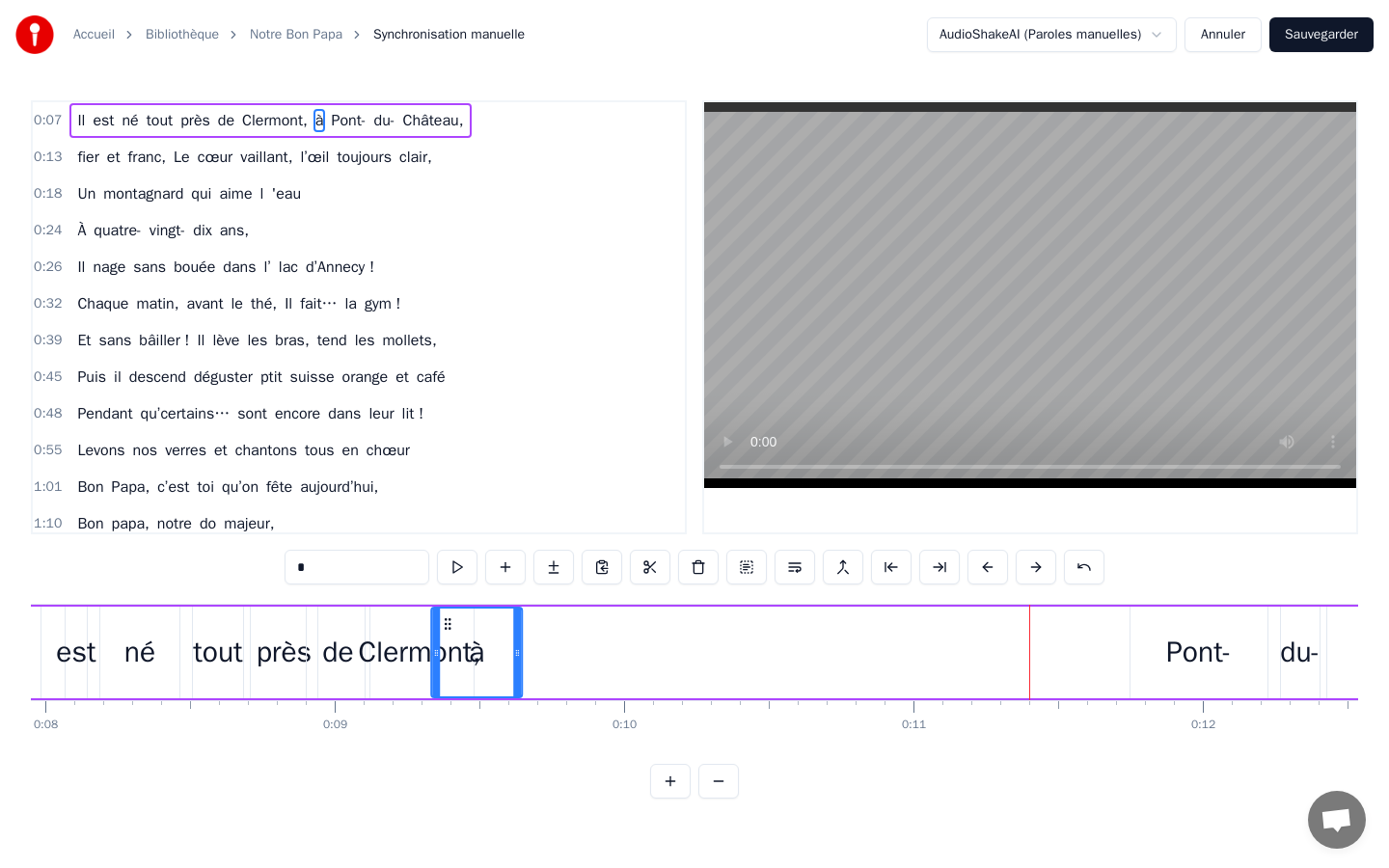 drag, startPoint x: 1036, startPoint y: 621, endPoint x: 449, endPoint y: 646, distance: 587.53213 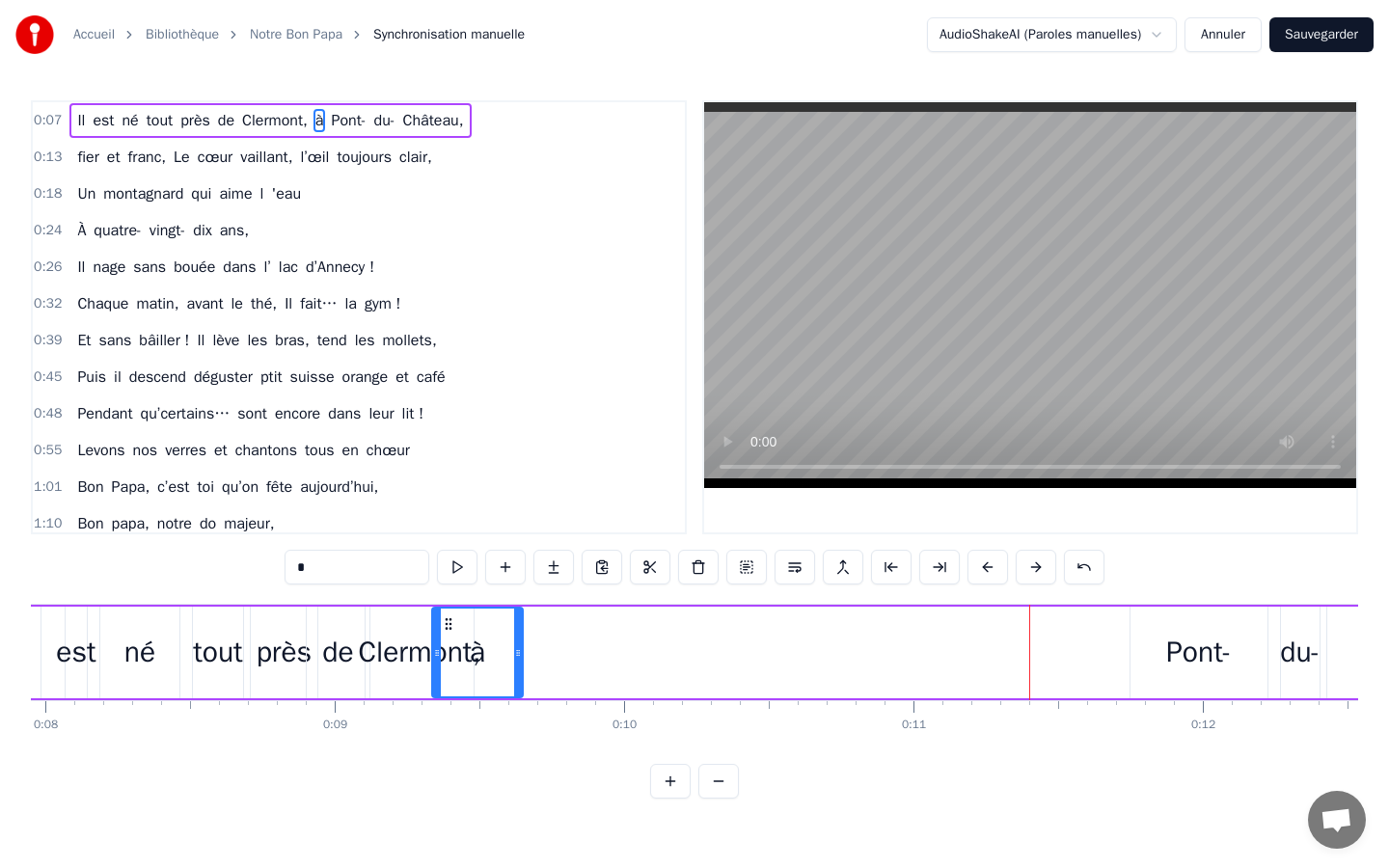click on "Pont-" at bounding box center (1199, 652) 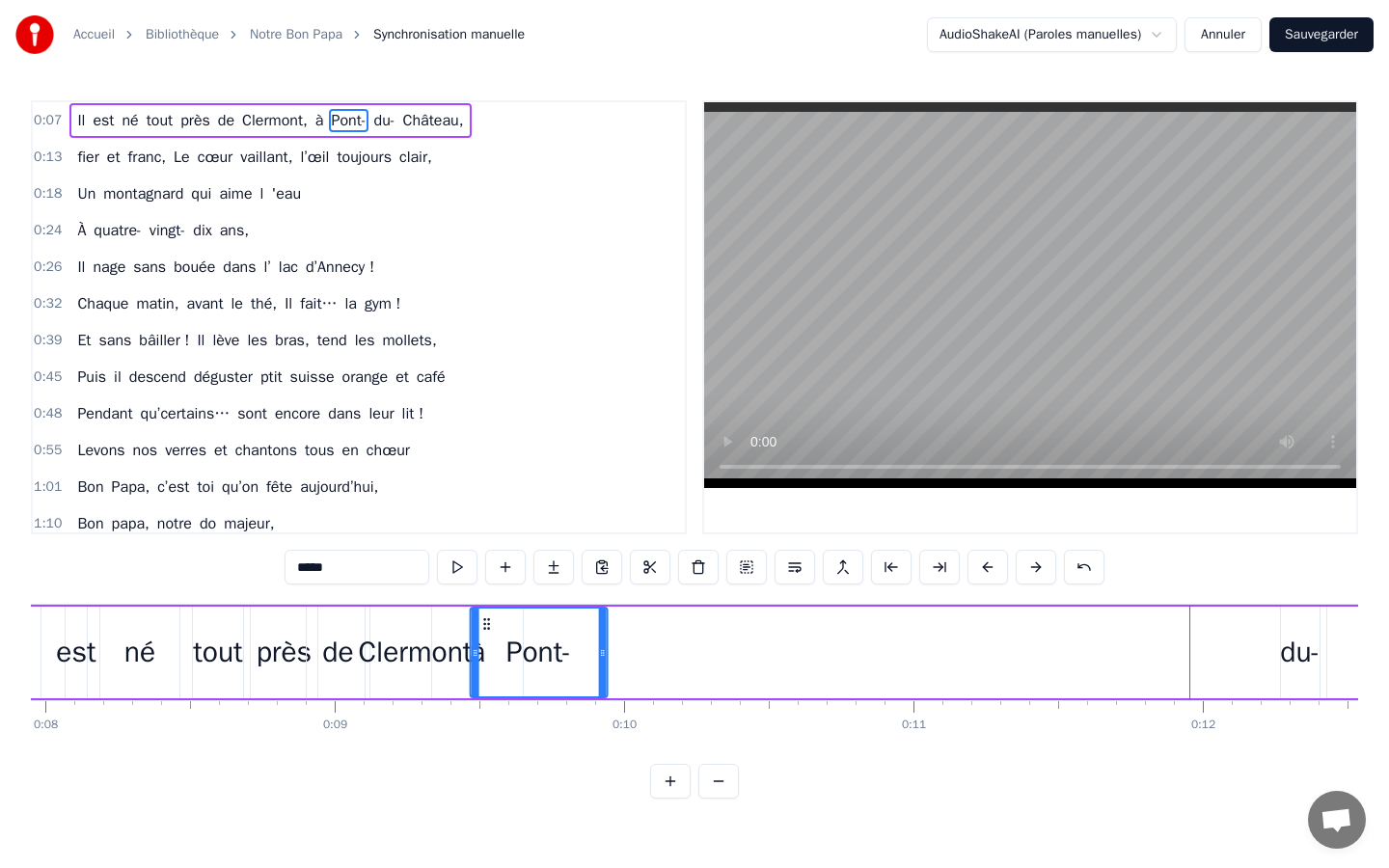 drag, startPoint x: 1146, startPoint y: 620, endPoint x: 486, endPoint y: 654, distance: 660.8752 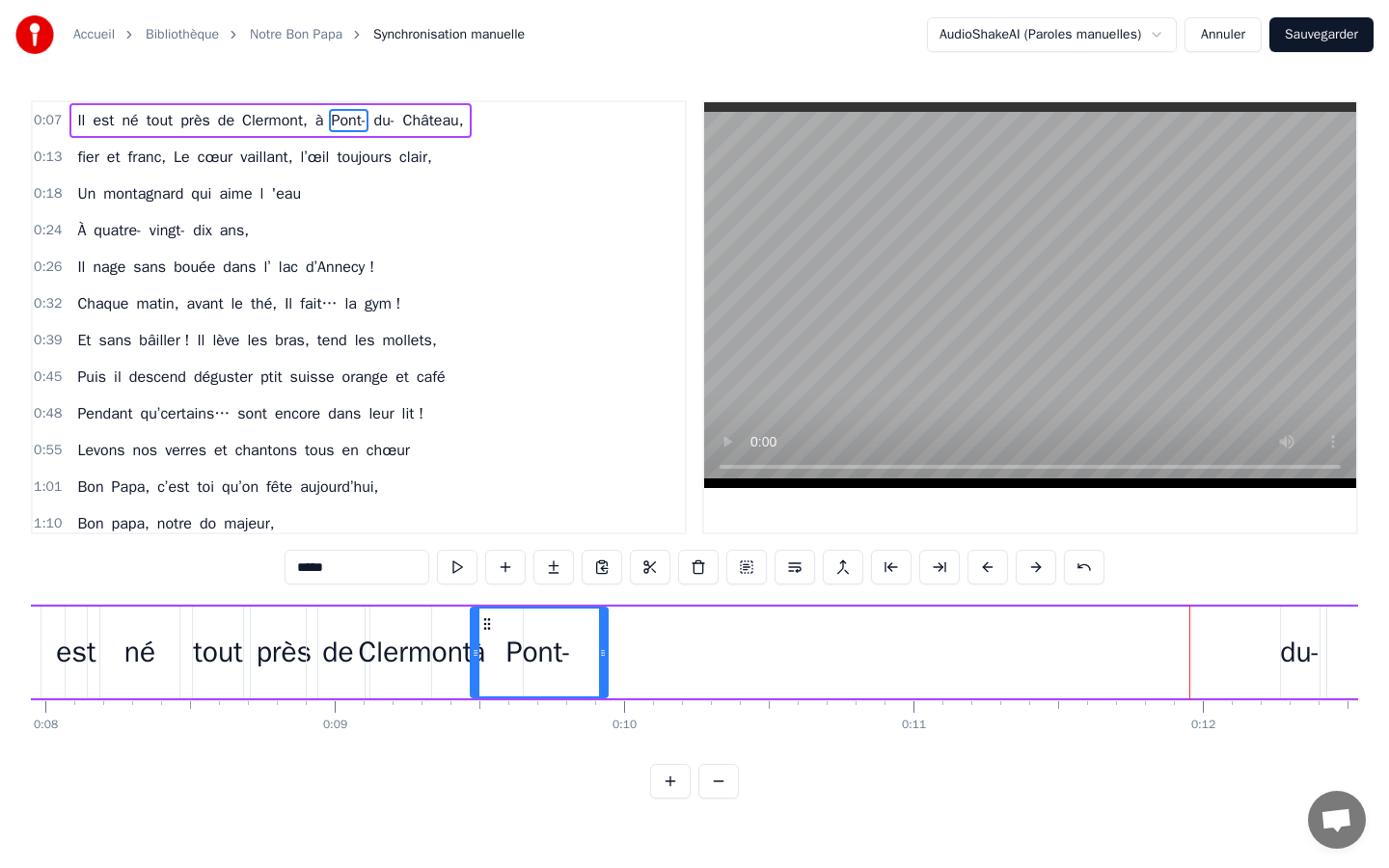 click on "du-" at bounding box center [1299, 652] 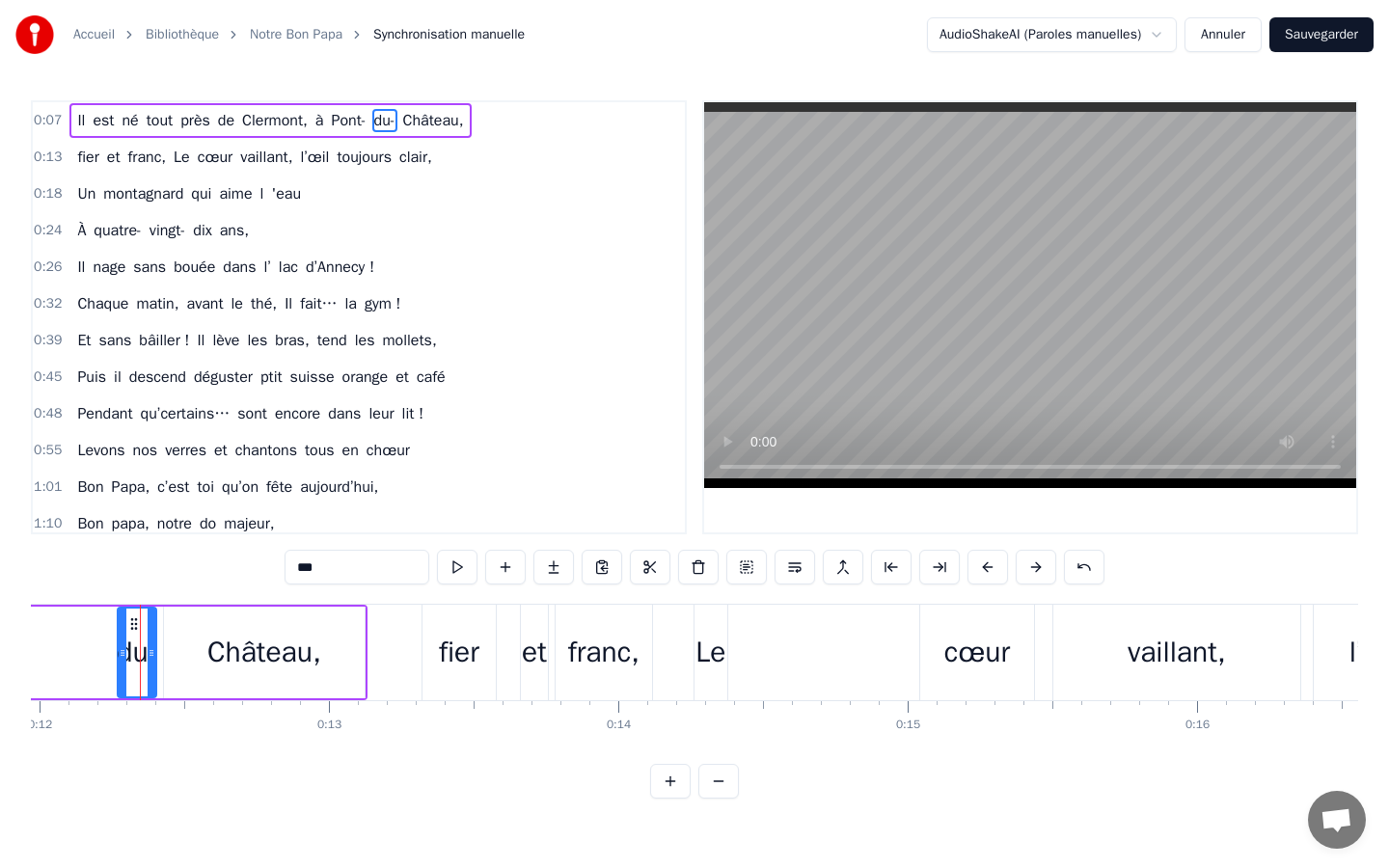 scroll, scrollTop: 0, scrollLeft: 3475, axis: horizontal 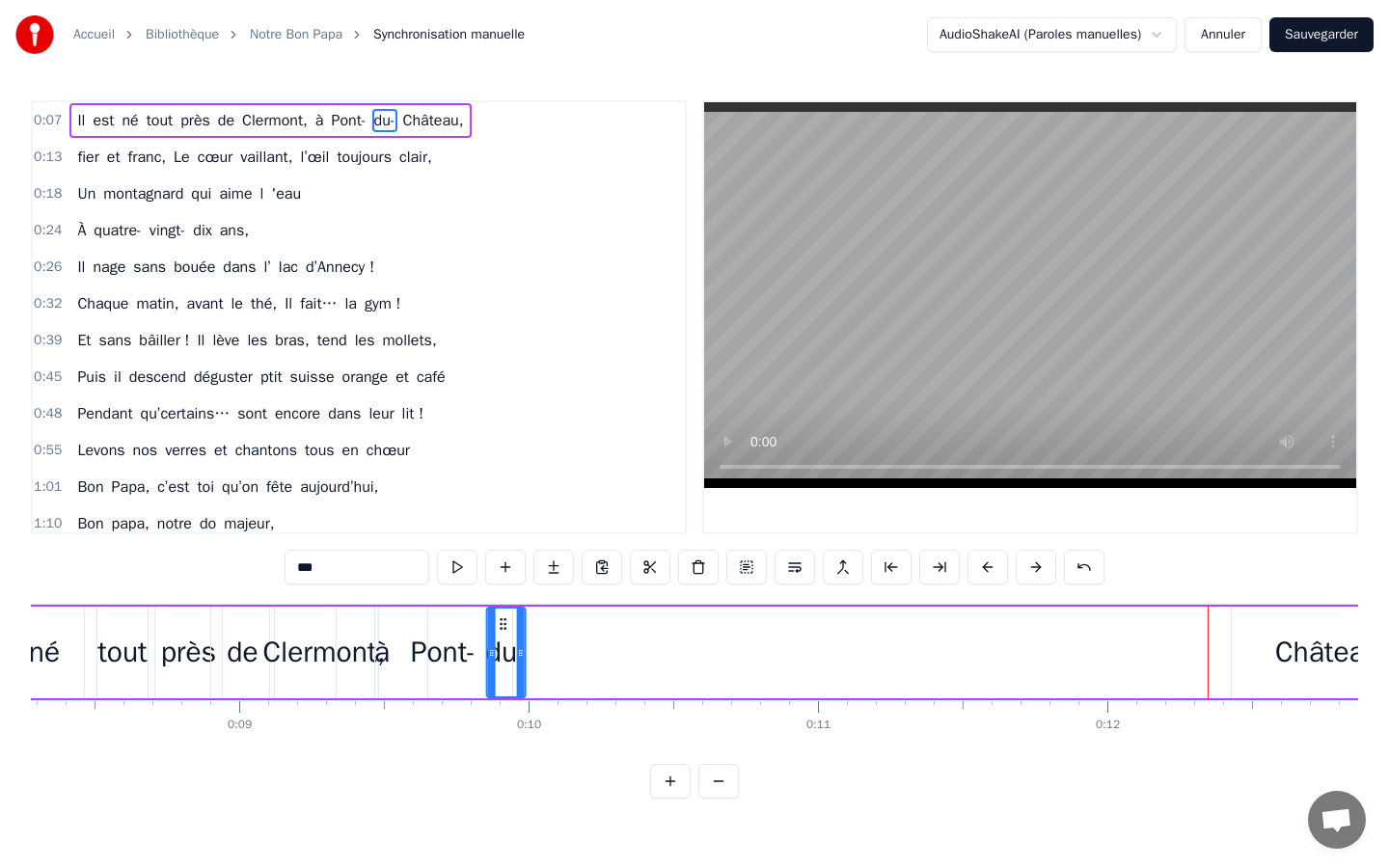 drag, startPoint x: 122, startPoint y: 620, endPoint x: 503, endPoint y: 609, distance: 381.15876 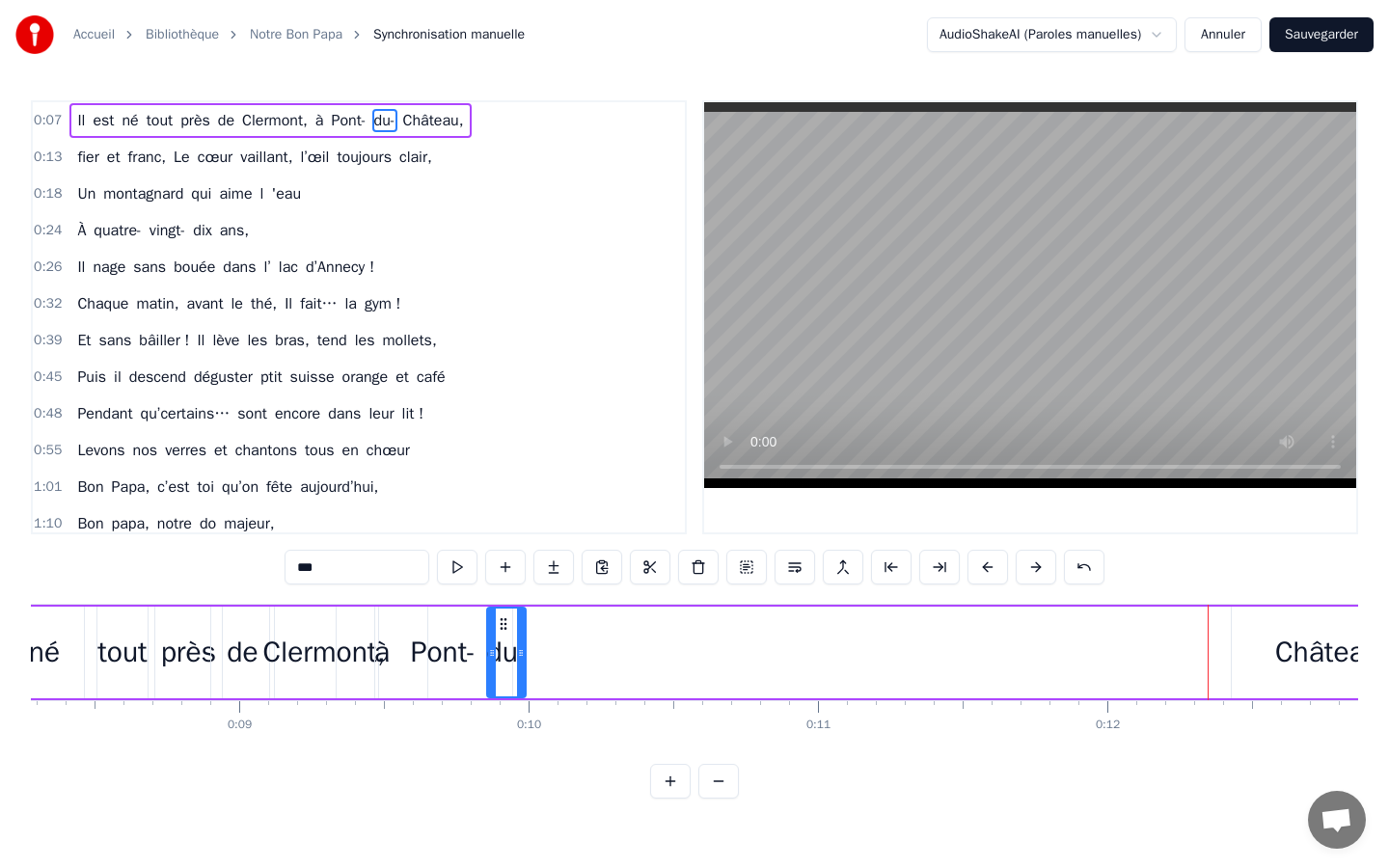 click on "Château," at bounding box center [1332, 652] 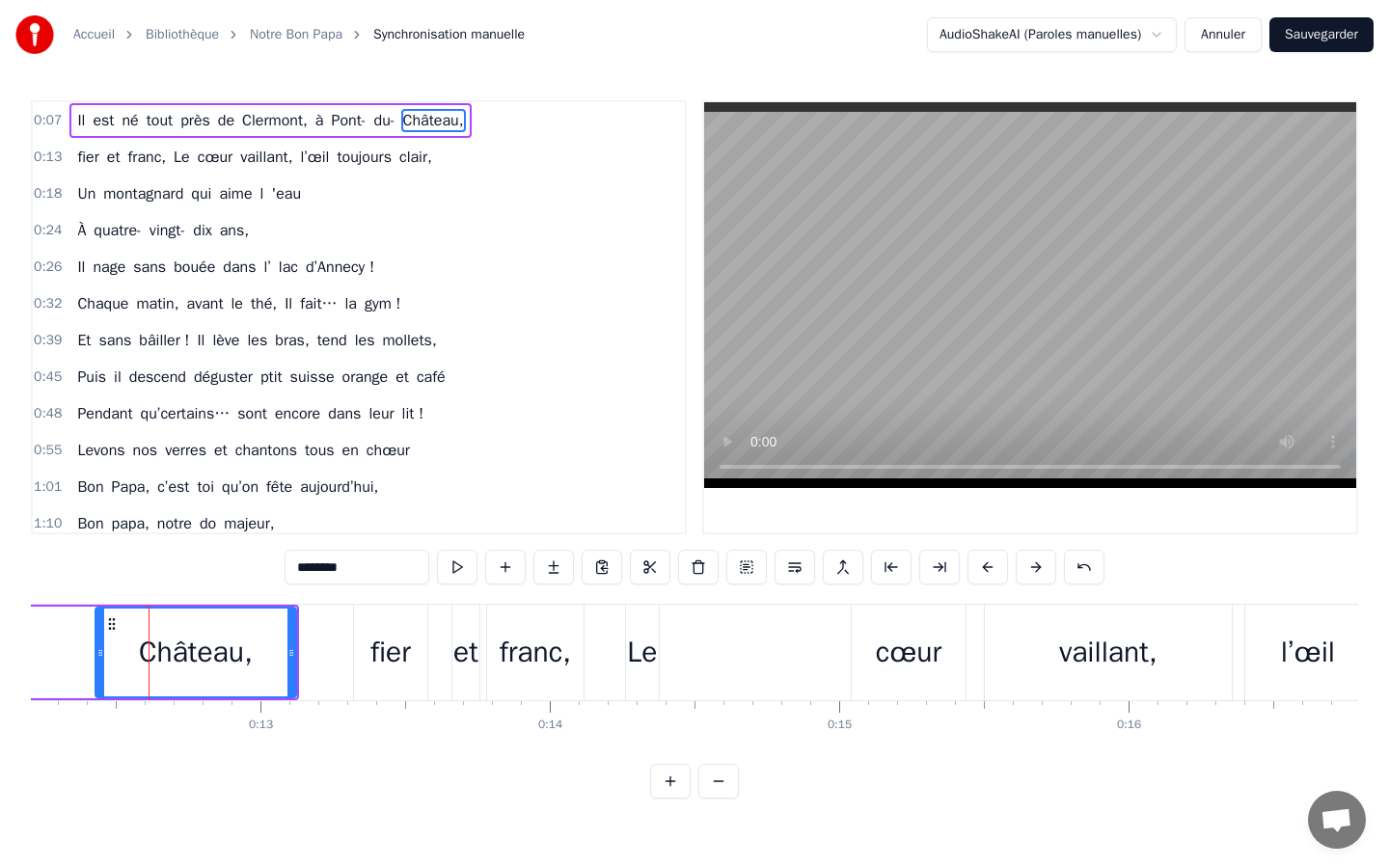 scroll, scrollTop: 0, scrollLeft: 3553, axis: horizontal 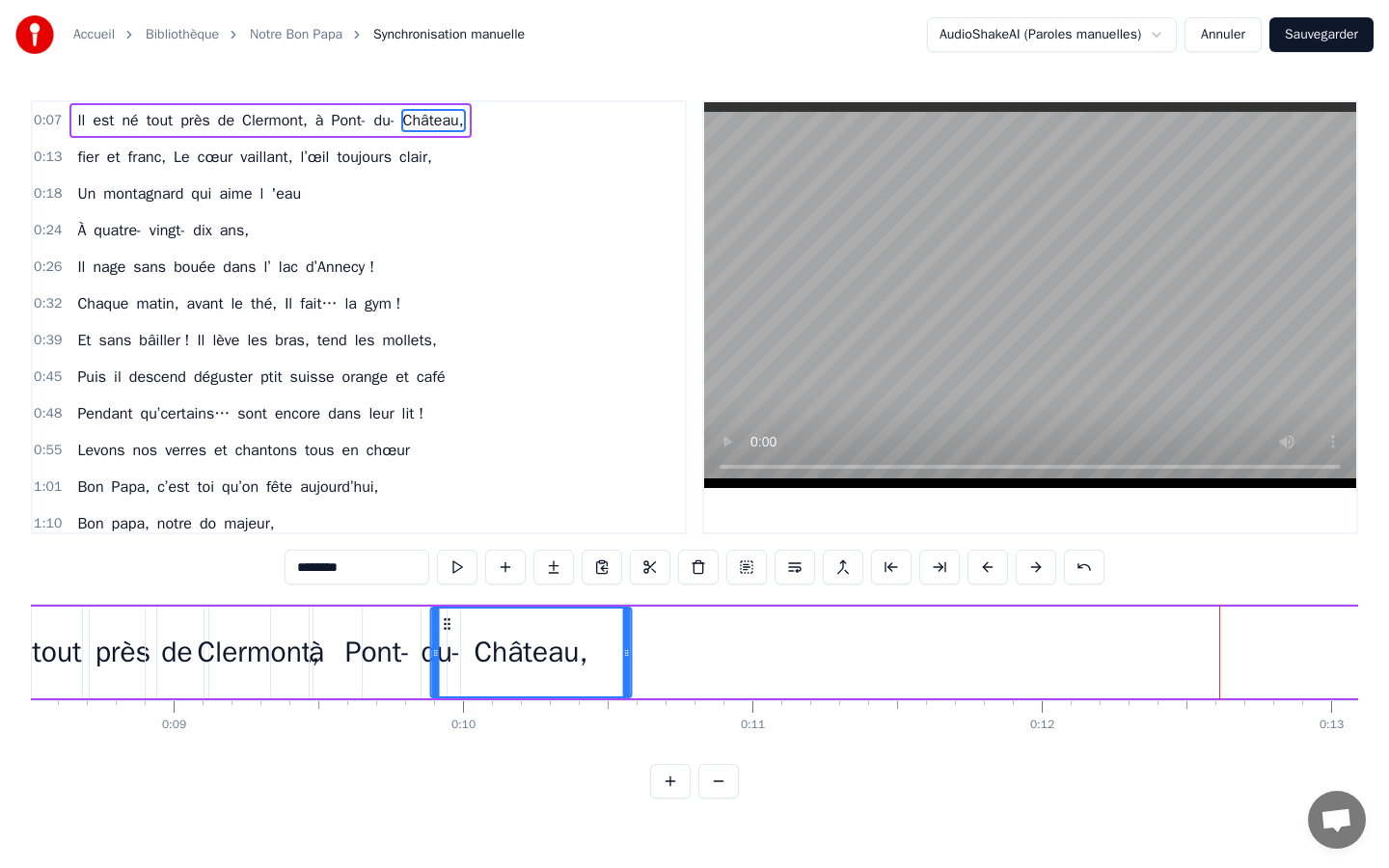 drag, startPoint x: 93, startPoint y: 625, endPoint x: 449, endPoint y: 617, distance: 356.0899 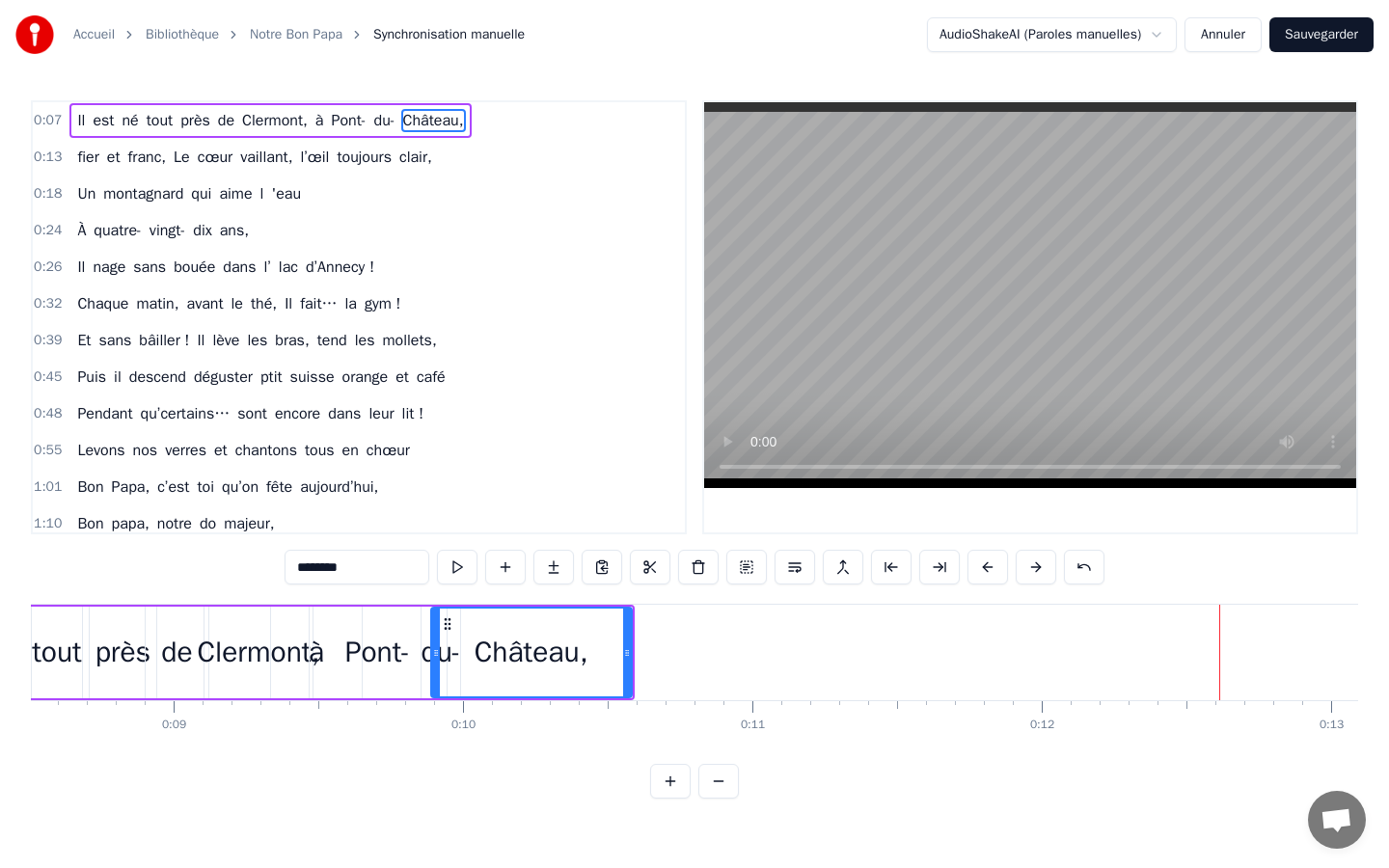 click on "0:07 Il est né tout près de [GEOGRAPHIC_DATA], à [GEOGRAPHIC_DATA], 0:13 fier et franc, Le cœur vaillant, l’œil toujours clair, 0:18 Un montagnard qui aime l 'eau 0:24 À quatre- vingt- [PERSON_NAME] ans, 0:26 Il nage sans bouée dans l’ lac d’Annecy ! 0:32 Chaque matin, avant le thé, Il fait… la gym ! 0:39 Et sans bâiller ! Il lève les bras, tend les mollets, 0:45 Puis il descend déguster ptit suisse orange et café 0:48 Pendant qu’certains… sont encore dans leur lit ! 0:55 Levons nos verres et chantons tous en chœur 1:01 Bon Papa, c’est toi qu’on fête aujourd’hui, 1:10 Bon papa, notre do majeur, 1:15 Tu fais danser tout l’temps qui passe, 1:18 Et tu le fais avec…grande classe ! 1:22 Levons nos verres et chantons tous en chœur 1:28 Bon Papa, c’est toi qu’on fête aujourd’hui, 1:36 Bon papa, notre do majeur, 1:38 Tu fais danser tout l’temps qui passe, 1:45 Et tu le fais avec…grande classe ! 1:58 Dans les chemins, les prés, les bois, Il marche au pas, 2:20 Tout en sifflant un air et" at bounding box center (694, 449) 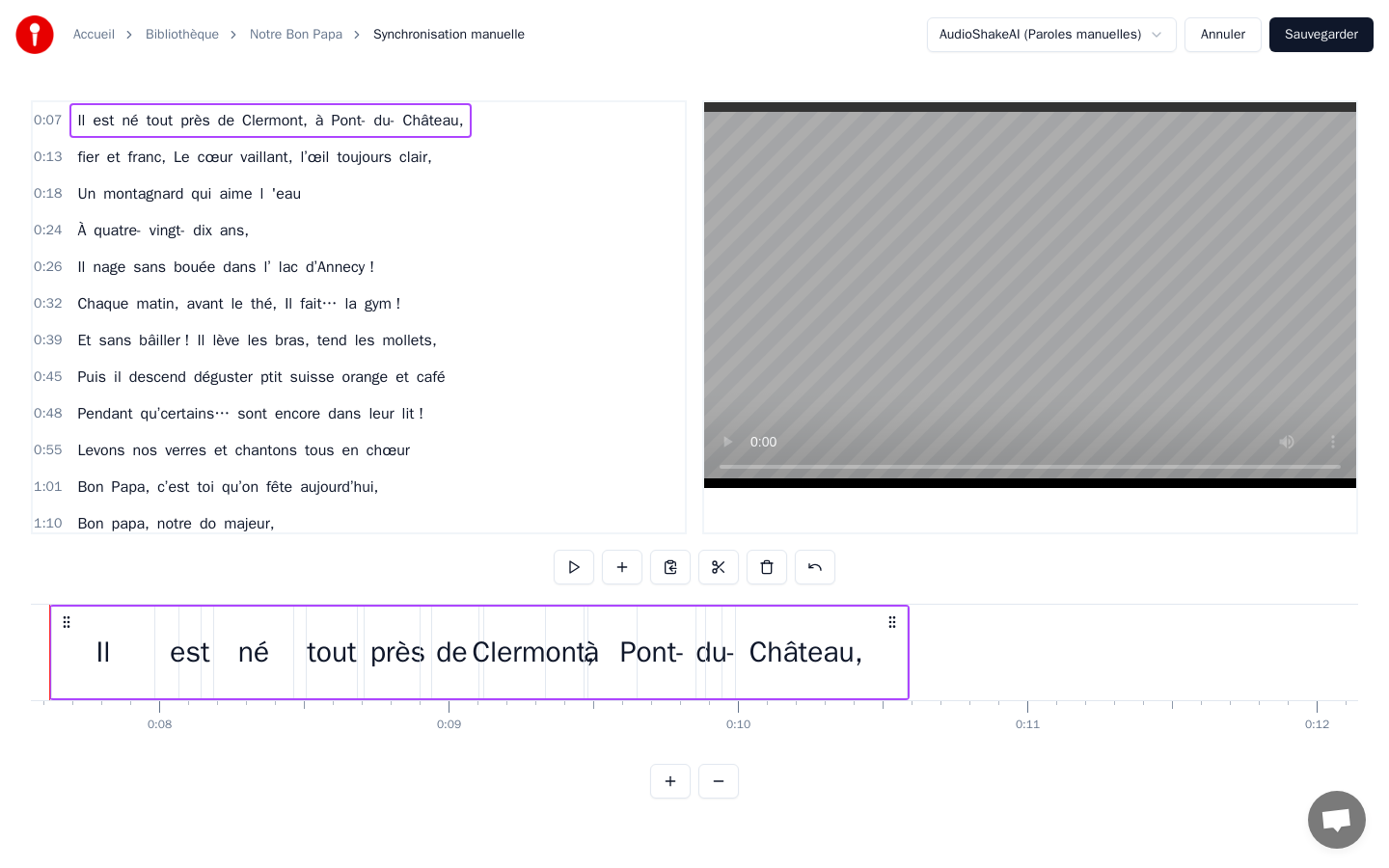 scroll, scrollTop: 0, scrollLeft: 2109, axis: horizontal 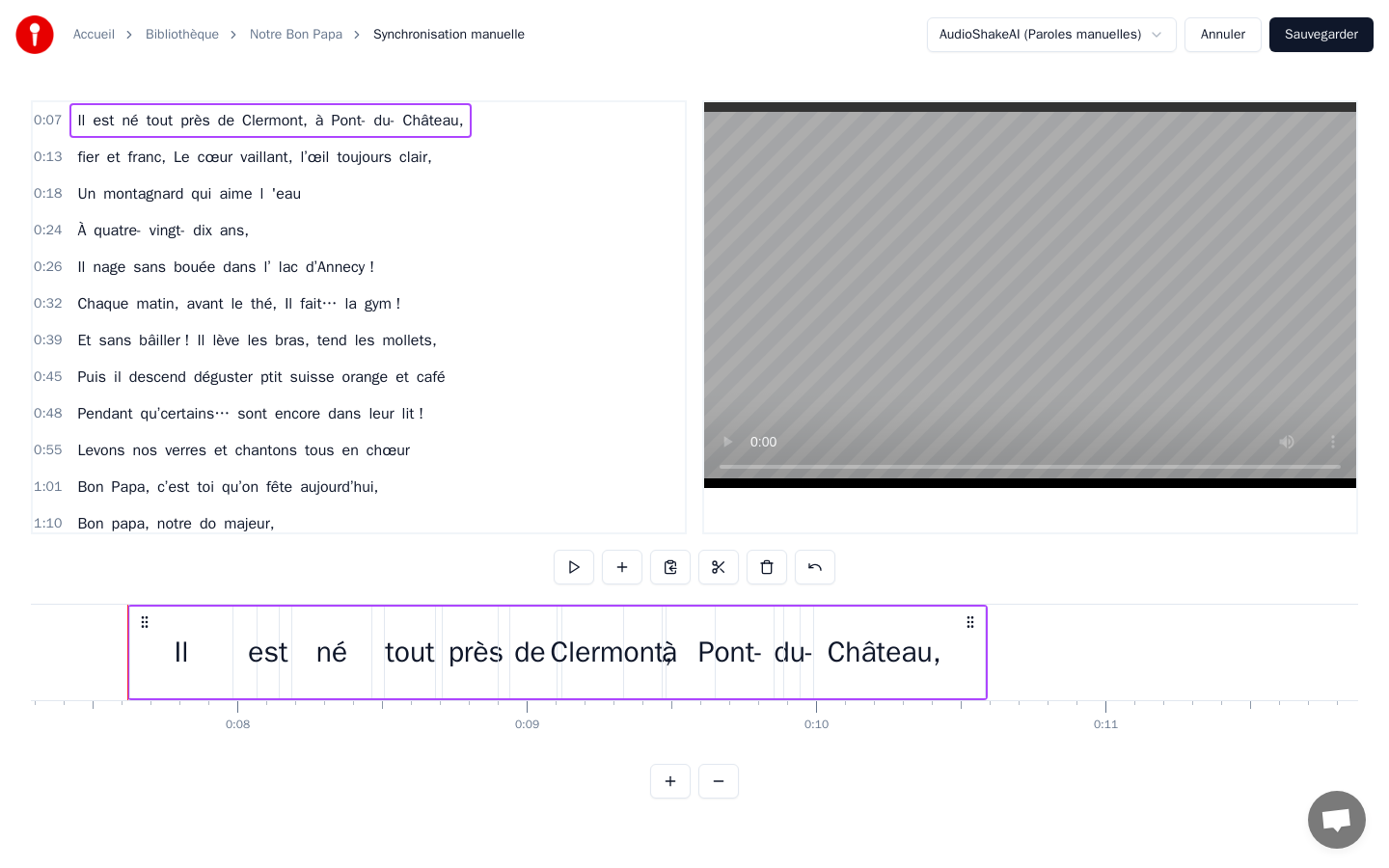 click at bounding box center [574, 567] 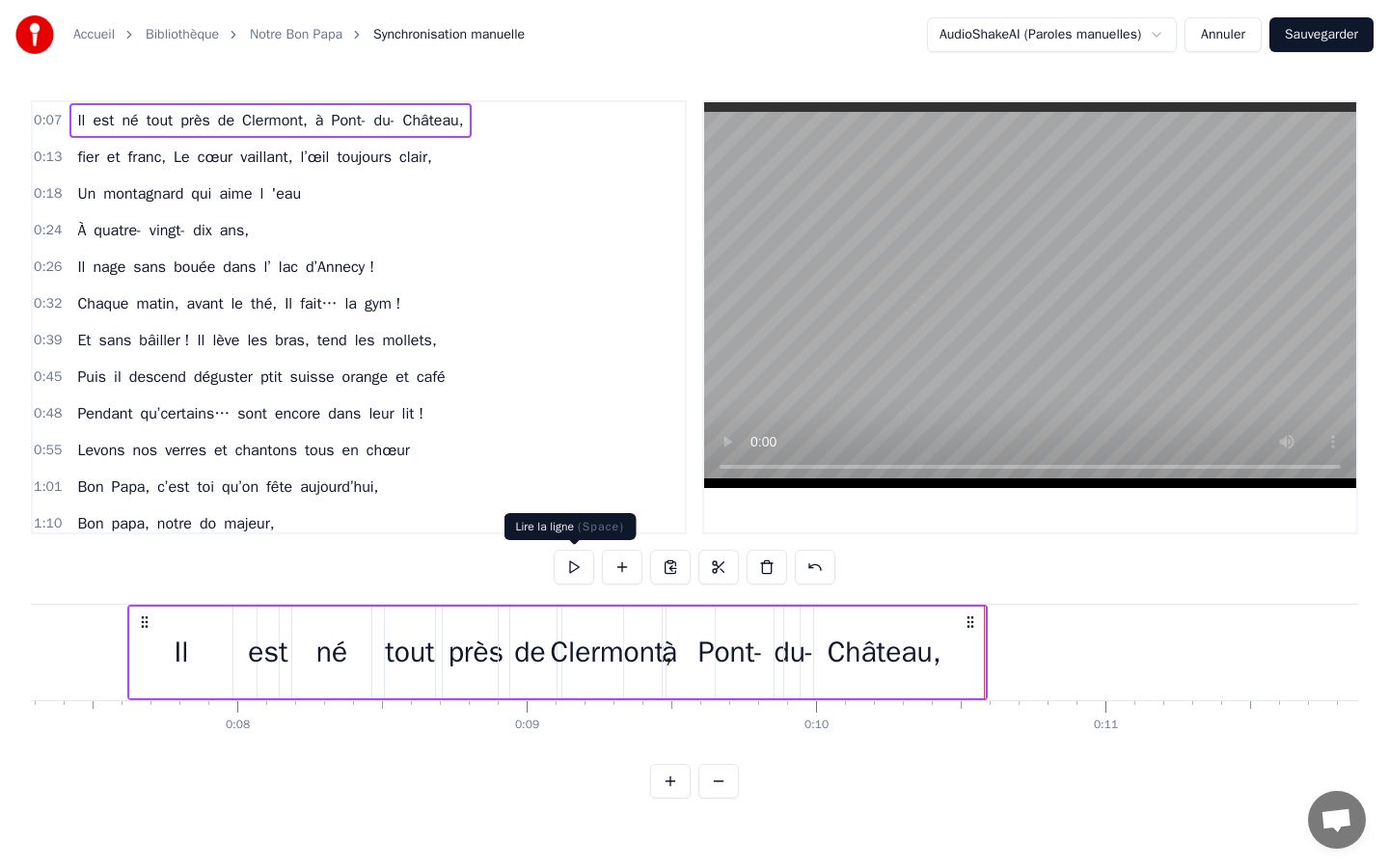 click at bounding box center (574, 567) 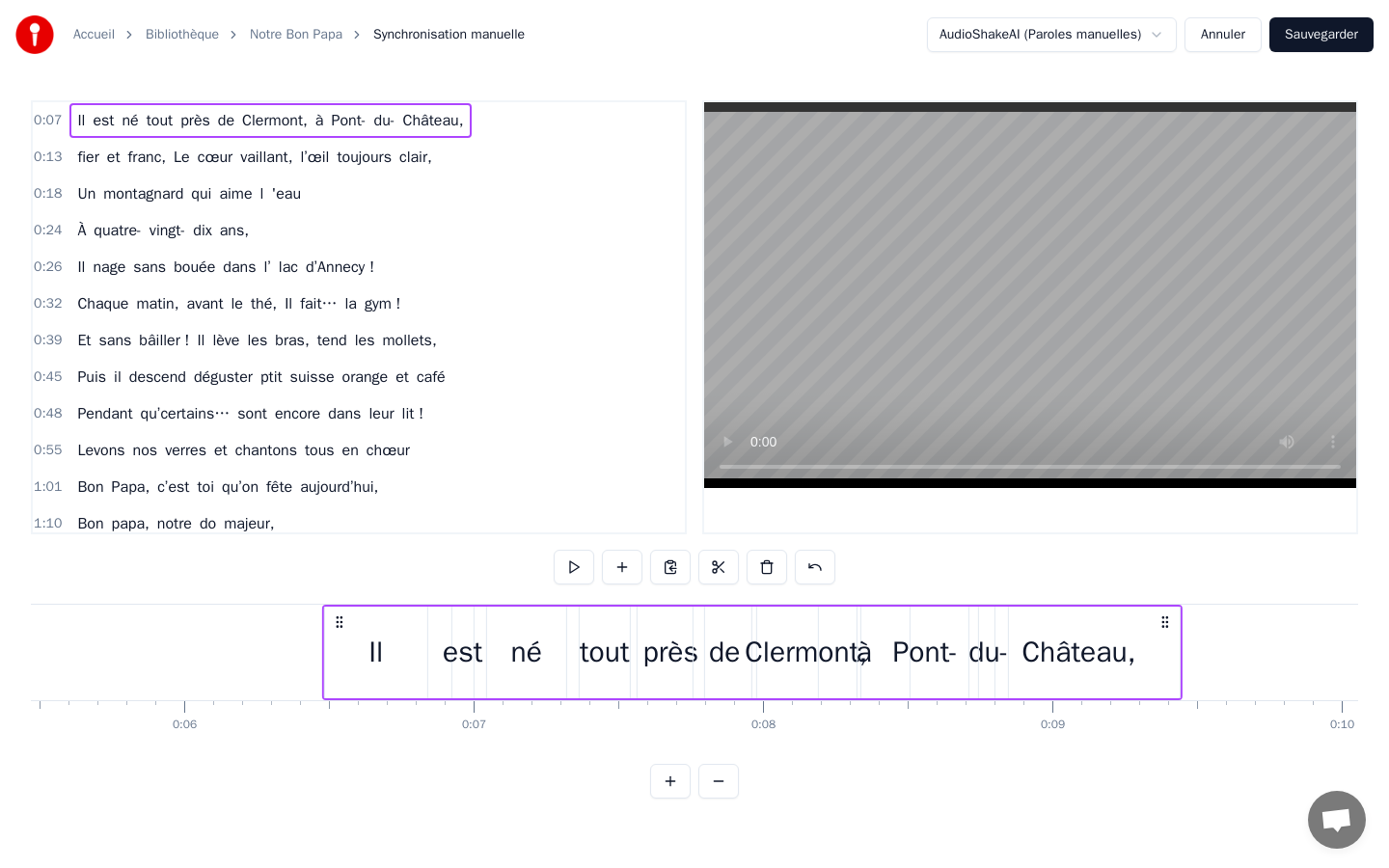 scroll, scrollTop: 0, scrollLeft: 1571, axis: horizontal 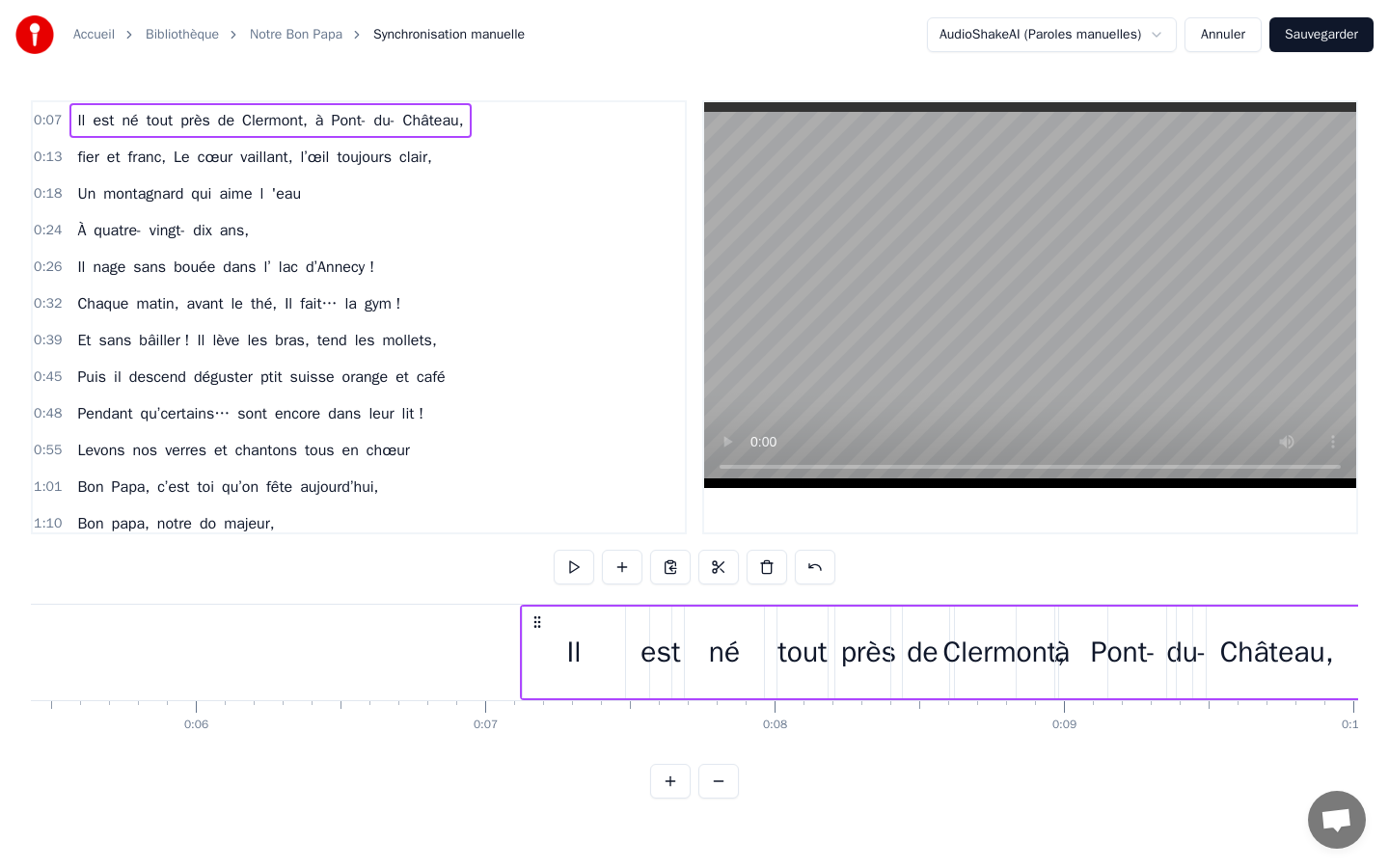 drag, startPoint x: 142, startPoint y: 619, endPoint x: 534, endPoint y: 656, distance: 393.7423 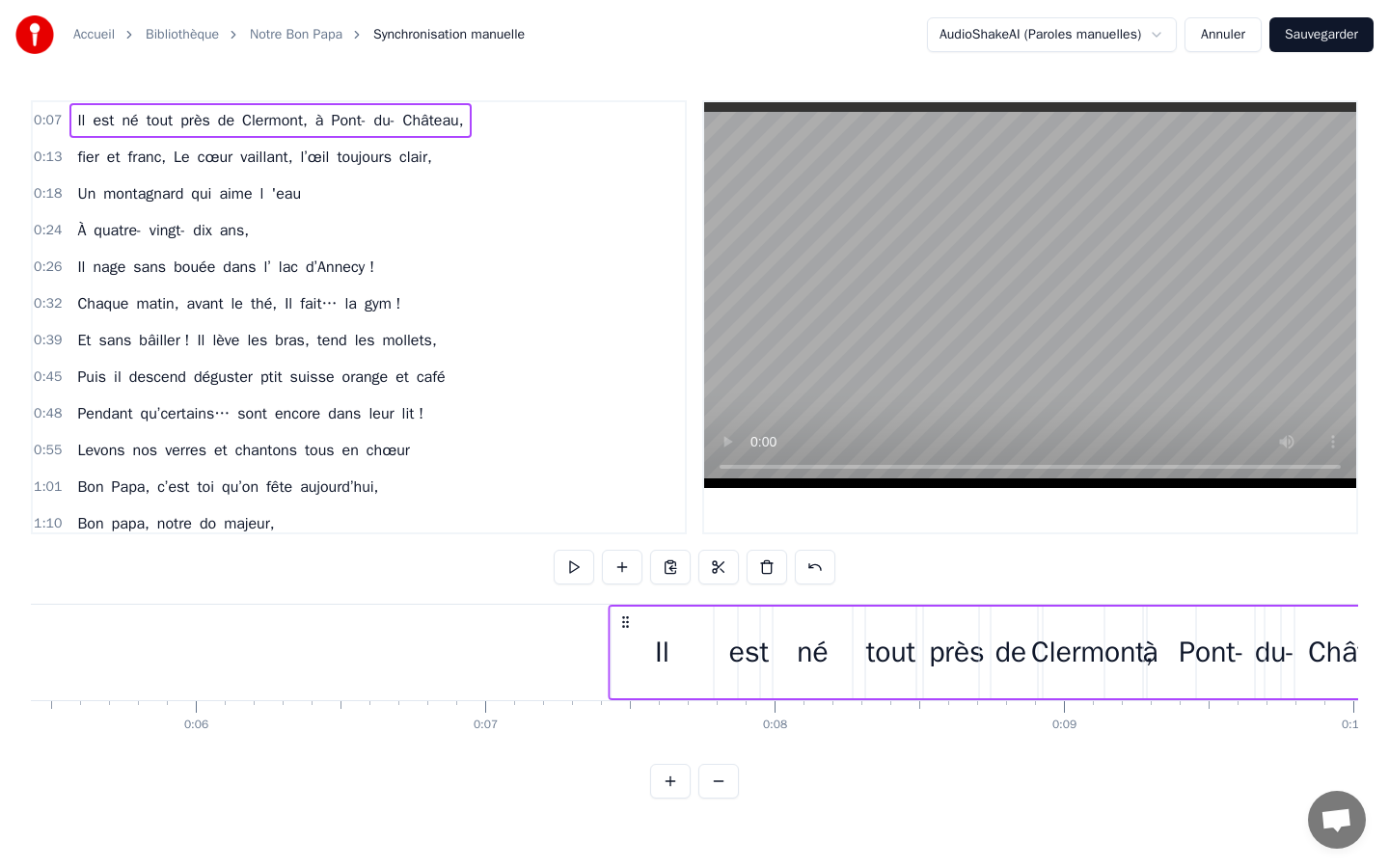 drag, startPoint x: 536, startPoint y: 619, endPoint x: 625, endPoint y: 627, distance: 89.35883 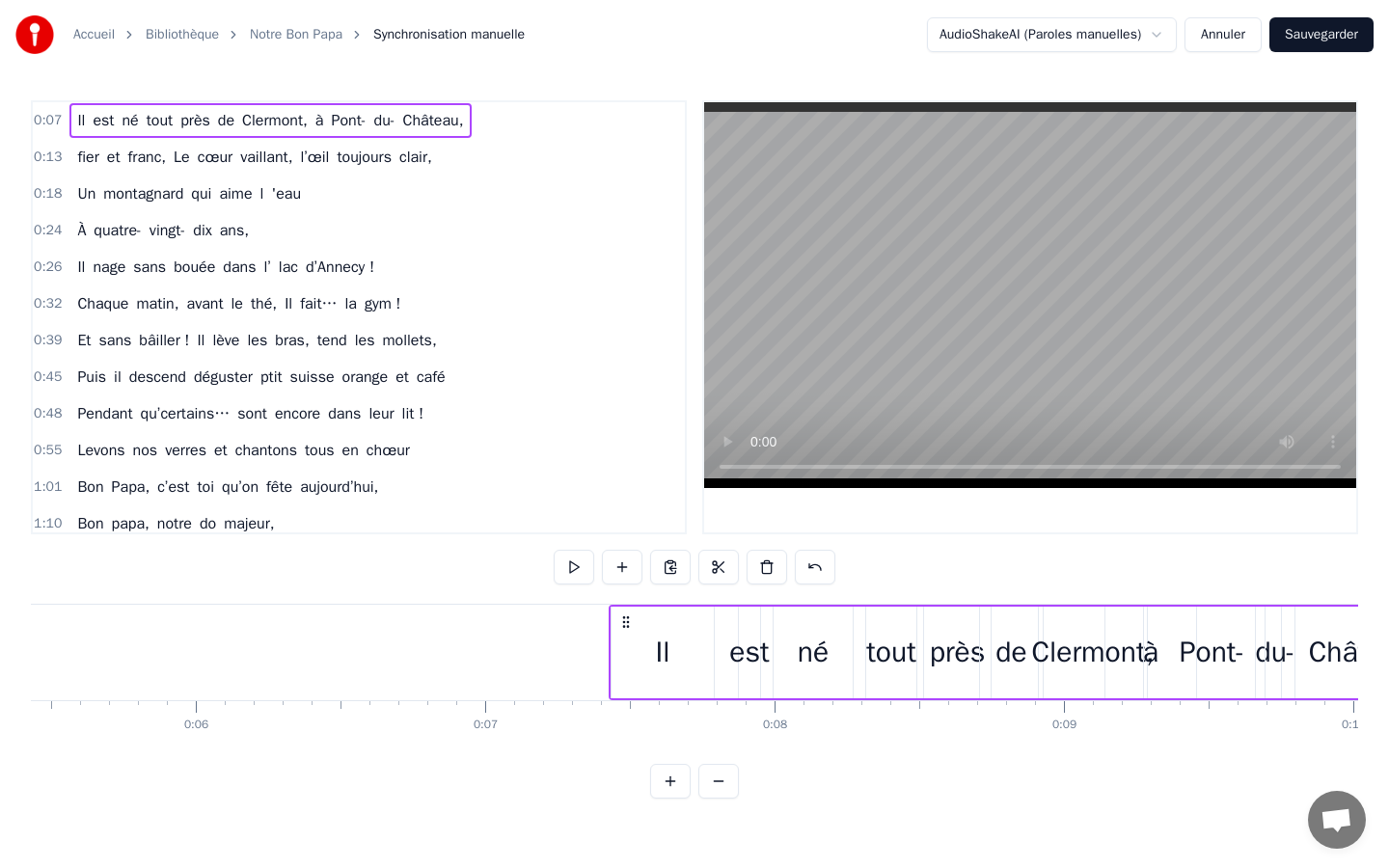 click on "est" at bounding box center (749, 652) 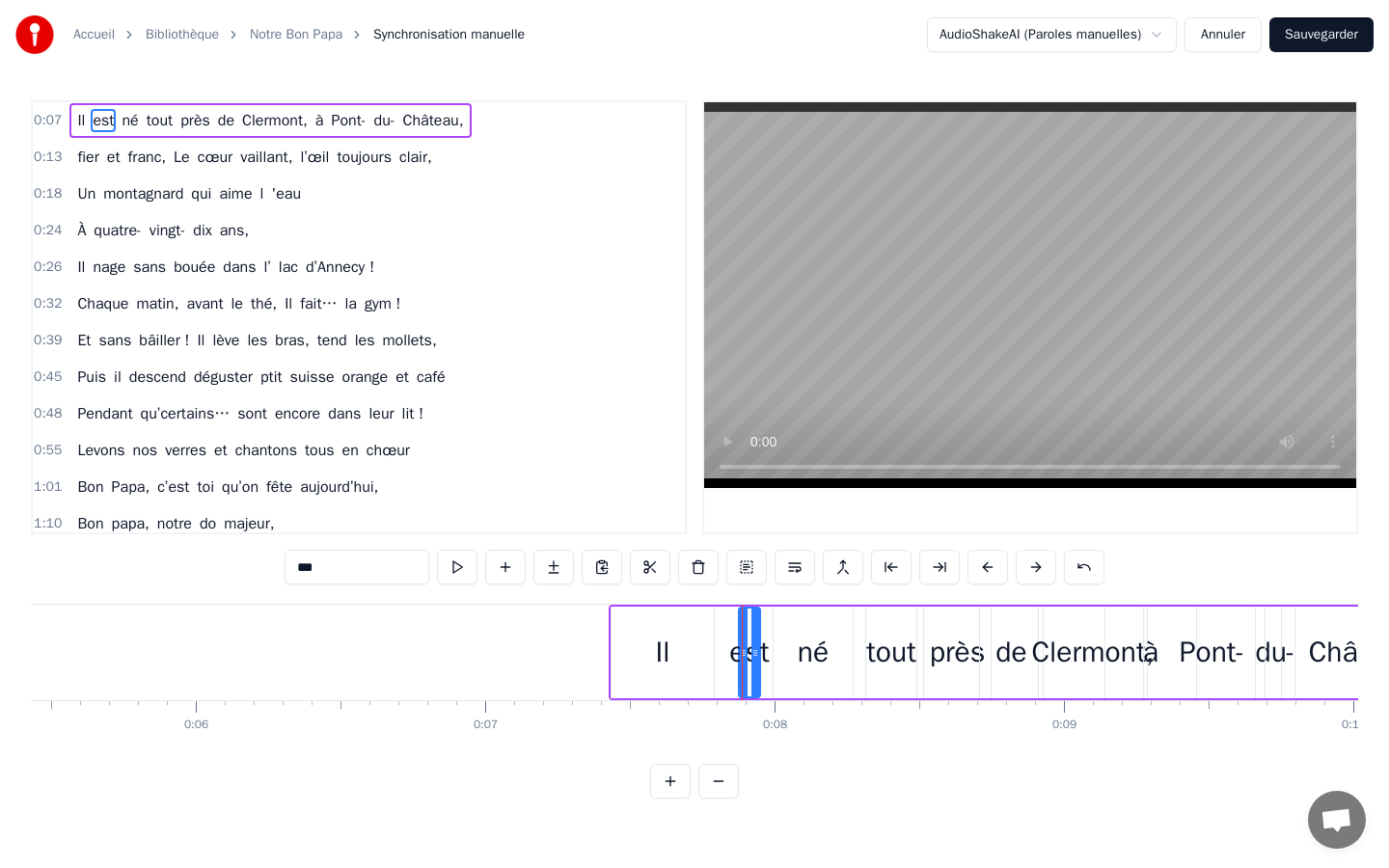 click at bounding box center [742, 652] 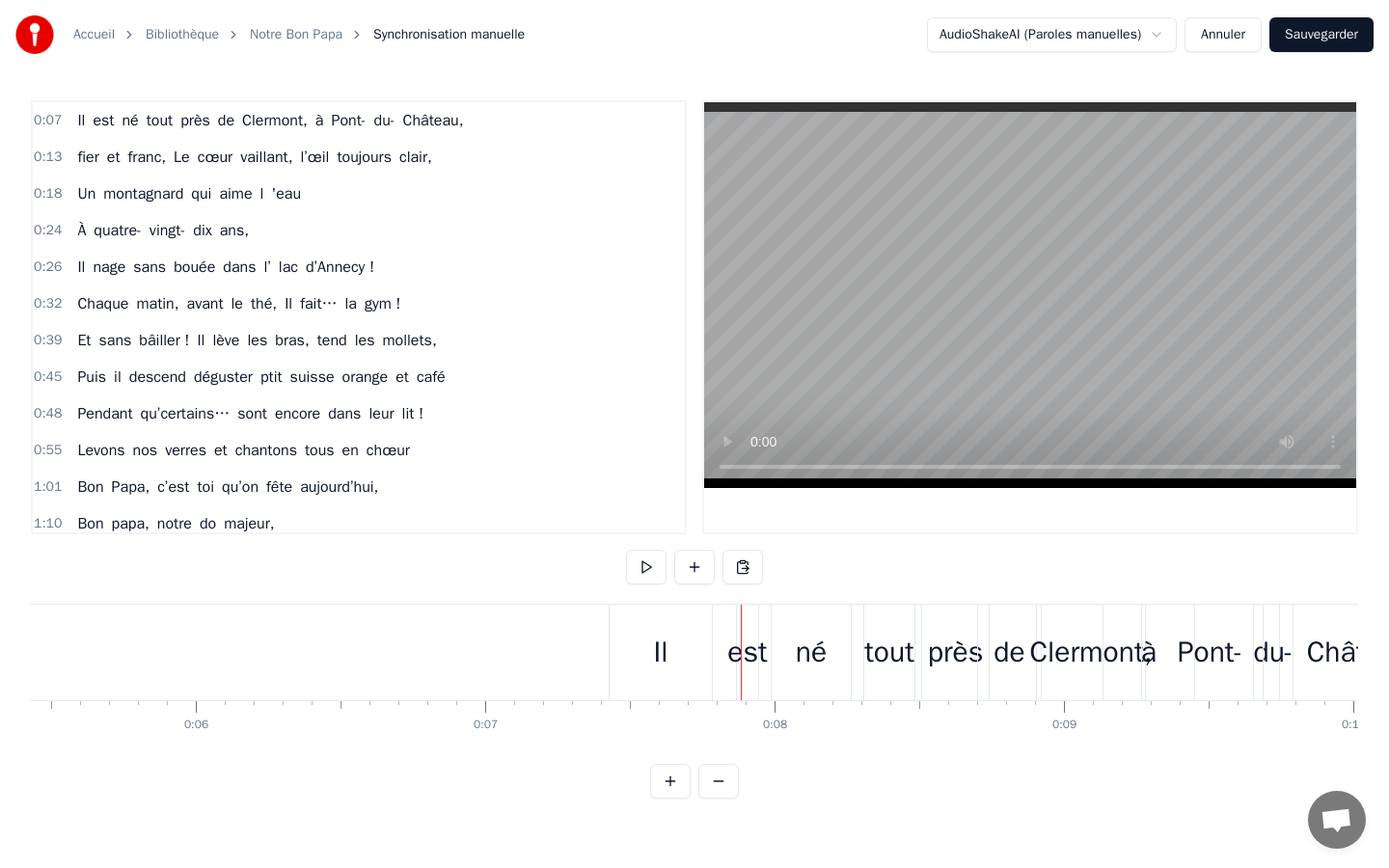 click on "est" at bounding box center (748, 652) 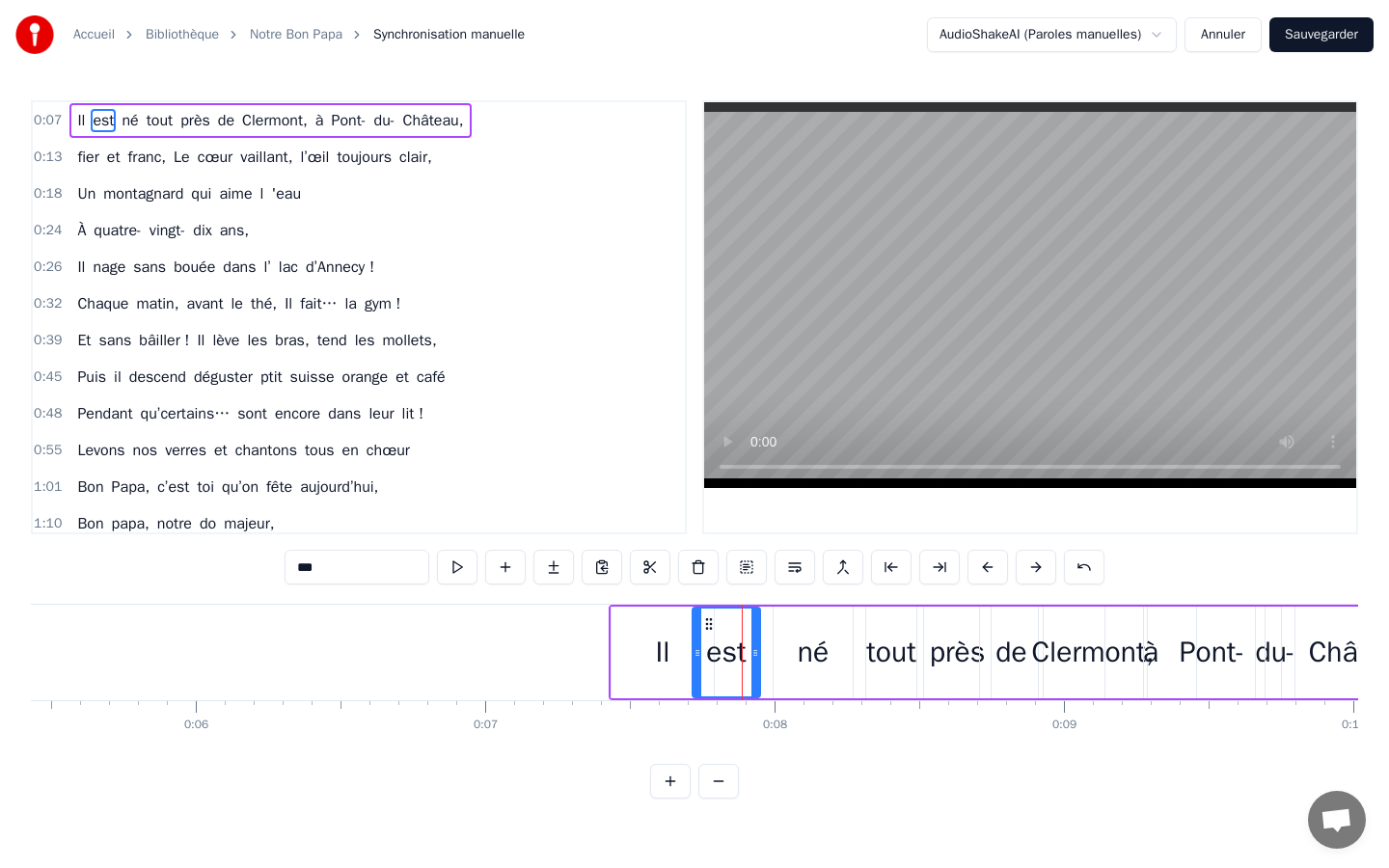 drag, startPoint x: 744, startPoint y: 618, endPoint x: 701, endPoint y: 614, distance: 43.185646 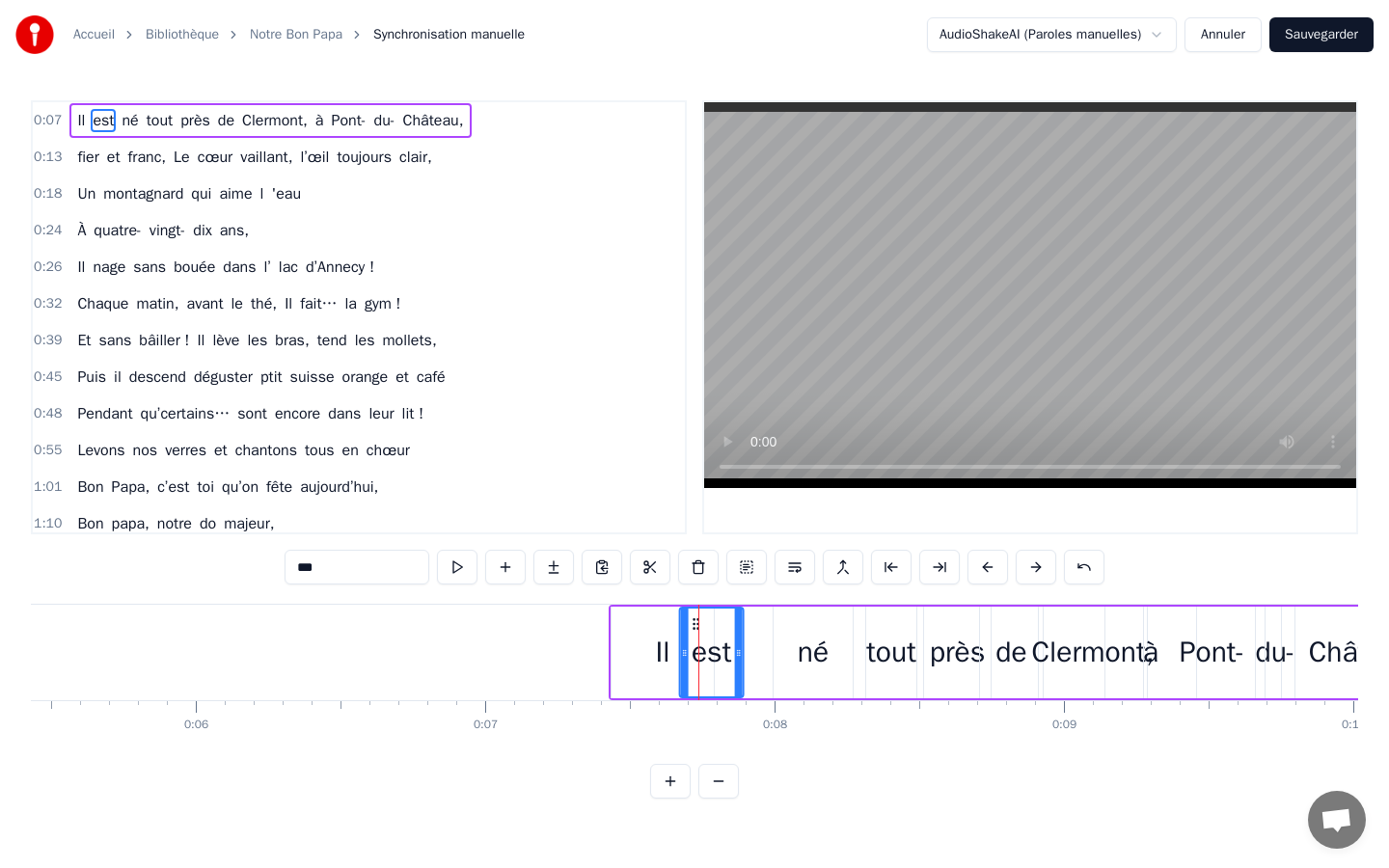 drag, startPoint x: 717, startPoint y: 620, endPoint x: 699, endPoint y: 615, distance: 18.681542 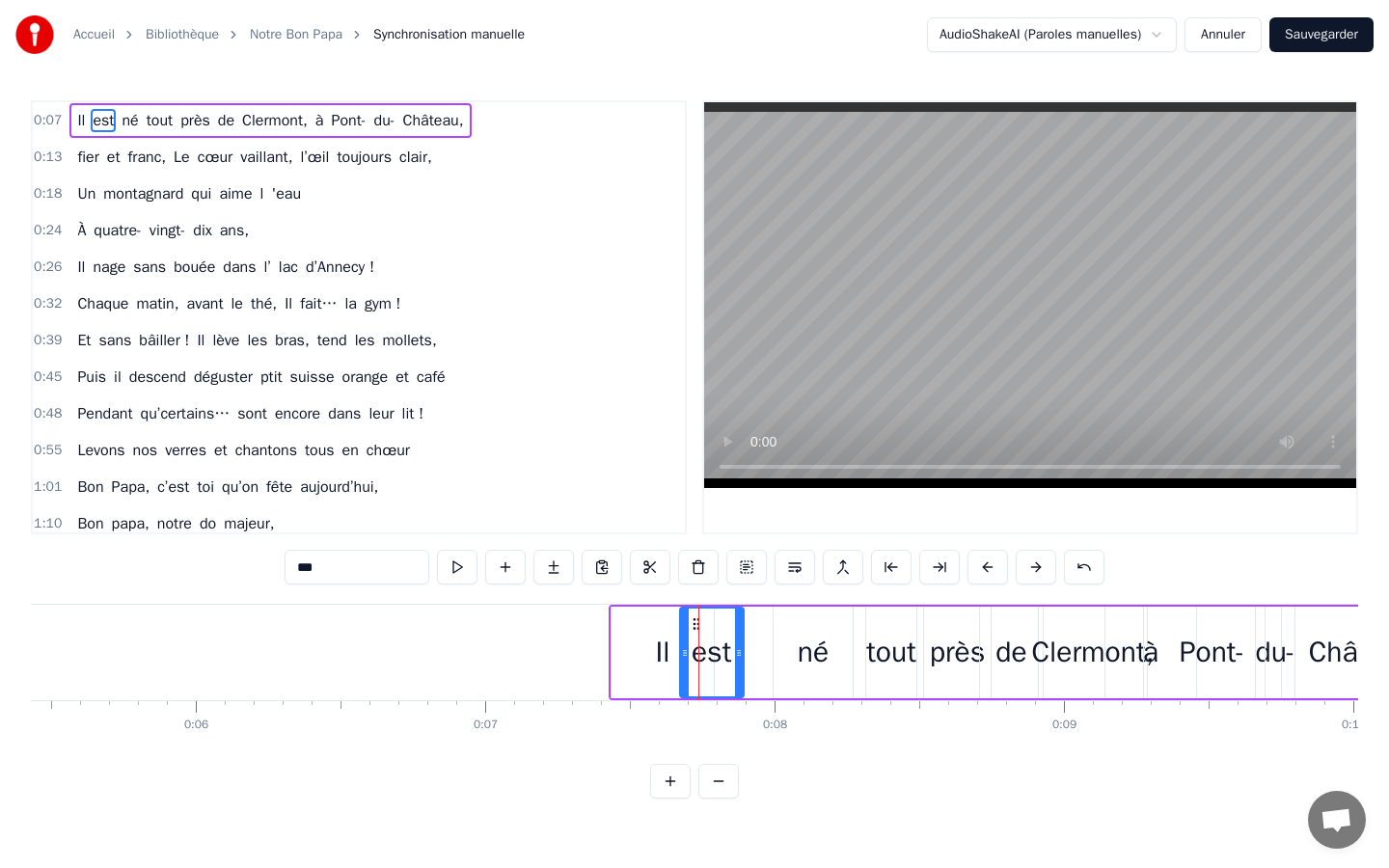 click on "né" at bounding box center [813, 652] 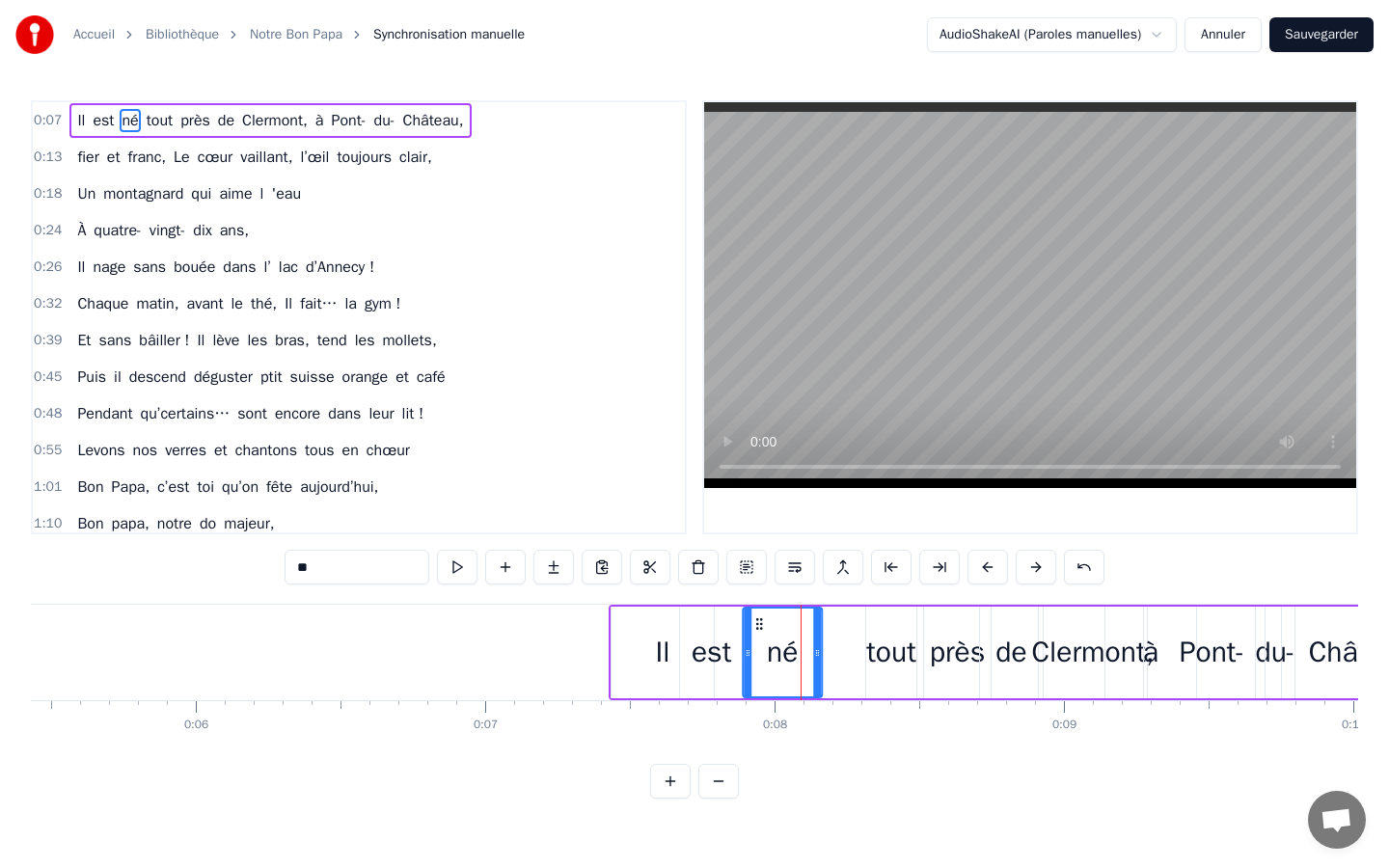 drag, startPoint x: 791, startPoint y: 621, endPoint x: 760, endPoint y: 616, distance: 31.40064 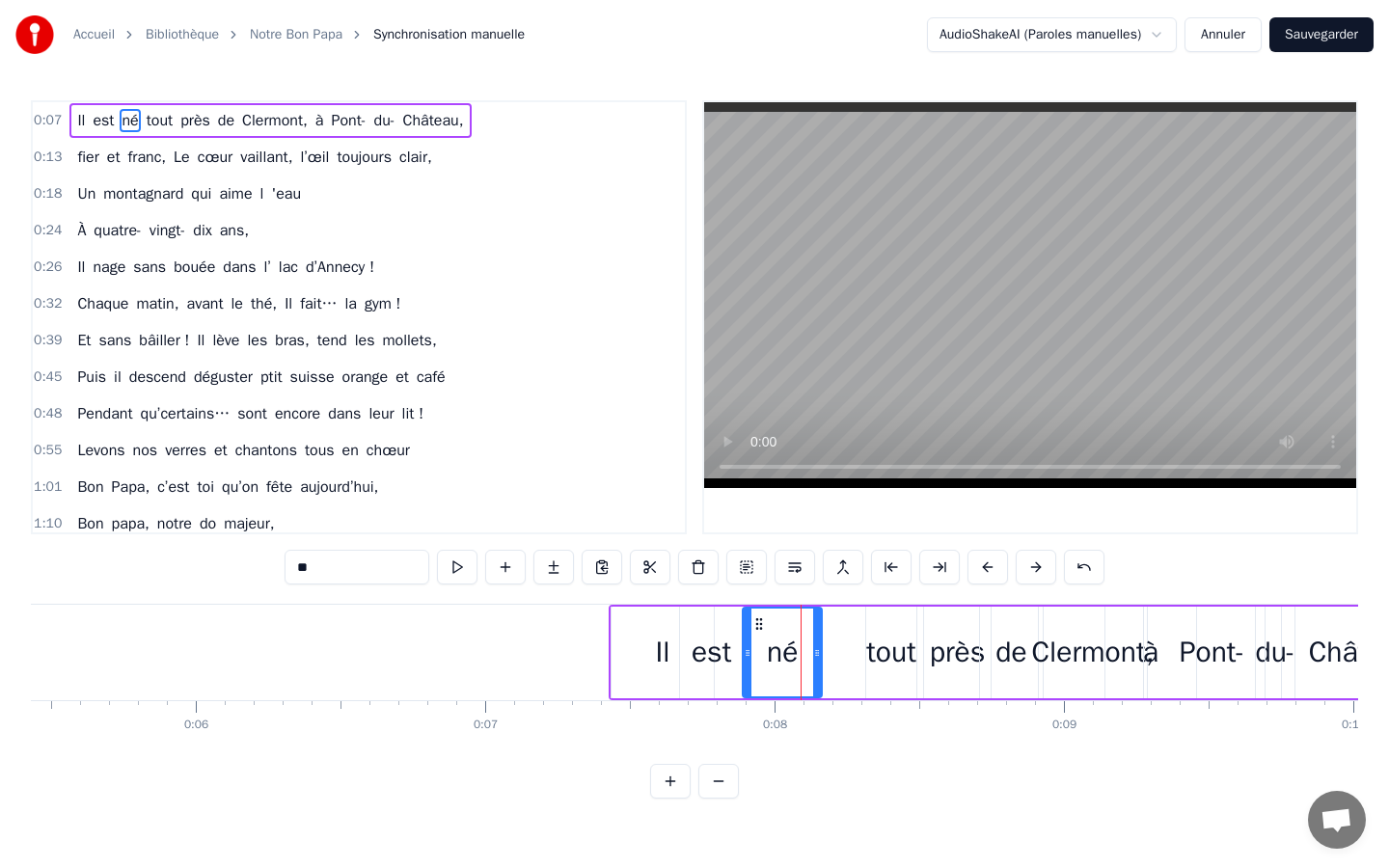 click on "tout" at bounding box center (891, 652) 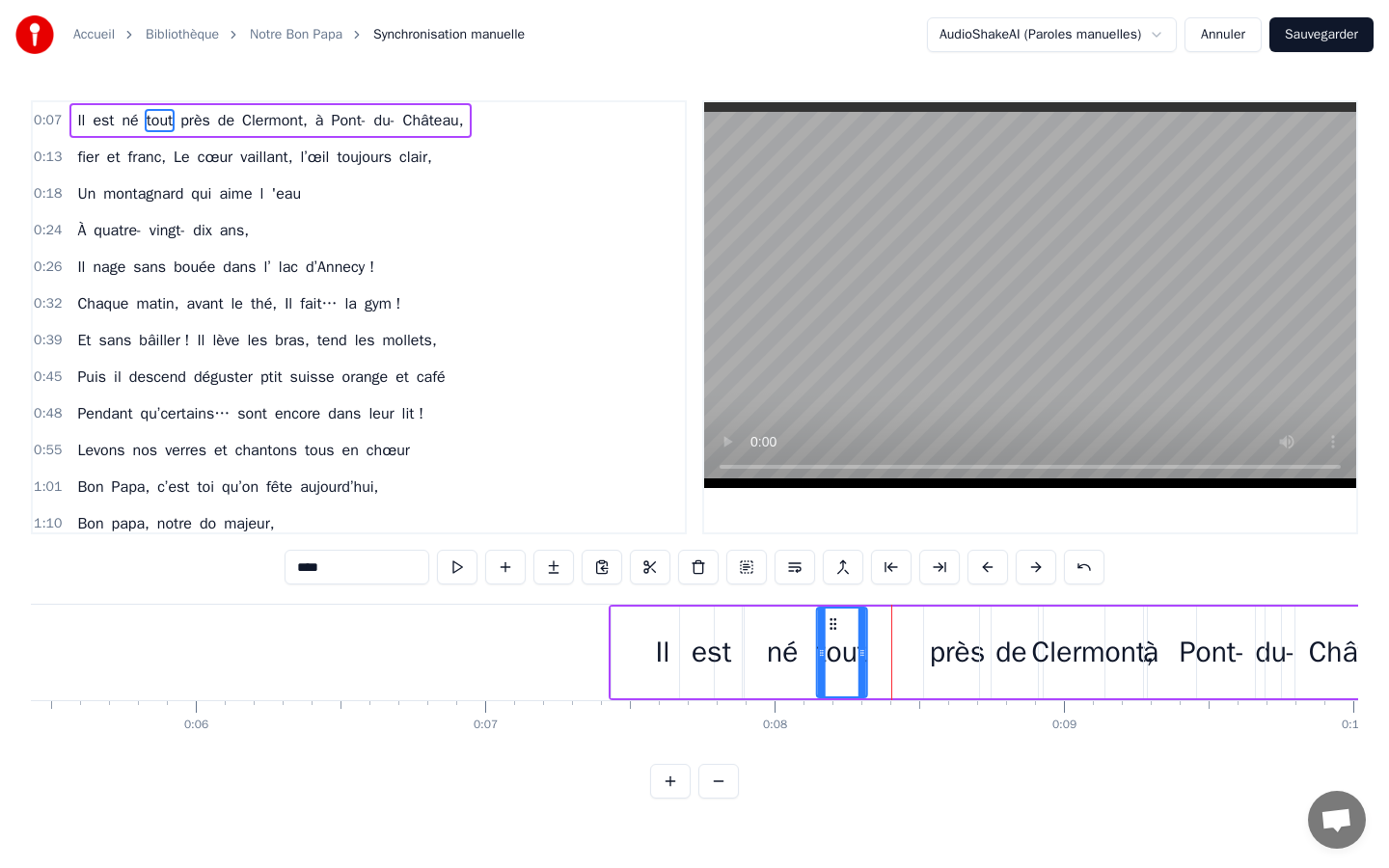 drag, startPoint x: 877, startPoint y: 619, endPoint x: 828, endPoint y: 614, distance: 49.25444 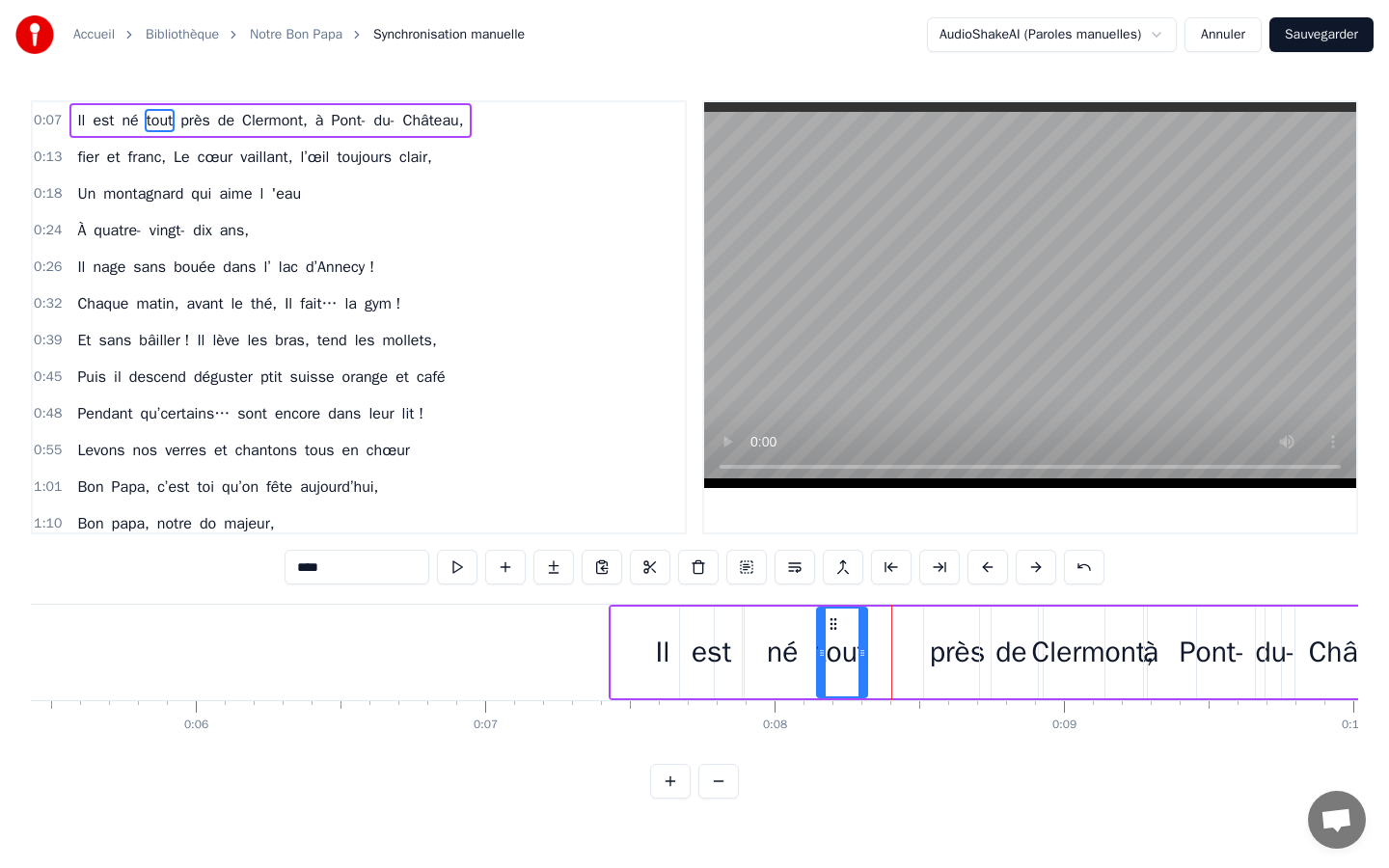 click on "près" at bounding box center [958, 652] 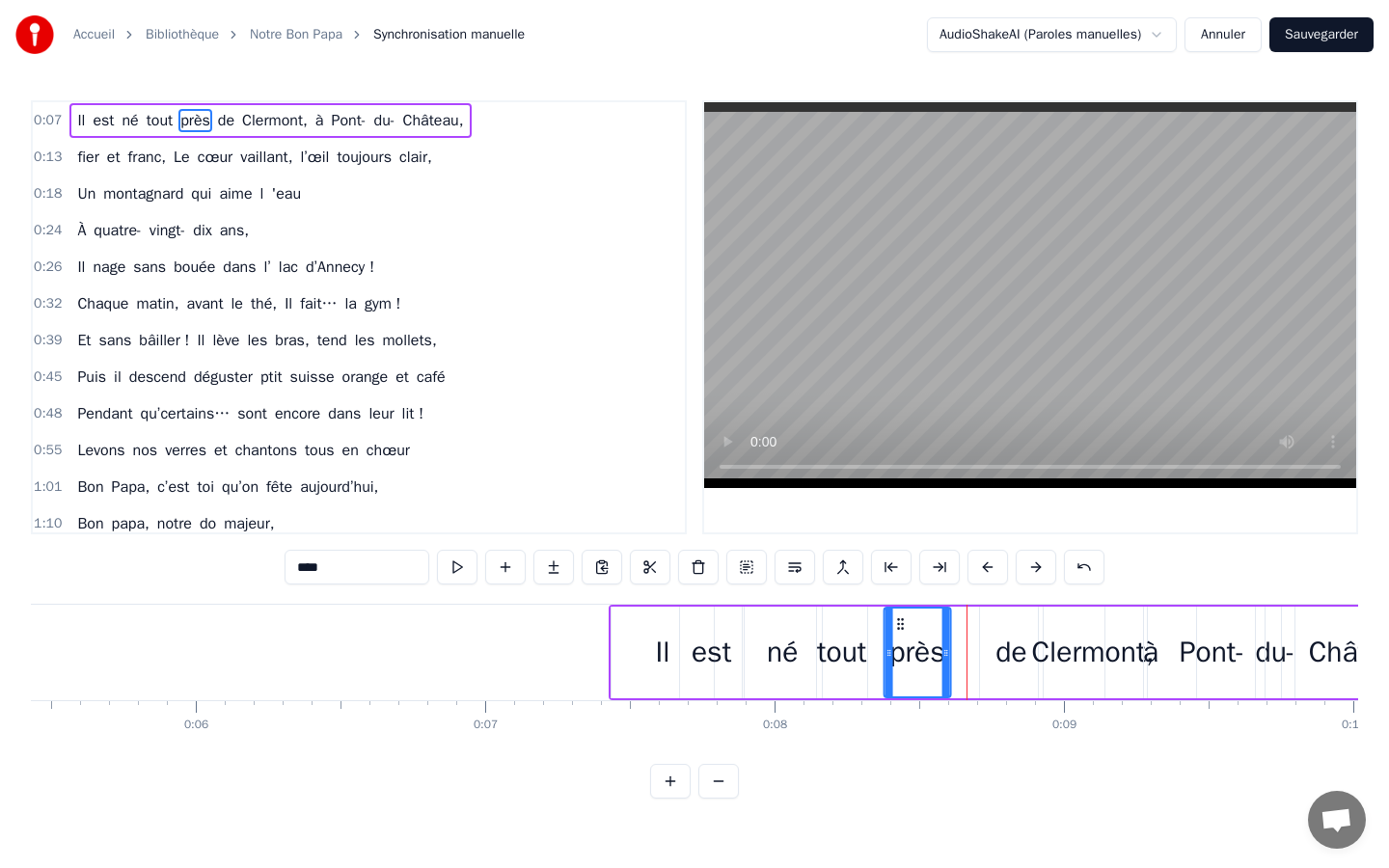 drag, startPoint x: 940, startPoint y: 617, endPoint x: 901, endPoint y: 616, distance: 39.01282 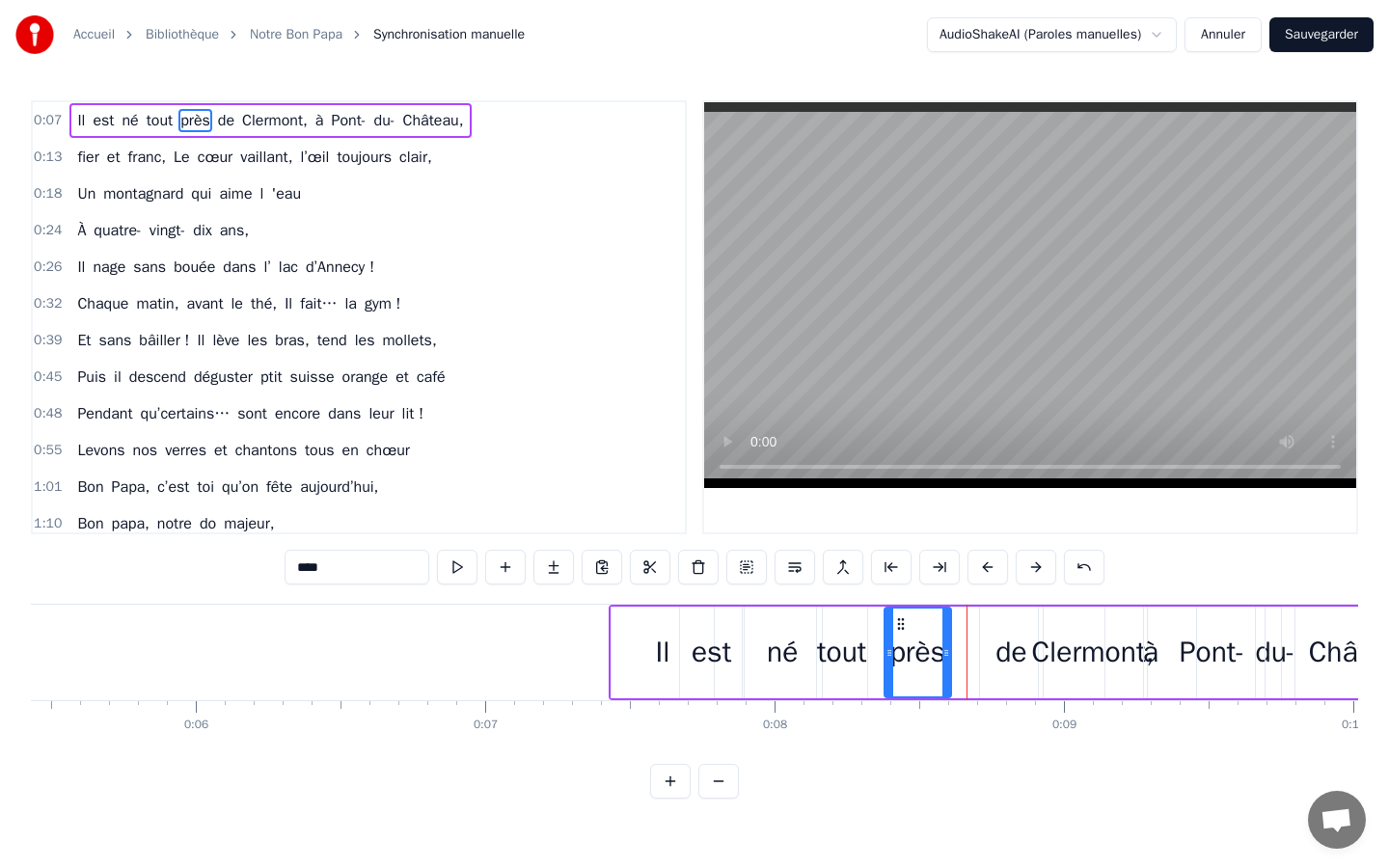 click on "de" at bounding box center (1011, 652) 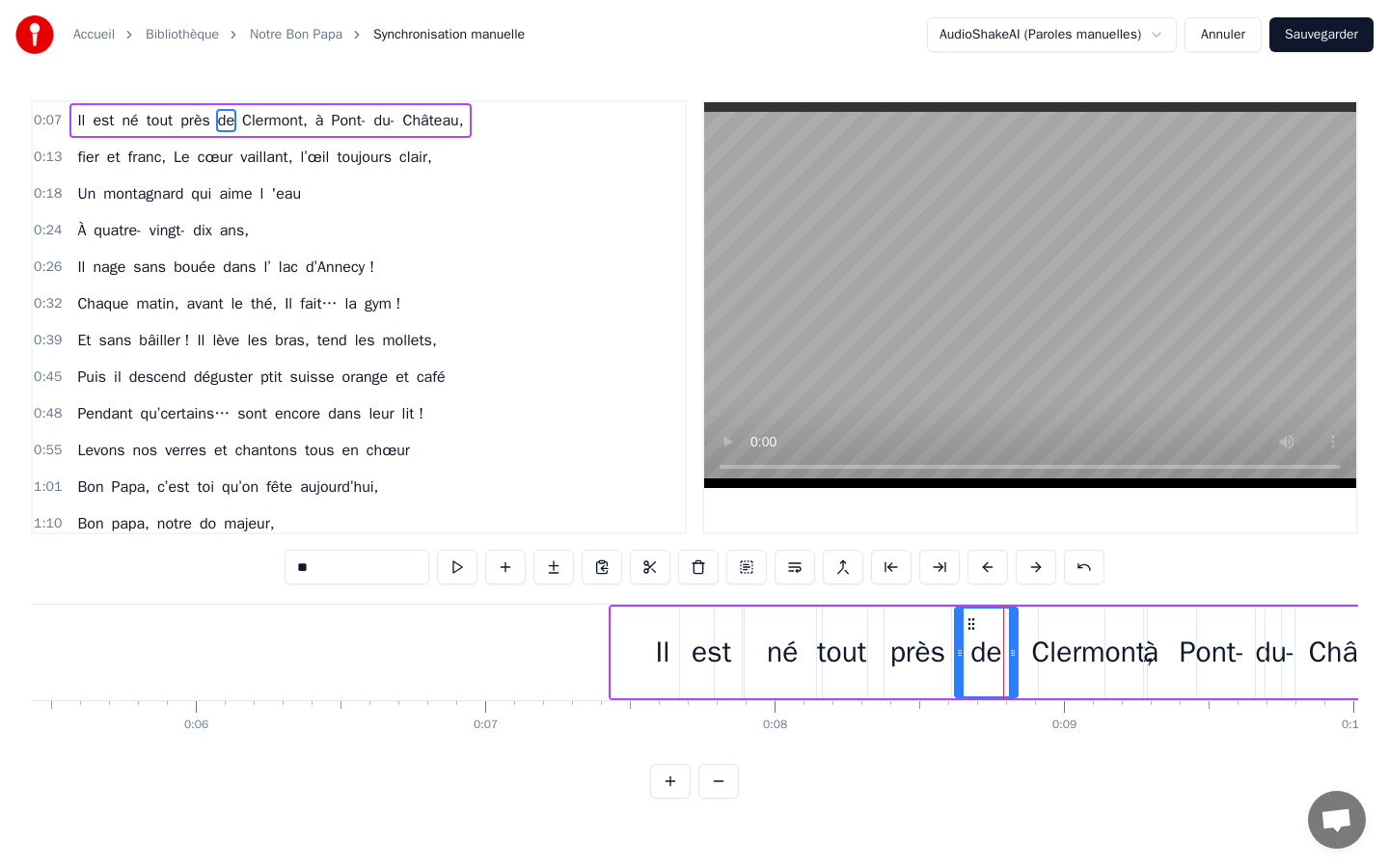 drag, startPoint x: 994, startPoint y: 621, endPoint x: 970, endPoint y: 619, distance: 24.083189 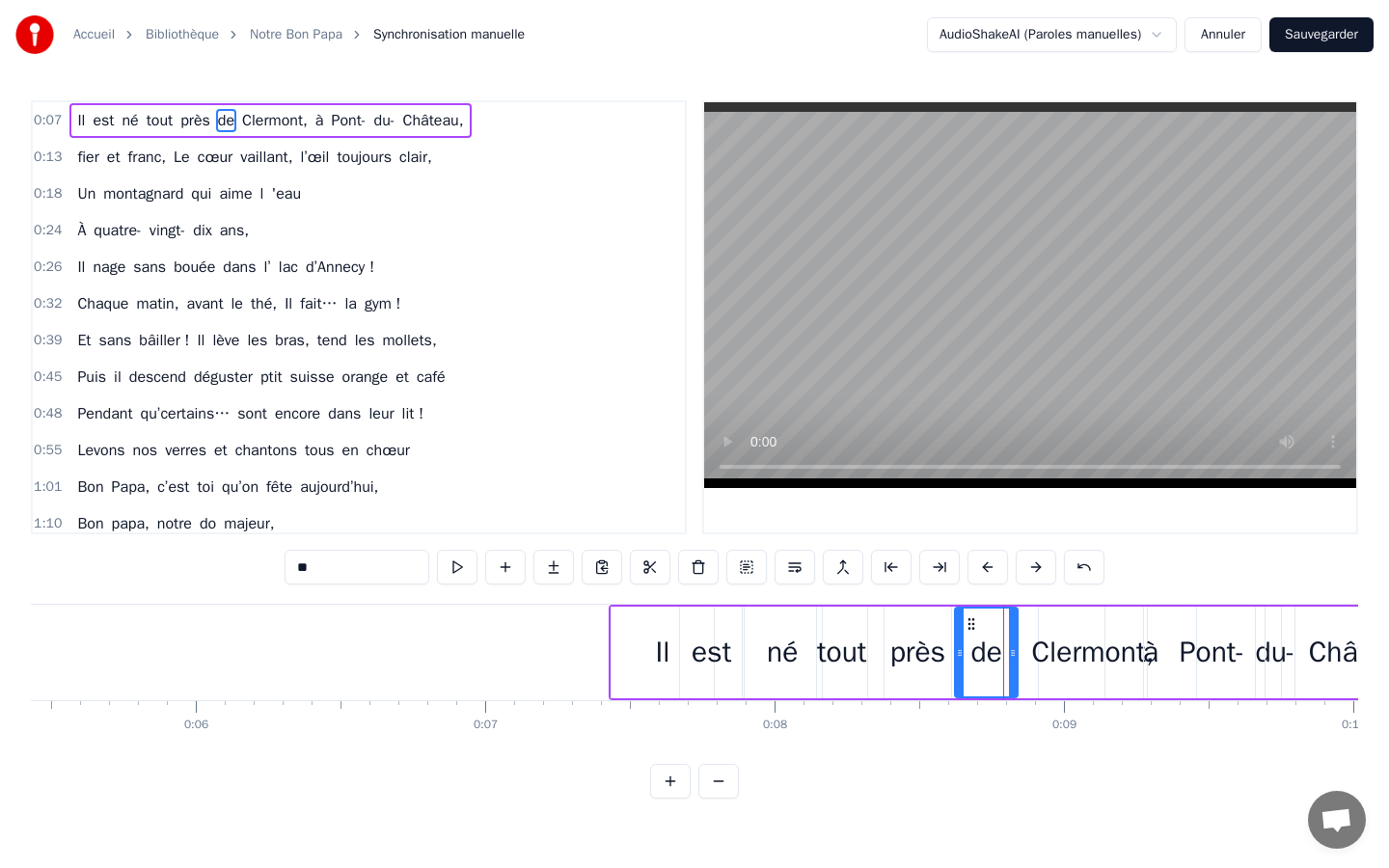 click on "Clermont," at bounding box center (1092, 652) 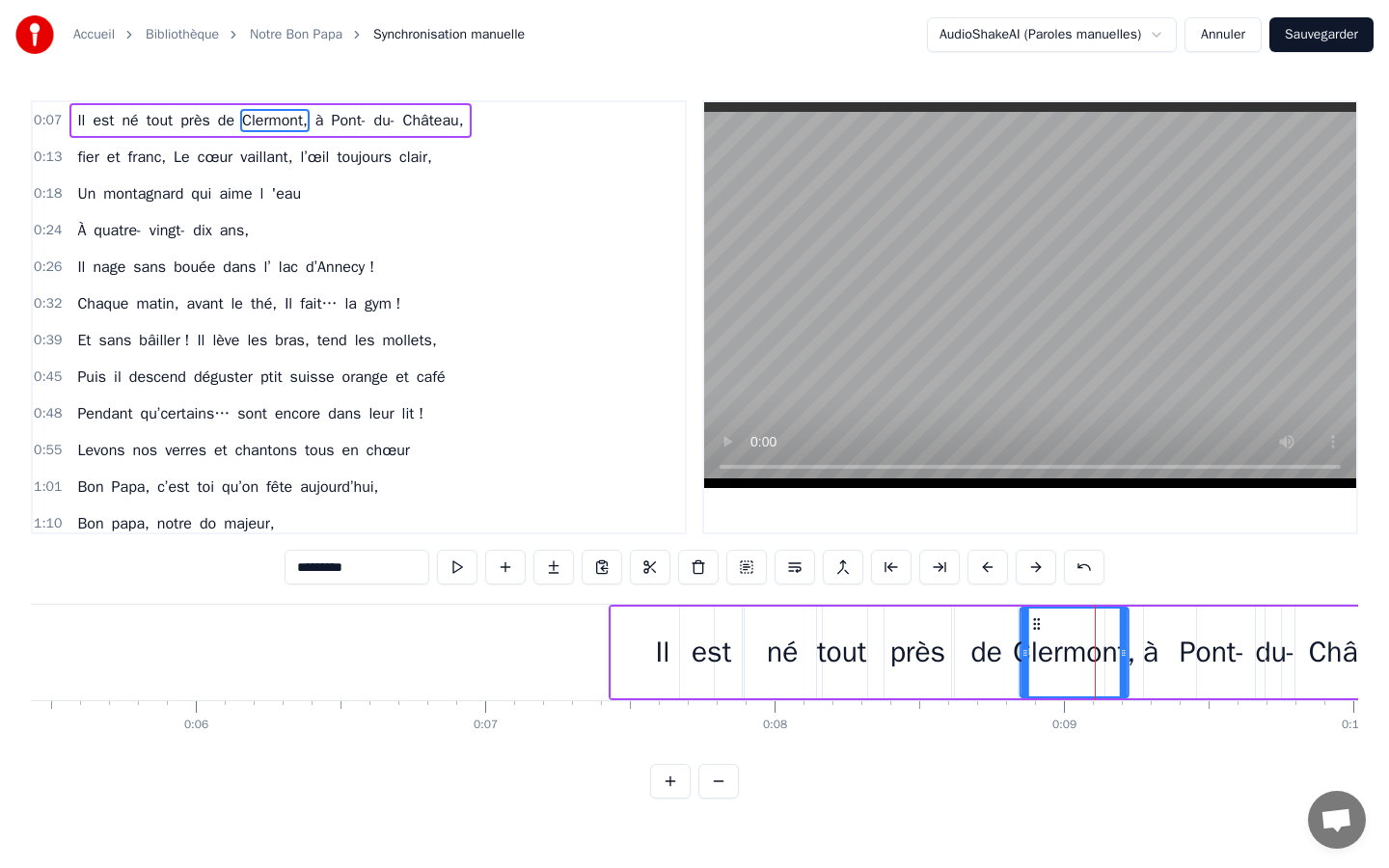 drag, startPoint x: 1049, startPoint y: 624, endPoint x: 1031, endPoint y: 624, distance: 18 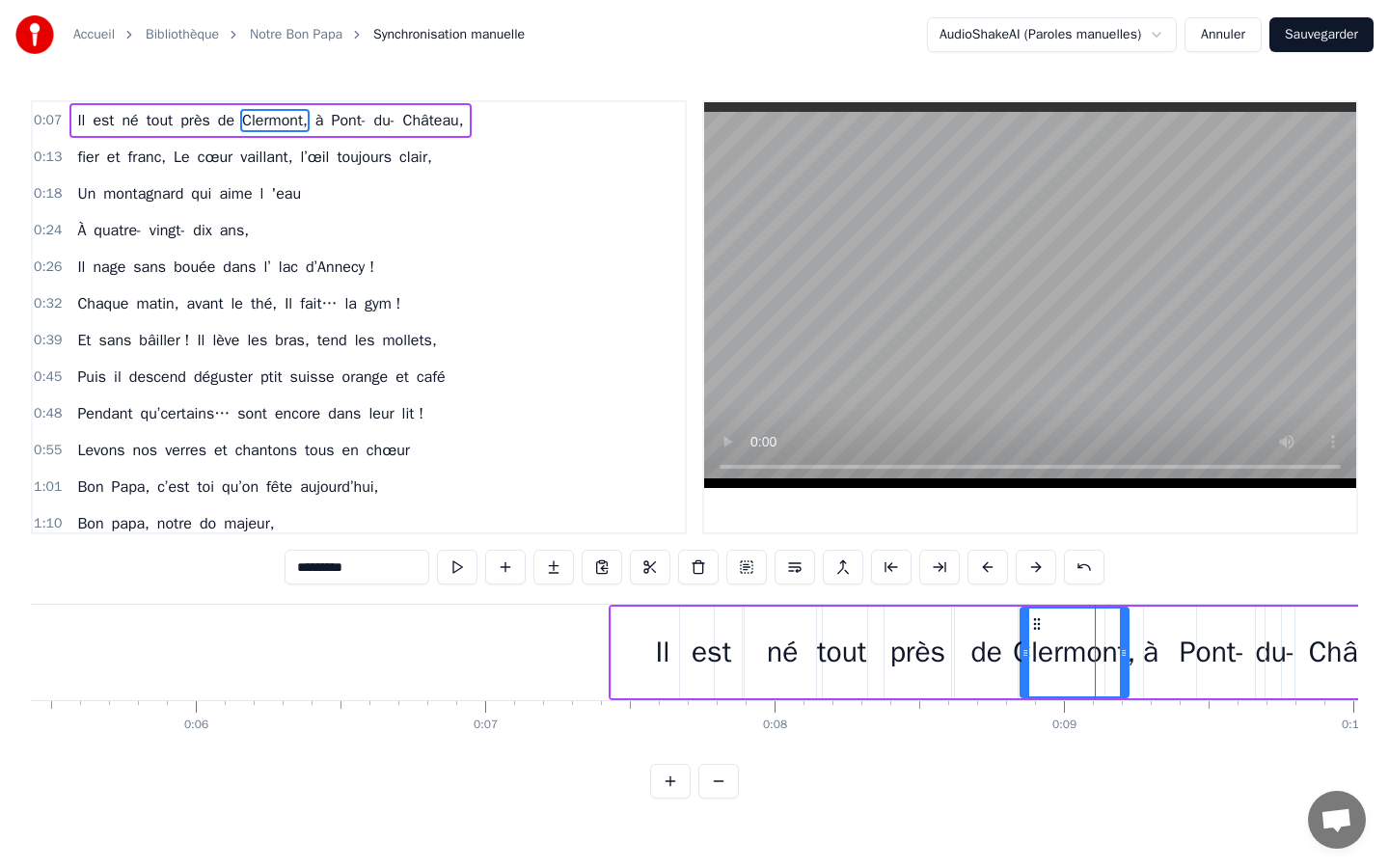 click on "Pont-" at bounding box center (1212, 652) 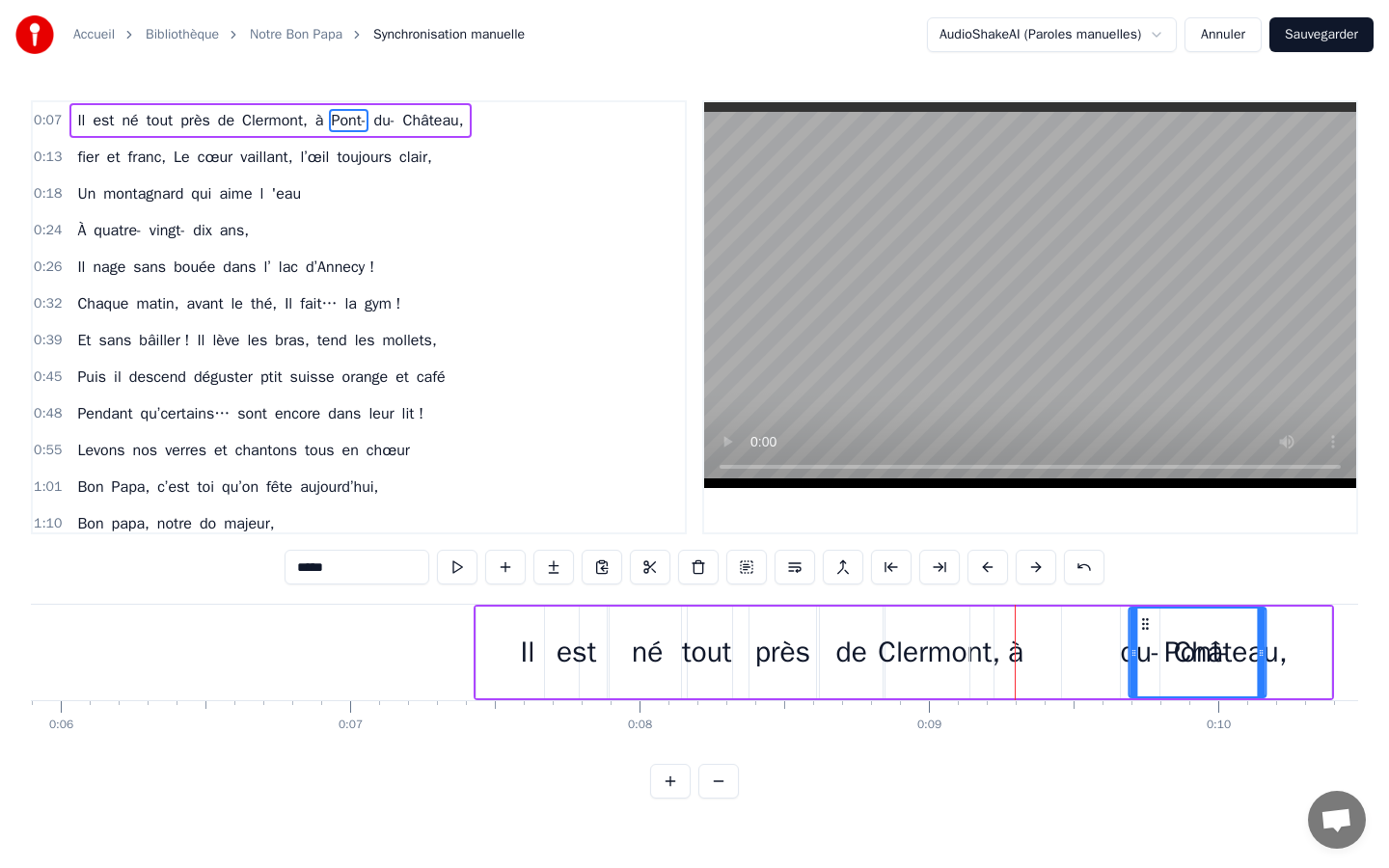 scroll, scrollTop: 0, scrollLeft: 1720, axis: horizontal 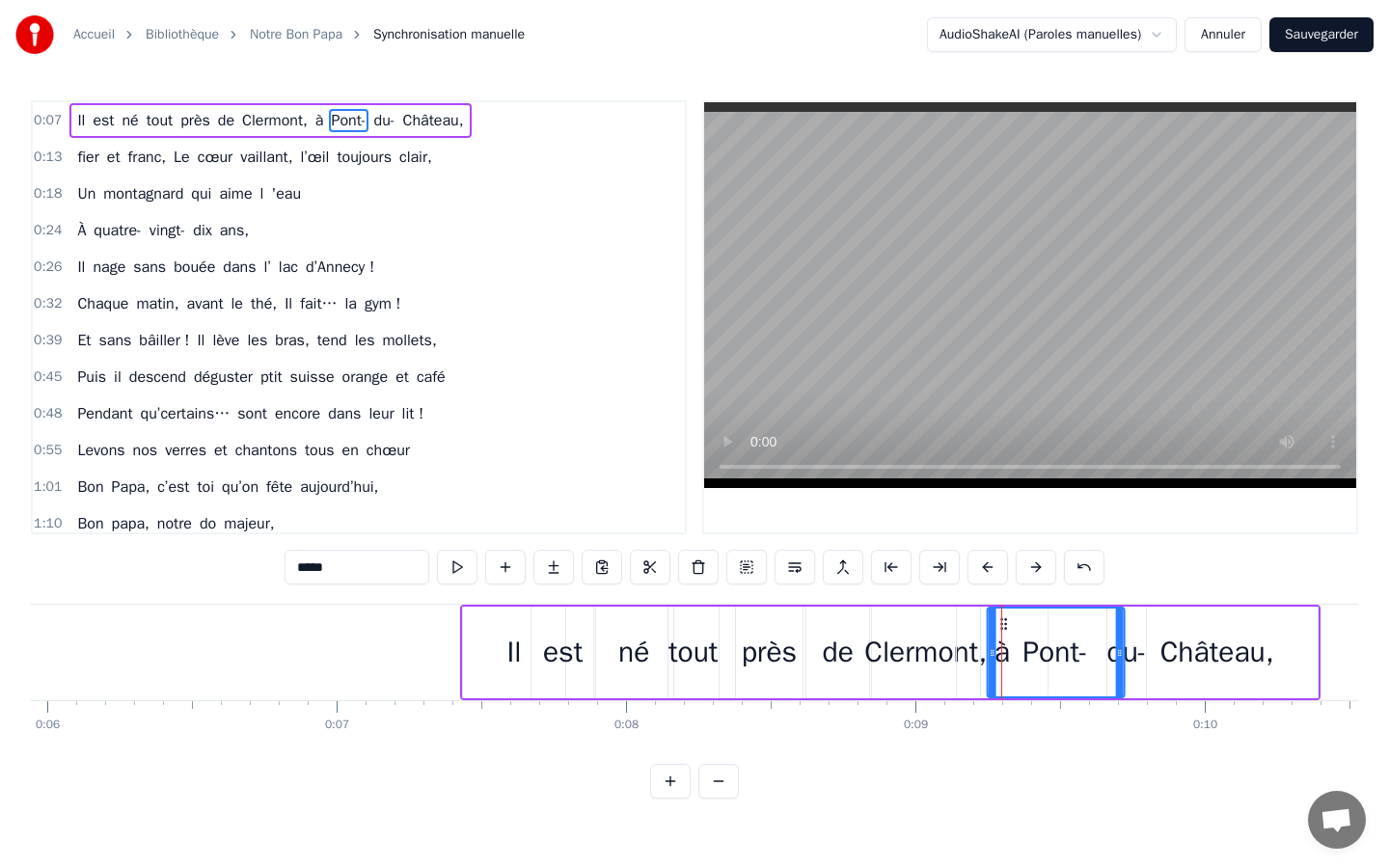 drag, startPoint x: 1158, startPoint y: 620, endPoint x: 1002, endPoint y: 610, distance: 156.32018 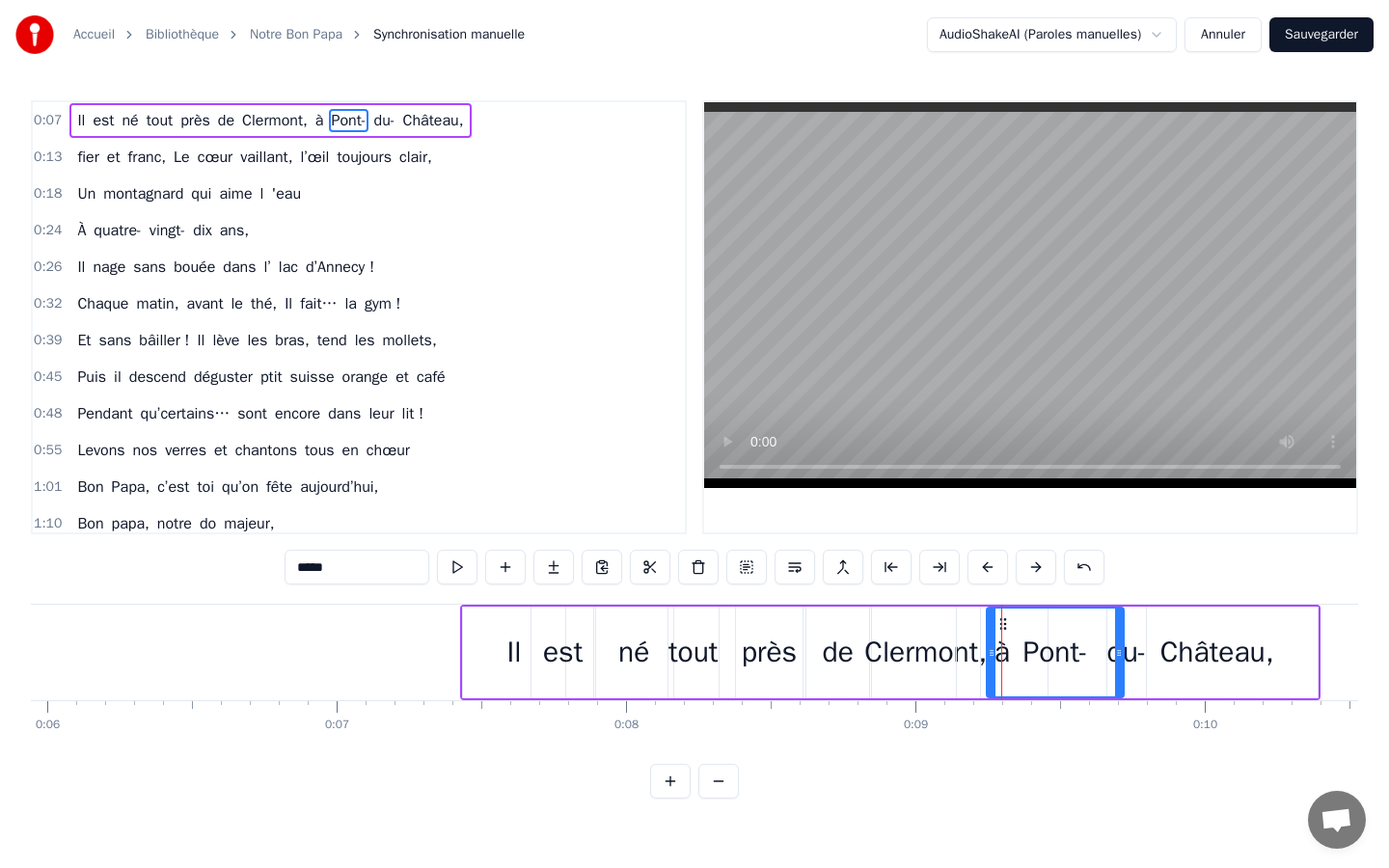 click on "Pont-" at bounding box center [1055, 652] 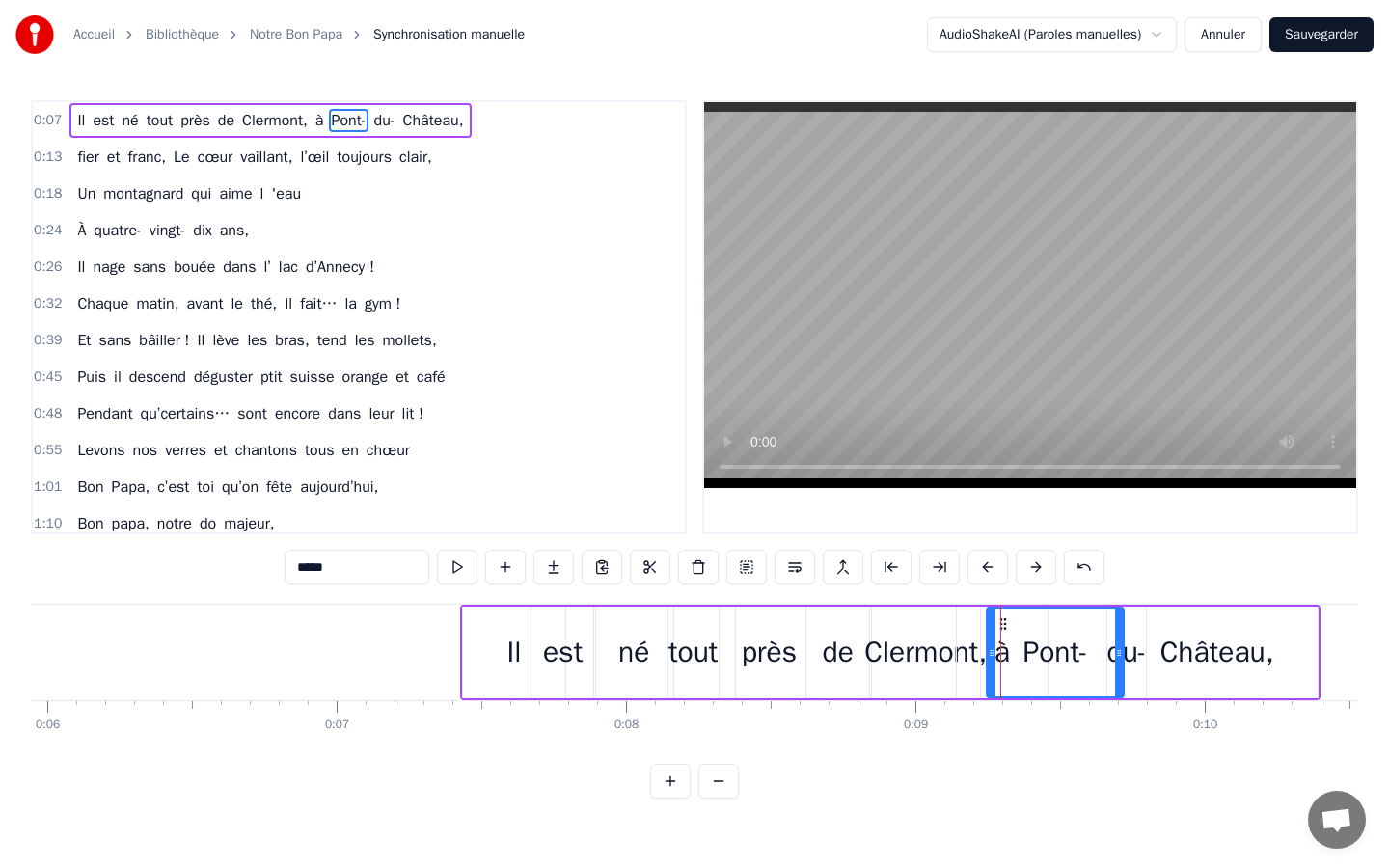click on "à" at bounding box center [1002, 652] 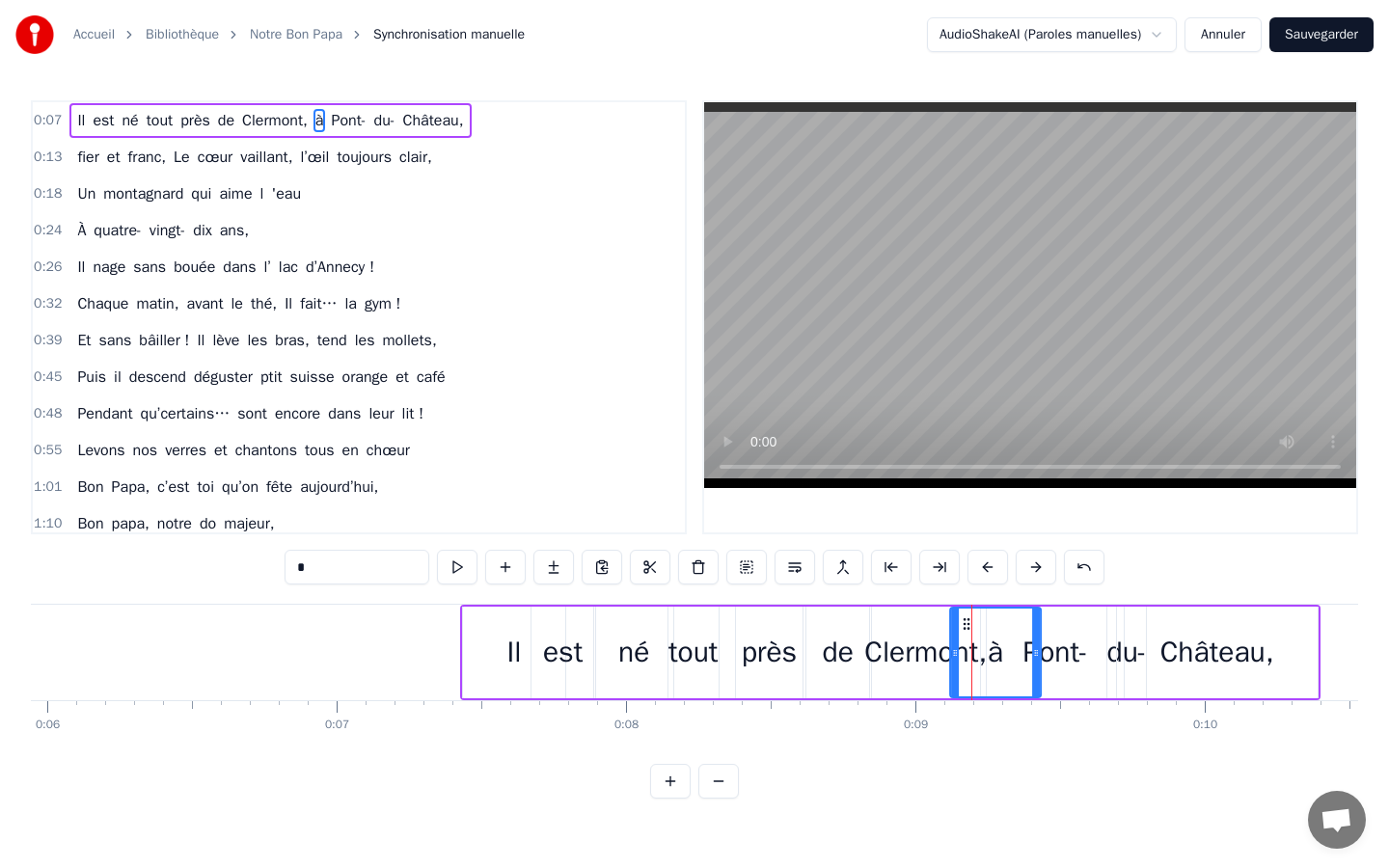 click 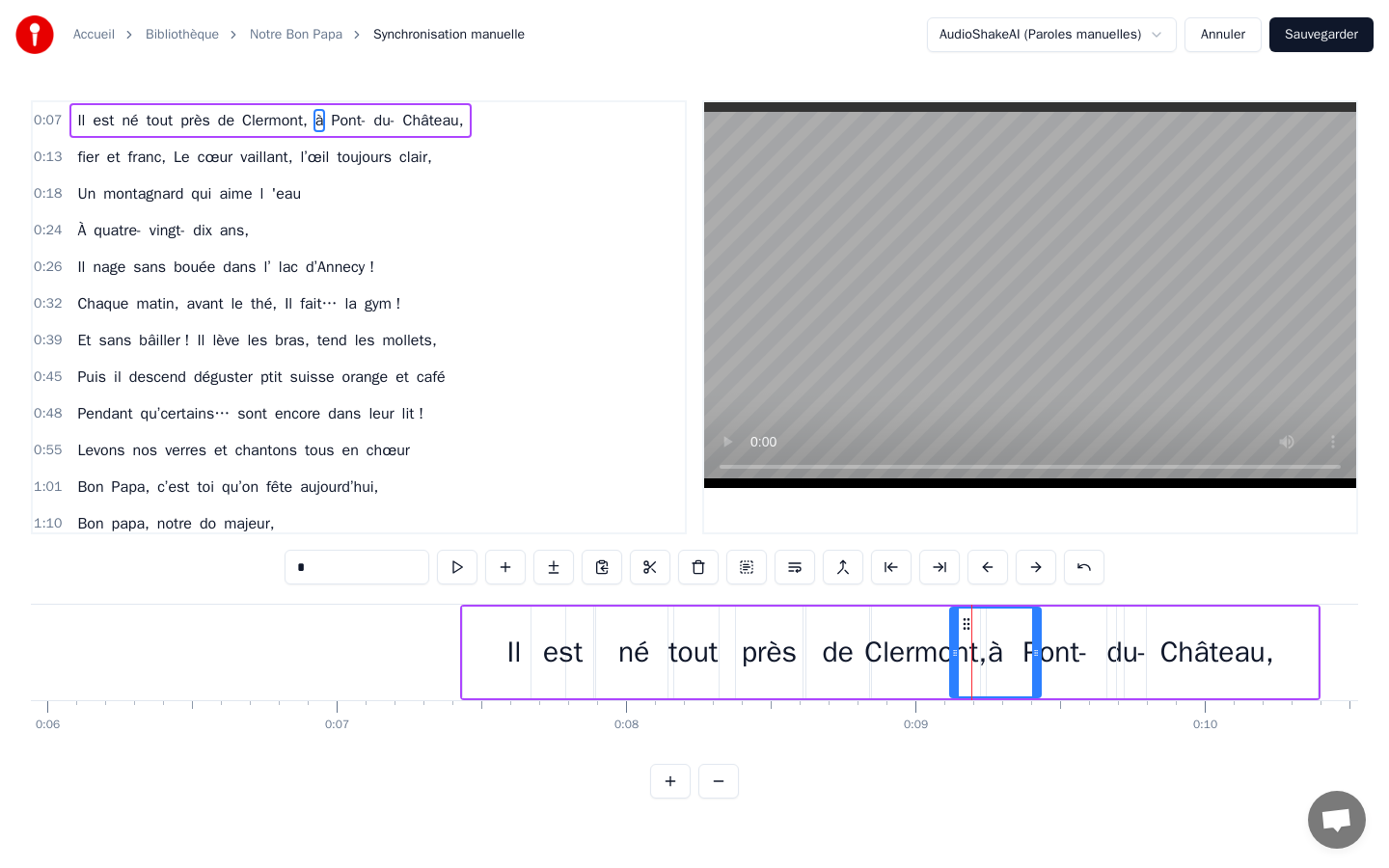 click at bounding box center [1030, 317] 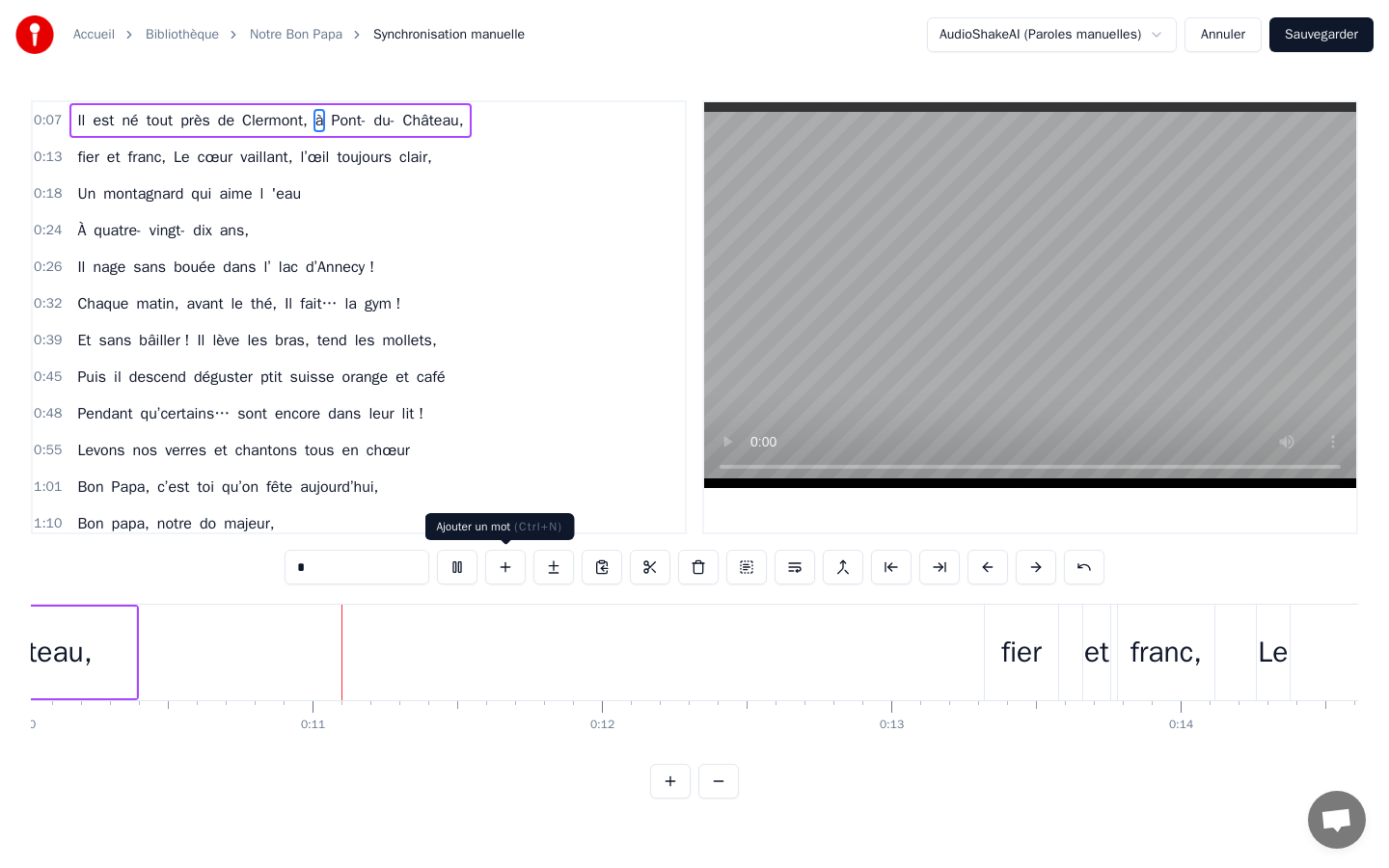 scroll, scrollTop: 0, scrollLeft: 2923, axis: horizontal 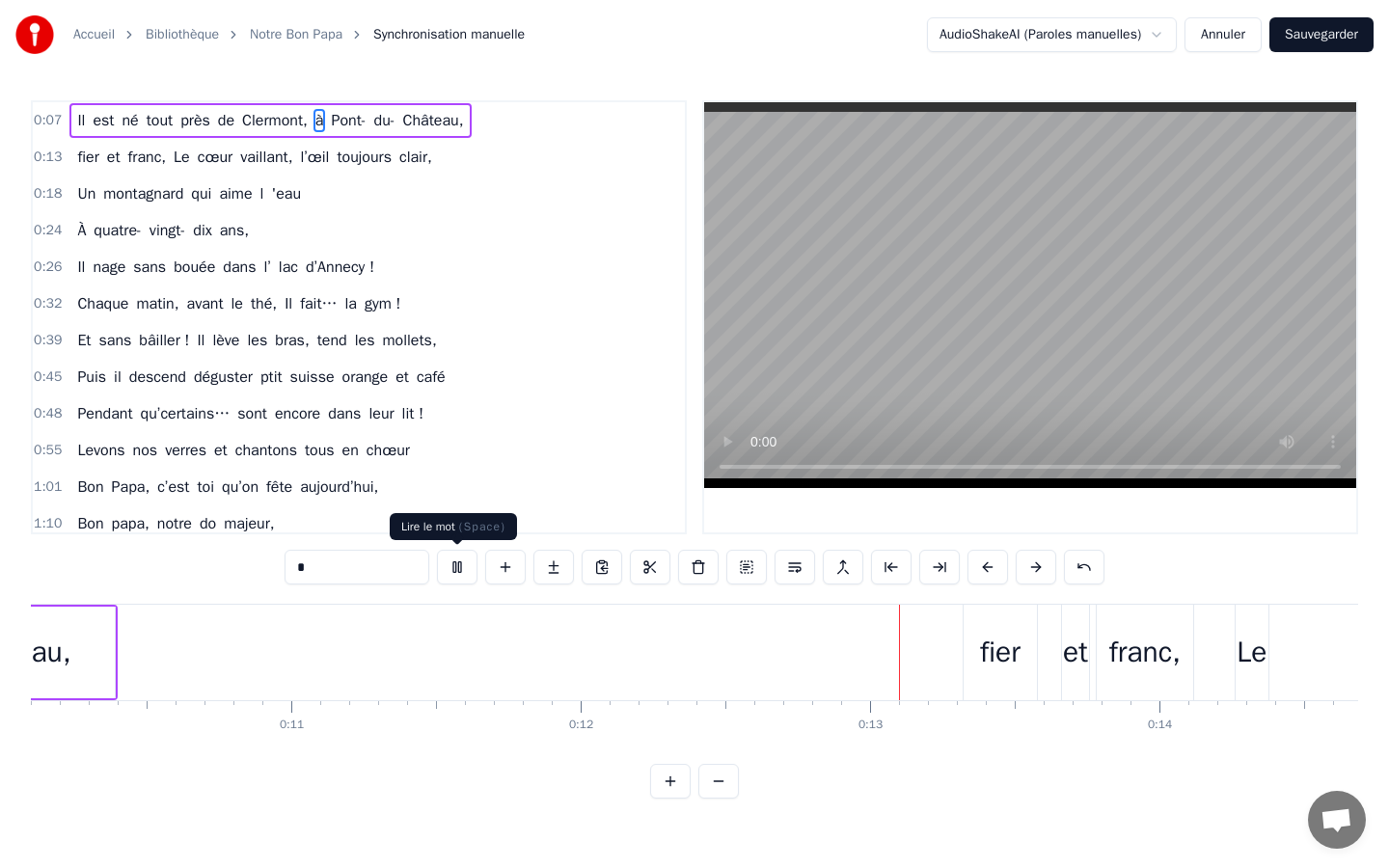 click at bounding box center [457, 567] 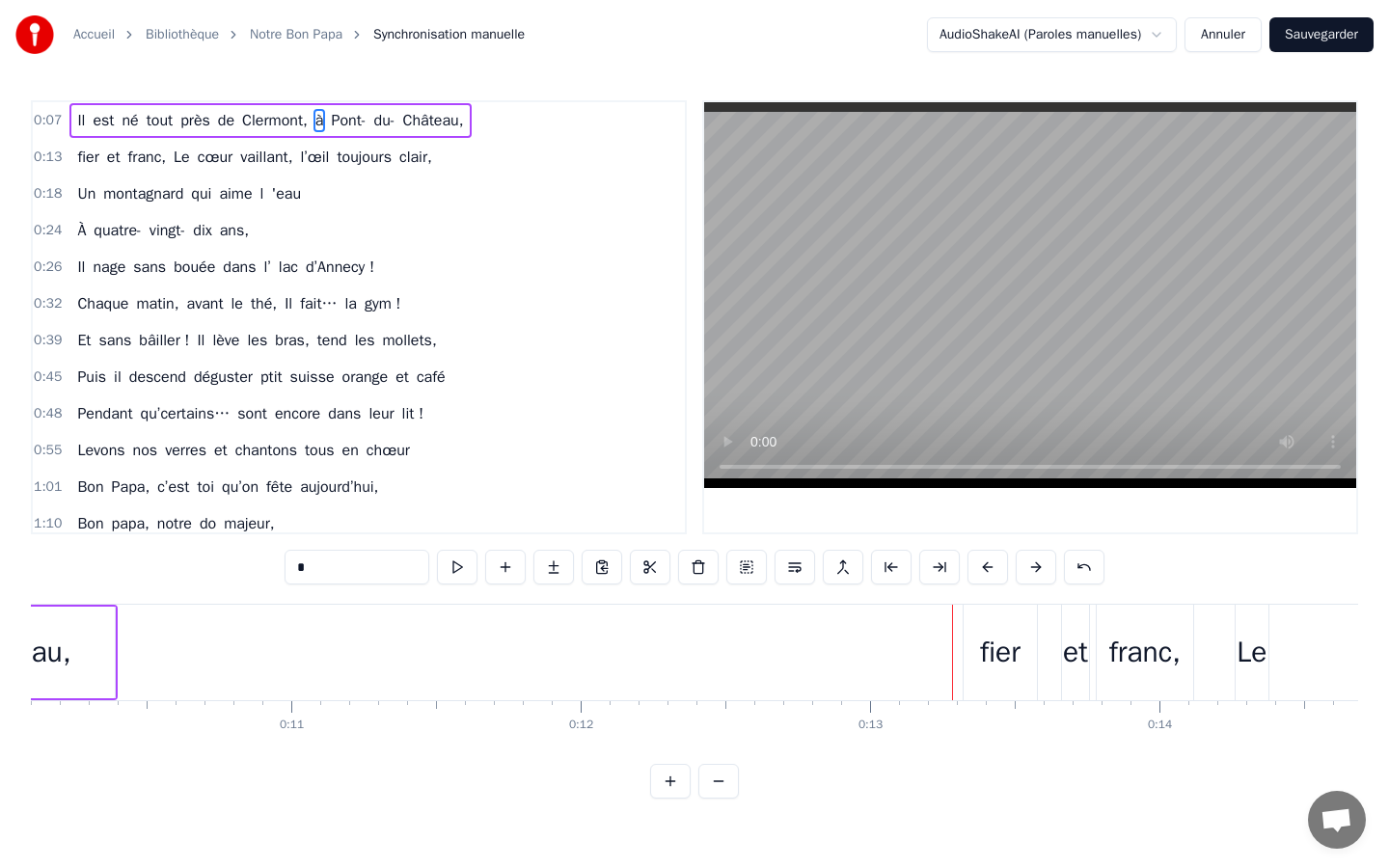 click on "Il est né tout près de [GEOGRAPHIC_DATA], à [GEOGRAPHIC_DATA]," at bounding box center [270, 121] 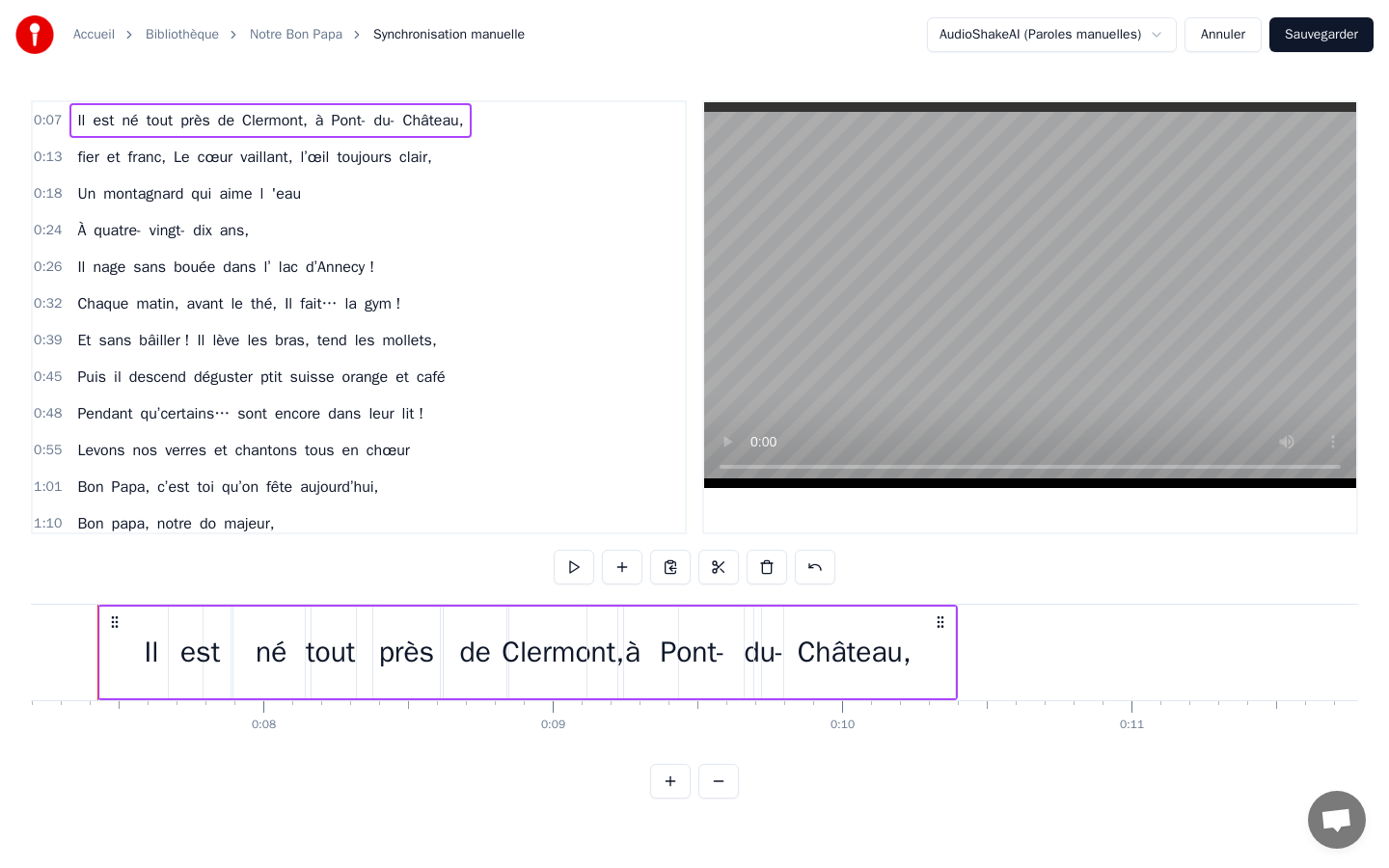 scroll, scrollTop: 0, scrollLeft: 2053, axis: horizontal 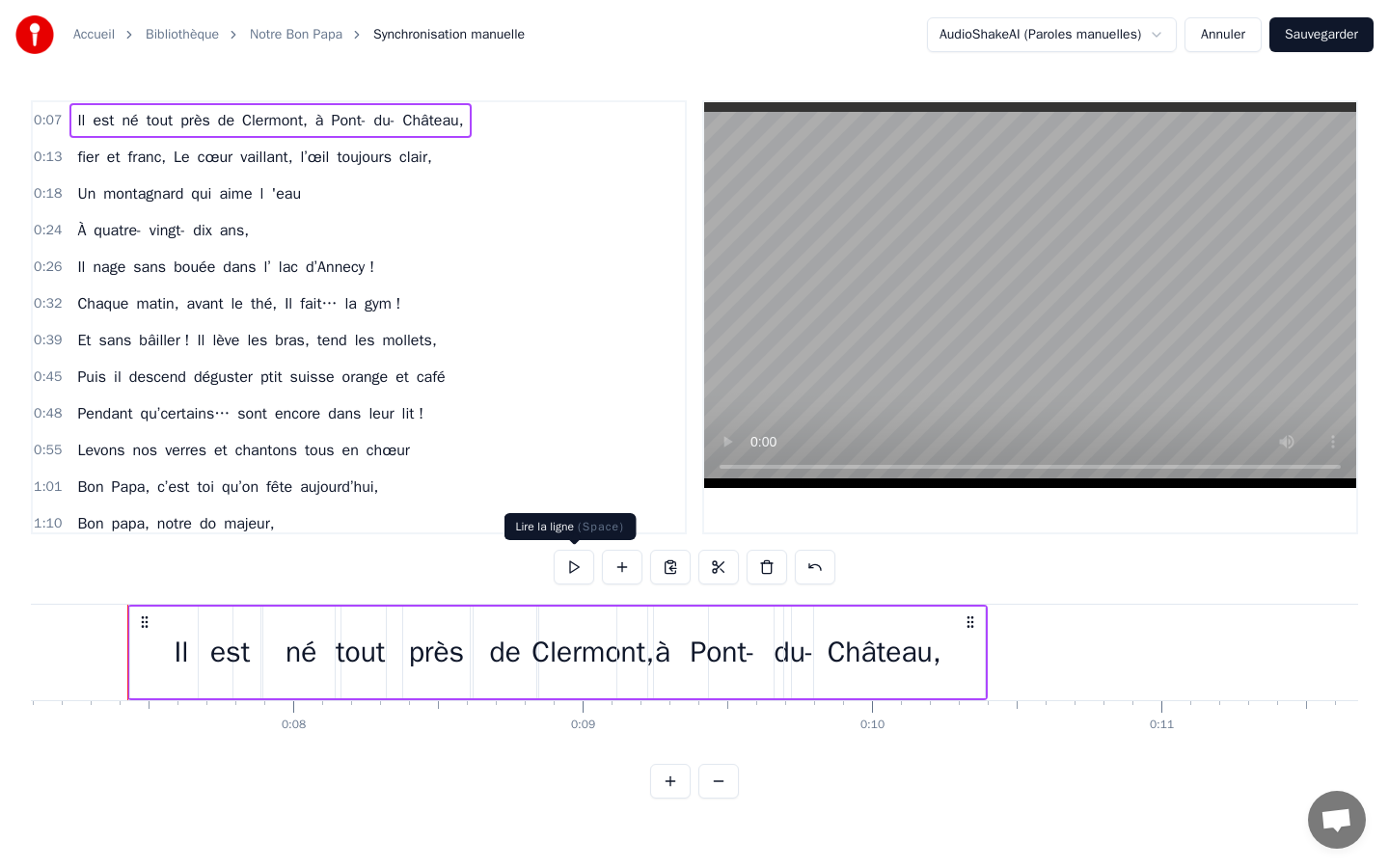 click at bounding box center [574, 567] 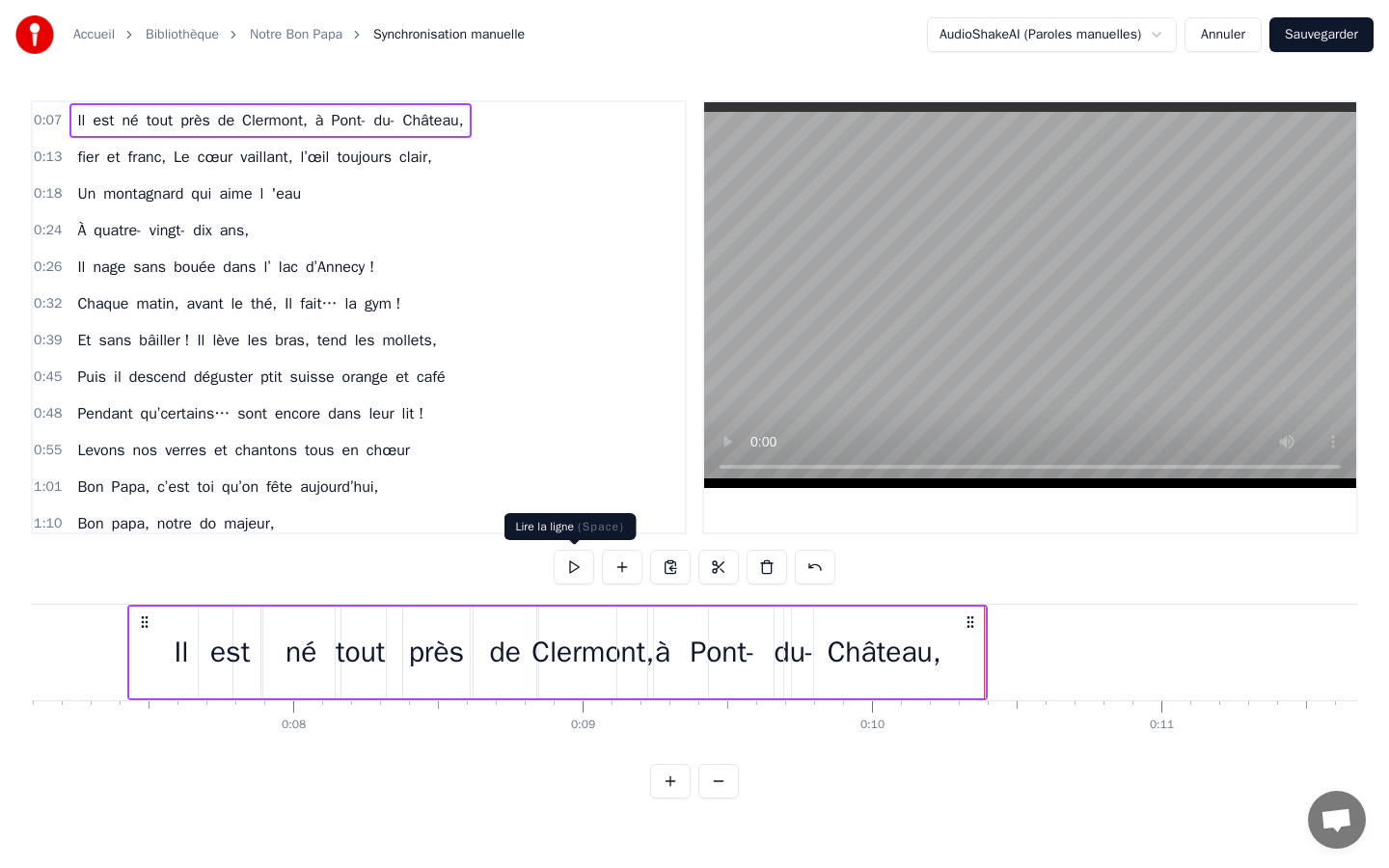 click at bounding box center [574, 567] 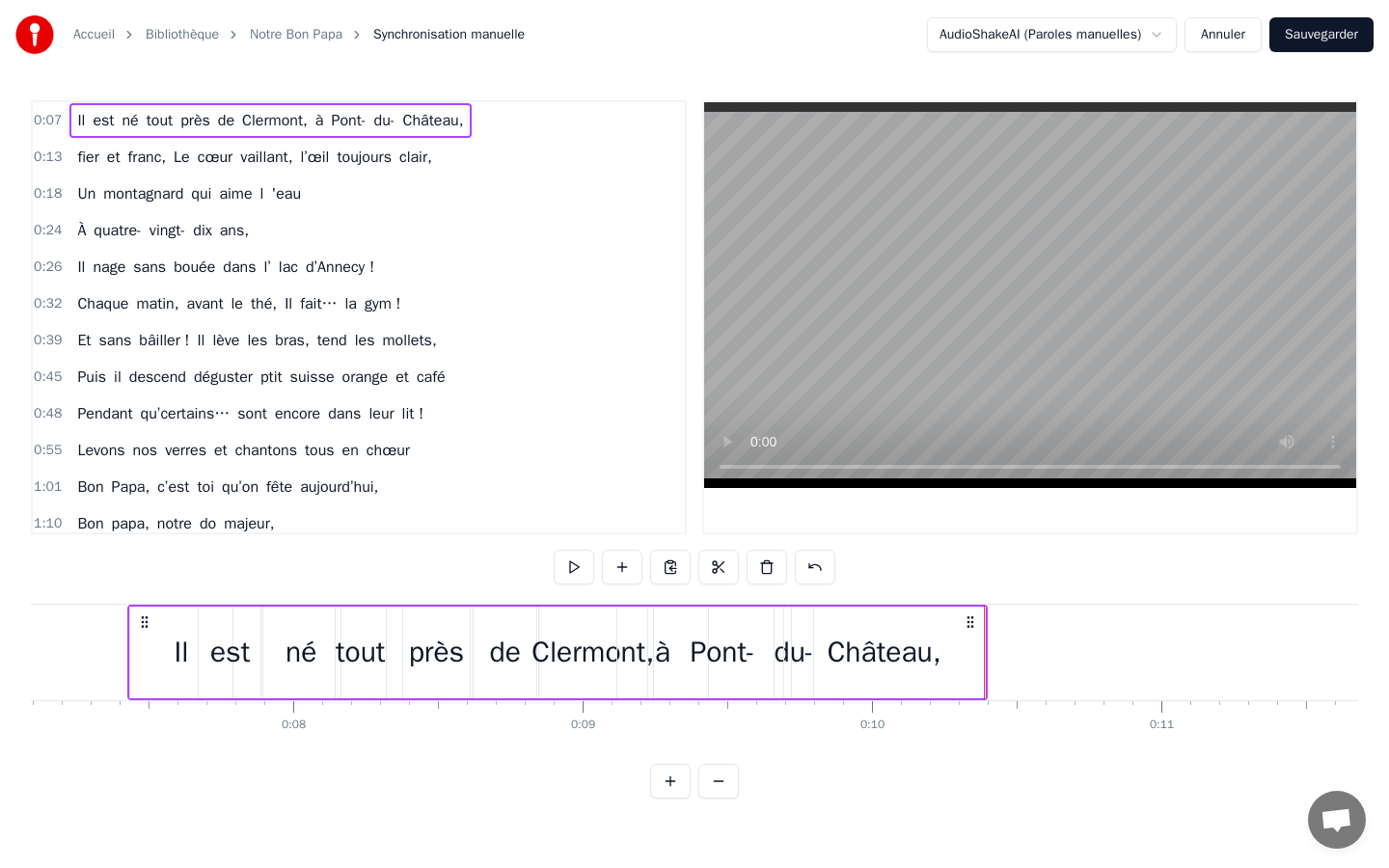 click on "0:07 Il est né tout près de [GEOGRAPHIC_DATA], à [GEOGRAPHIC_DATA], 0:13 fier et franc, Le cœur vaillant, l’œil toujours clair, 0:18 Un montagnard qui aime l 'eau 0:24 À quatre- vingt- [PERSON_NAME] ans, 0:26 Il nage sans bouée dans l’ lac d’Annecy ! 0:32 Chaque matin, avant le thé, Il fait… la gym ! 0:39 Et sans bâiller ! Il lève les bras, tend les mollets, 0:45 Puis il descend déguster ptit suisse orange et café 0:48 Pendant qu’certains… sont encore dans leur lit ! 0:55 Levons nos verres et chantons tous en chœur 1:01 Bon Papa, c’est toi qu’on fête aujourd’hui, 1:10 Bon papa, notre do majeur, 1:15 Tu fais danser tout l’temps qui passe, 1:18 Et tu le fais avec…grande classe ! 1:22 Levons nos verres et chantons tous en chœur 1:28 Bon Papa, c’est toi qu’on fête aujourd’hui, 1:36 Bon papa, notre do majeur, 1:38 Tu fais danser tout l’temps qui passe, 1:45 Et tu le fais avec…grande classe ! 1:58 Dans les chemins, les prés, les bois, Il marche au pas, 2:20 Tout en sifflant un air et" at bounding box center (694, 449) 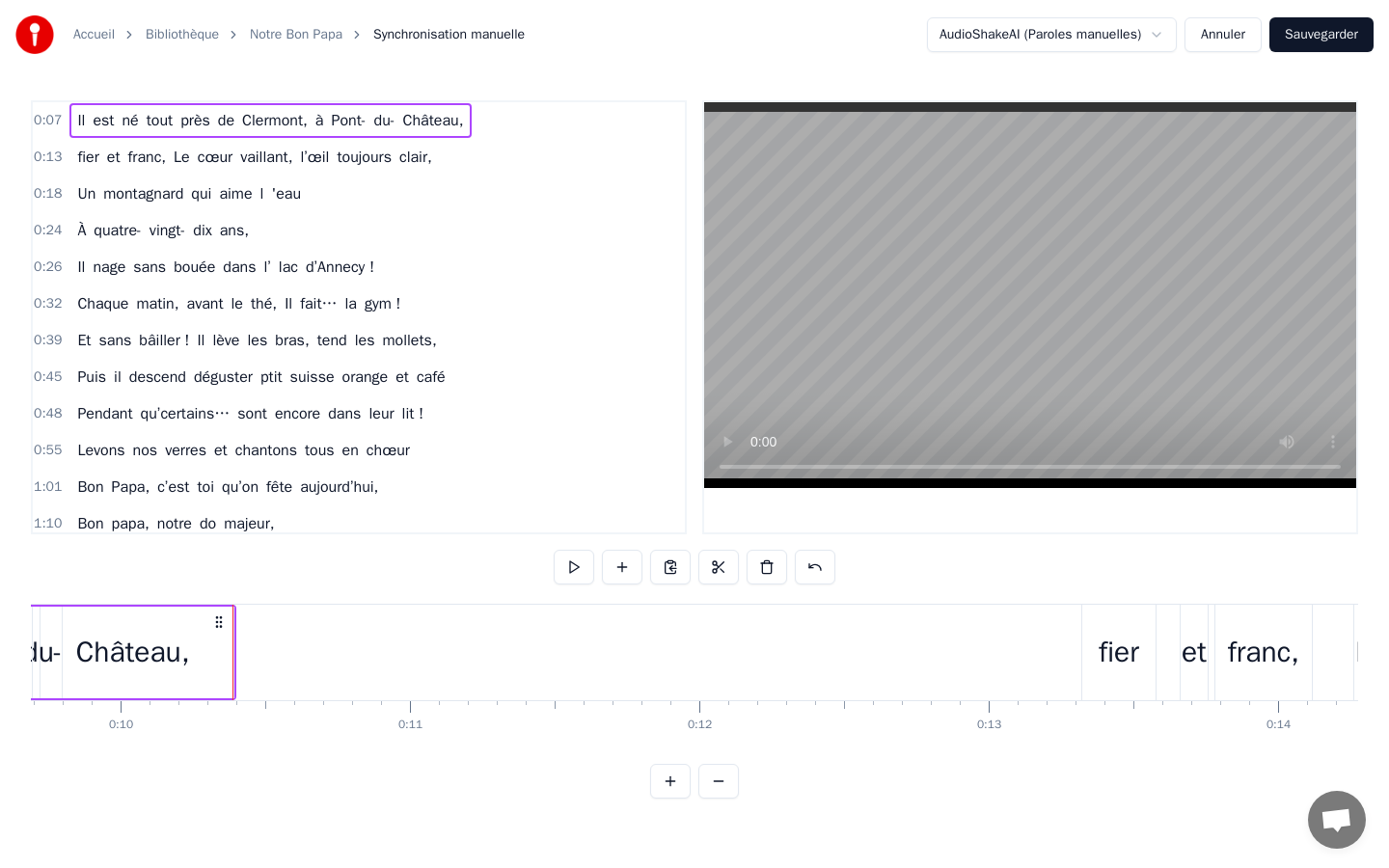 scroll, scrollTop: 0, scrollLeft: 2854, axis: horizontal 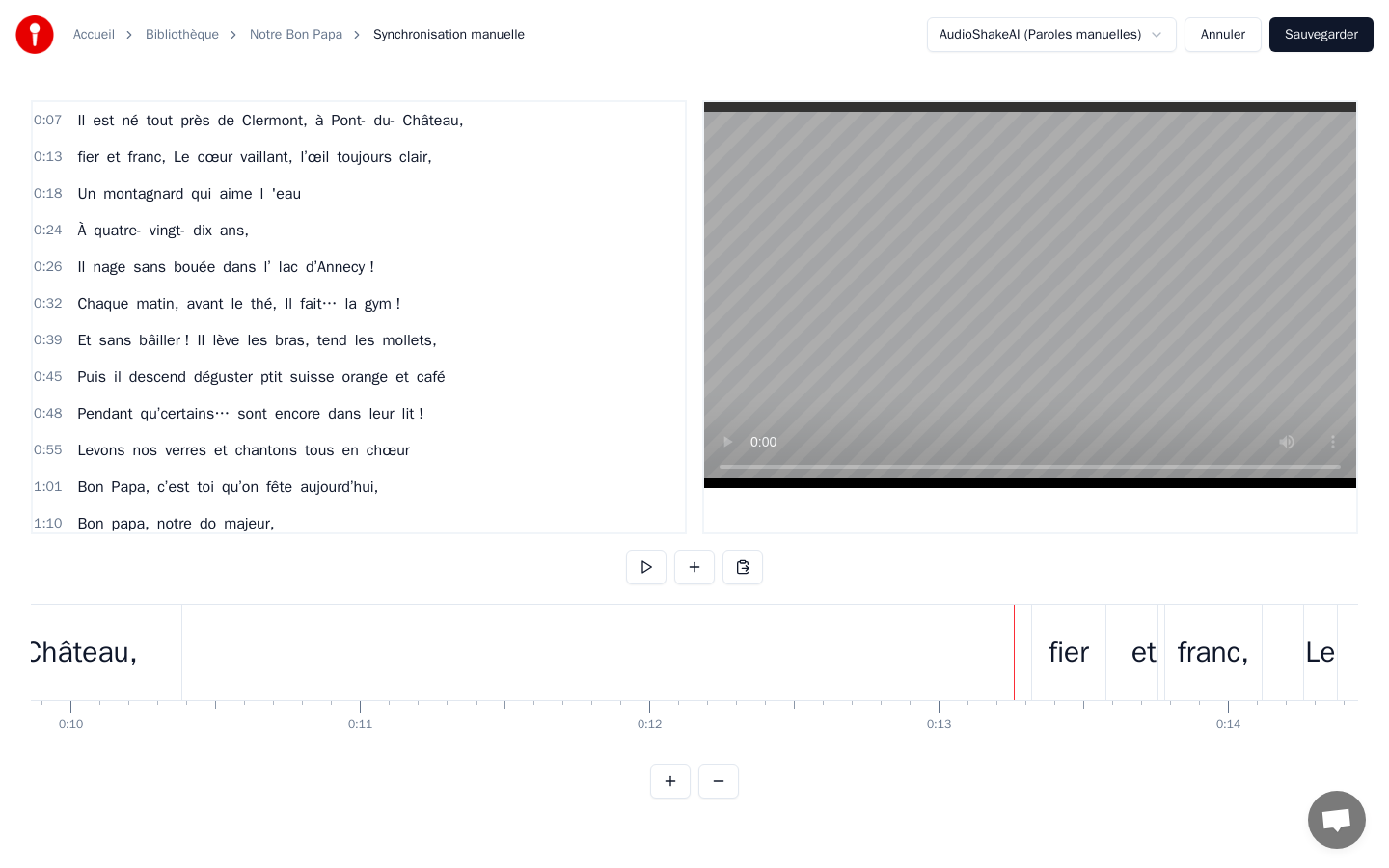 click on "fier et franc, Le cœur vaillant, l’œil toujours clair," at bounding box center [254, 157] 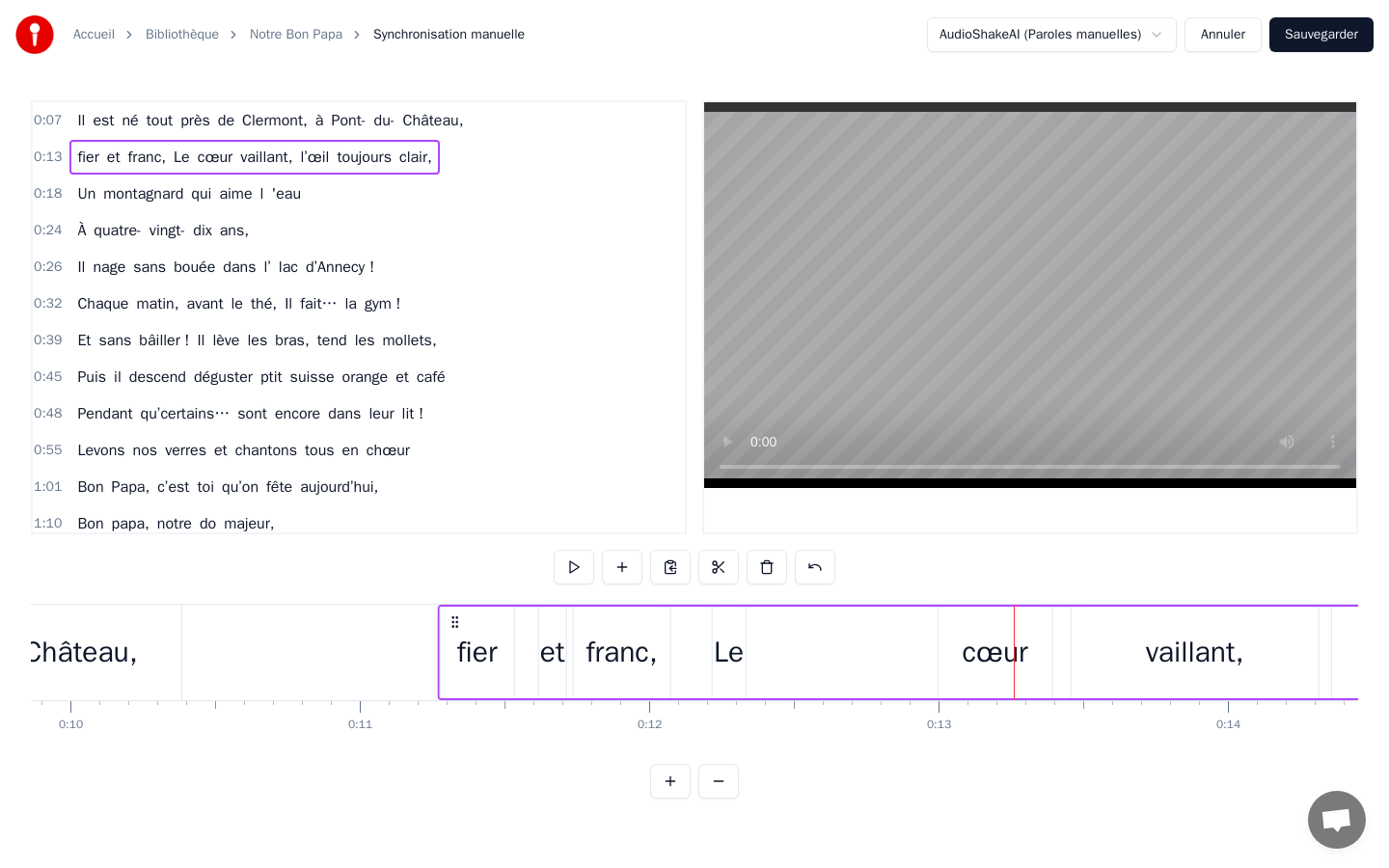 drag, startPoint x: 1049, startPoint y: 619, endPoint x: 455, endPoint y: 621, distance: 594.00337 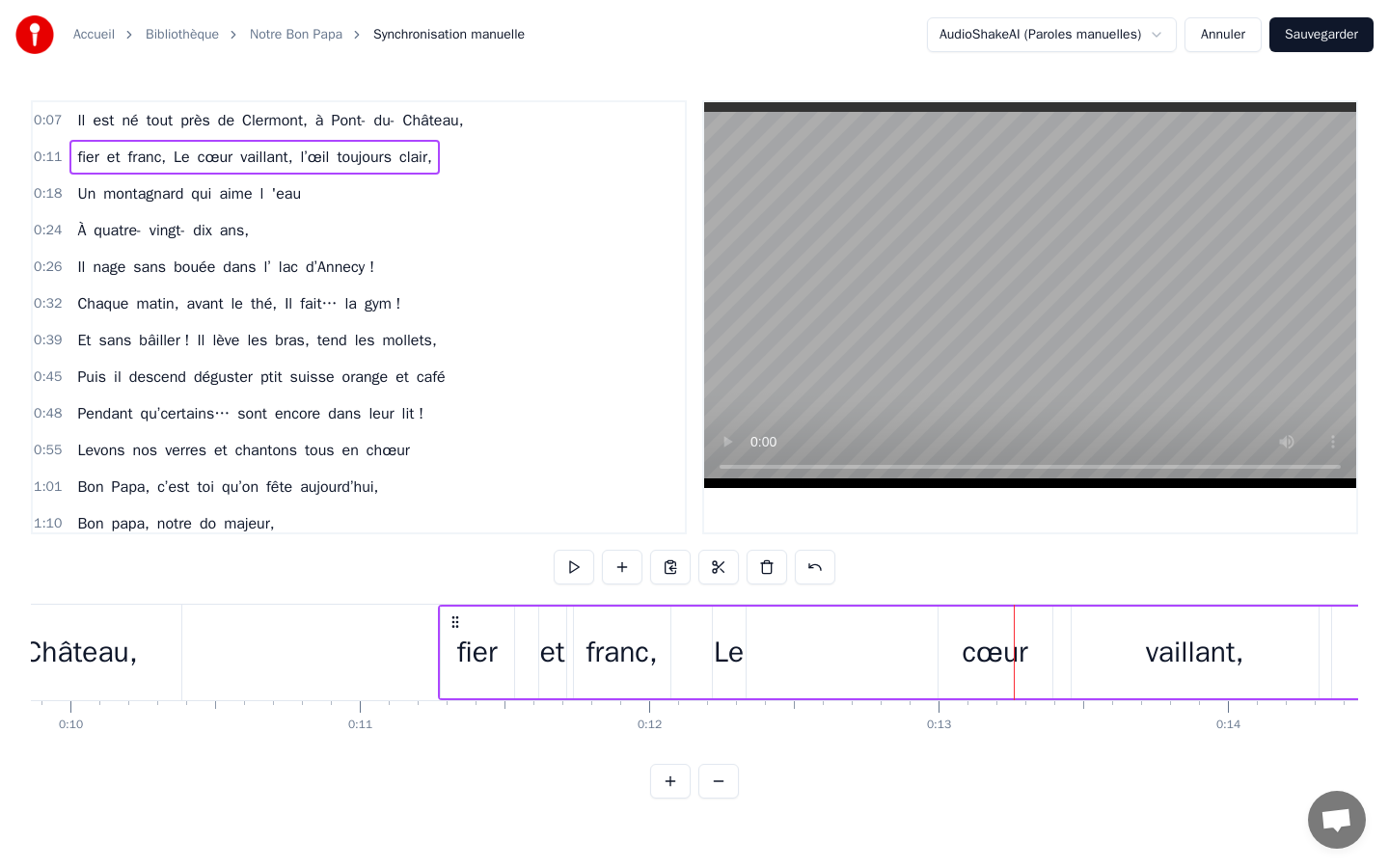 click on "et" at bounding box center [553, 652] 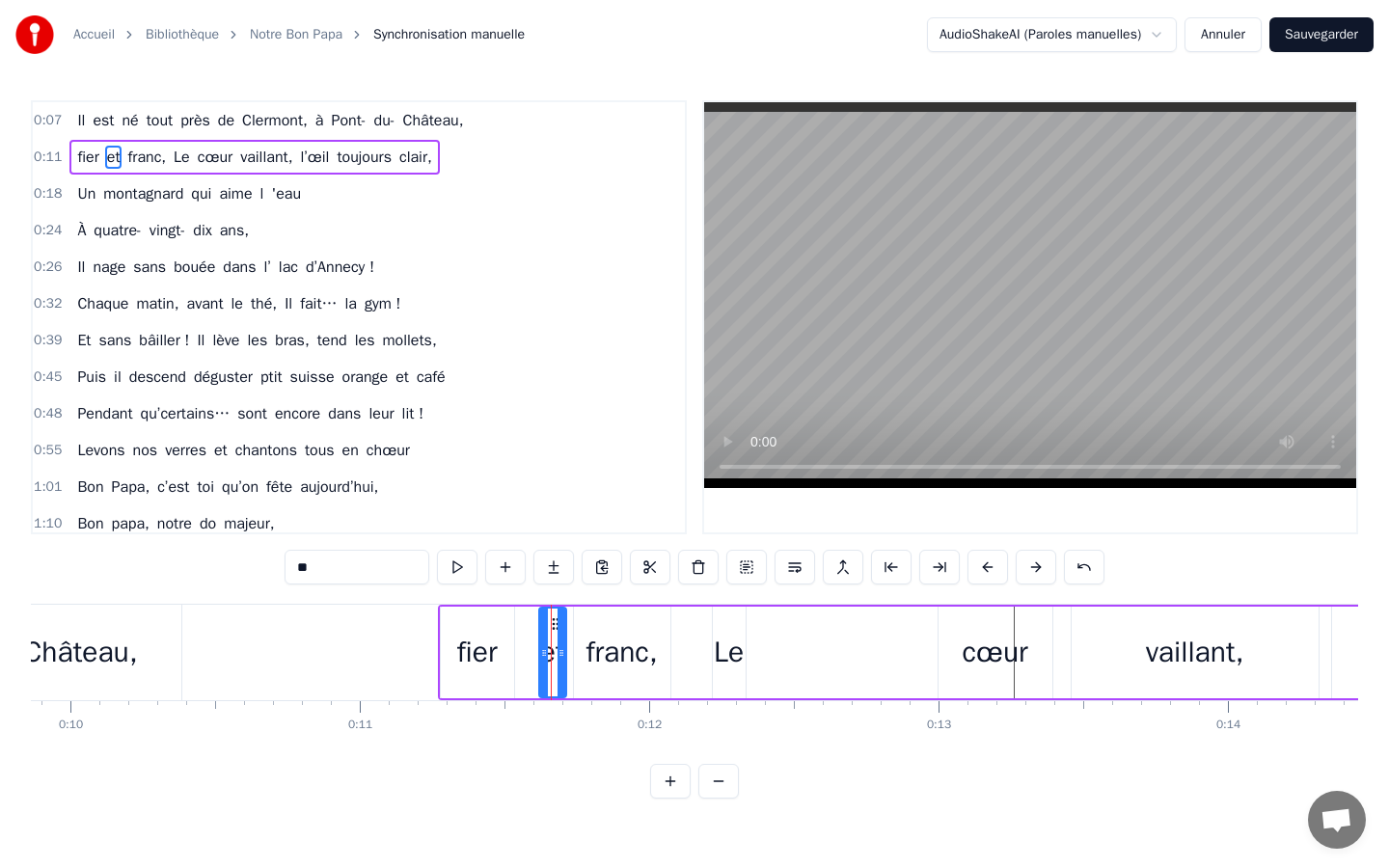 drag, startPoint x: 551, startPoint y: 621, endPoint x: 514, endPoint y: 618, distance: 37.121422 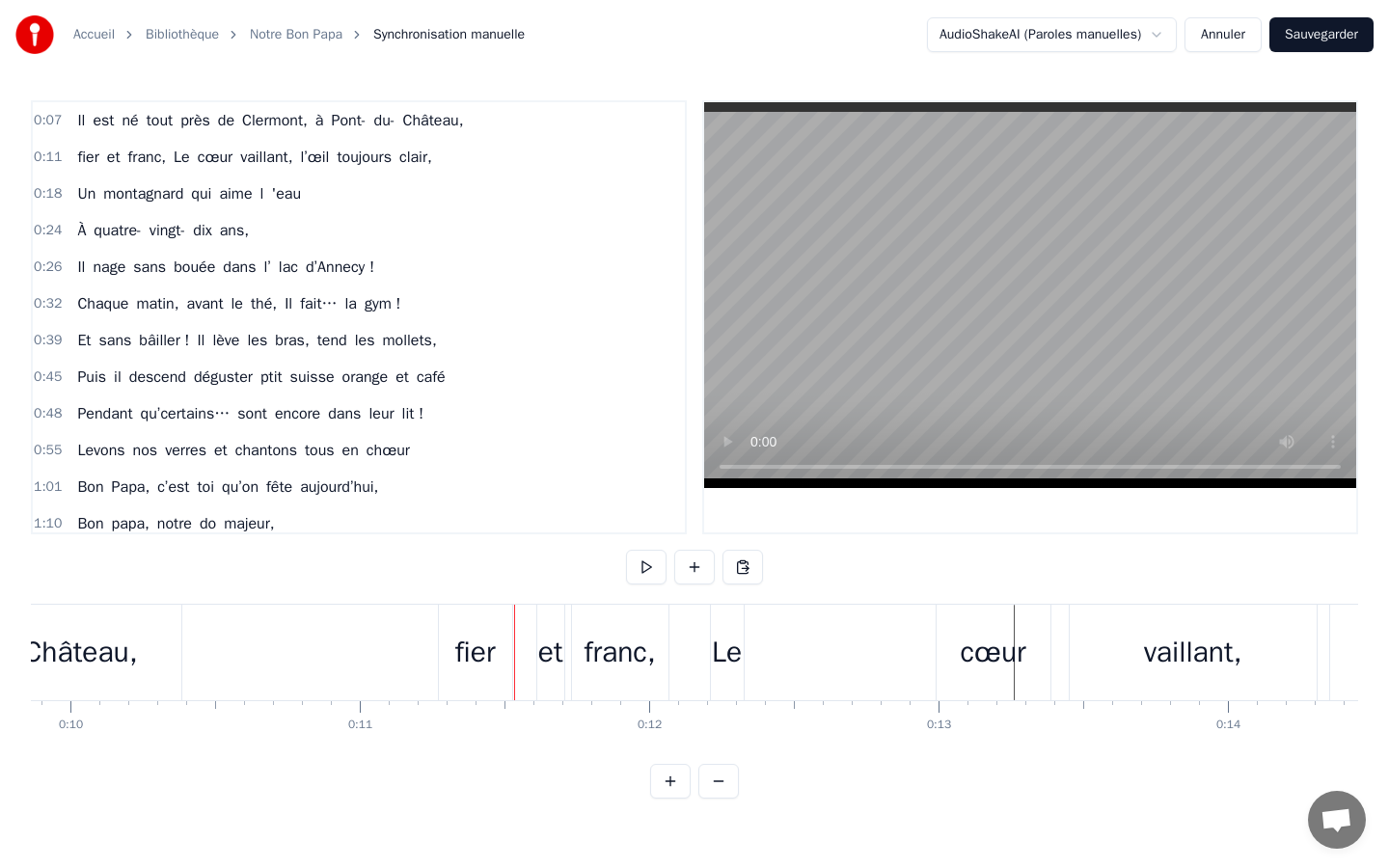 click on "et" at bounding box center [551, 652] 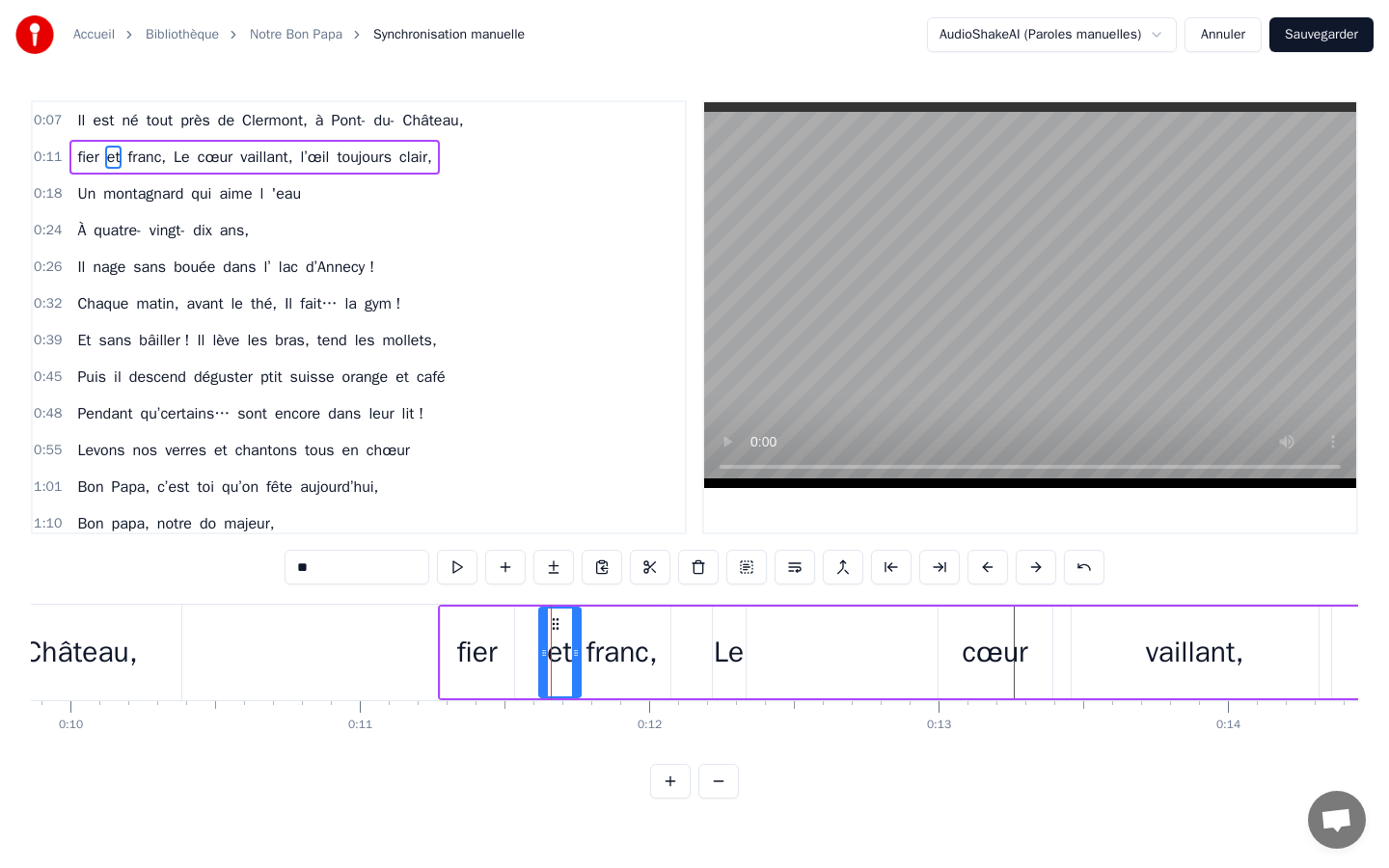 drag, startPoint x: 558, startPoint y: 618, endPoint x: 571, endPoint y: 615, distance: 13.3416641 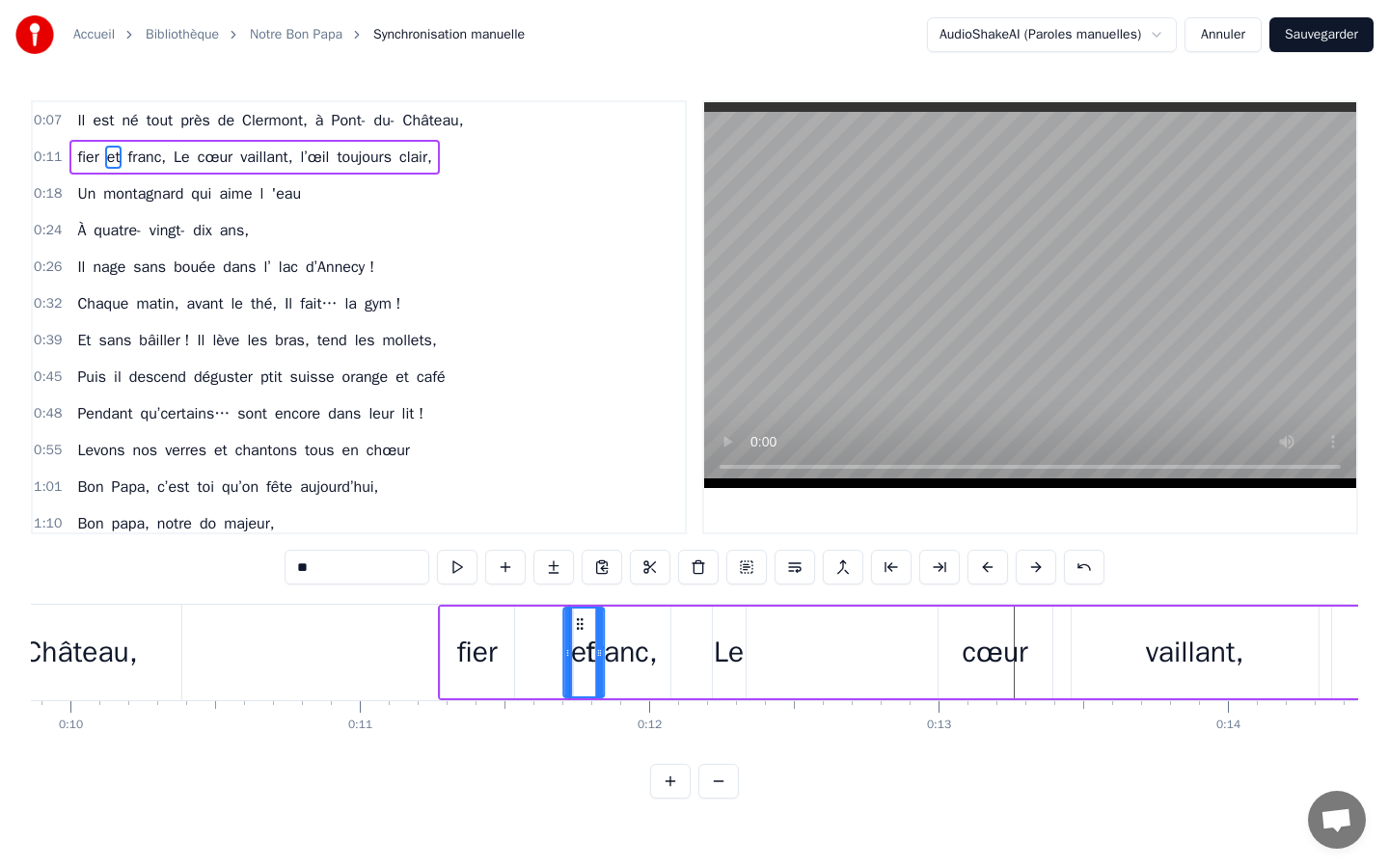drag, startPoint x: 556, startPoint y: 620, endPoint x: 580, endPoint y: 620, distance: 24 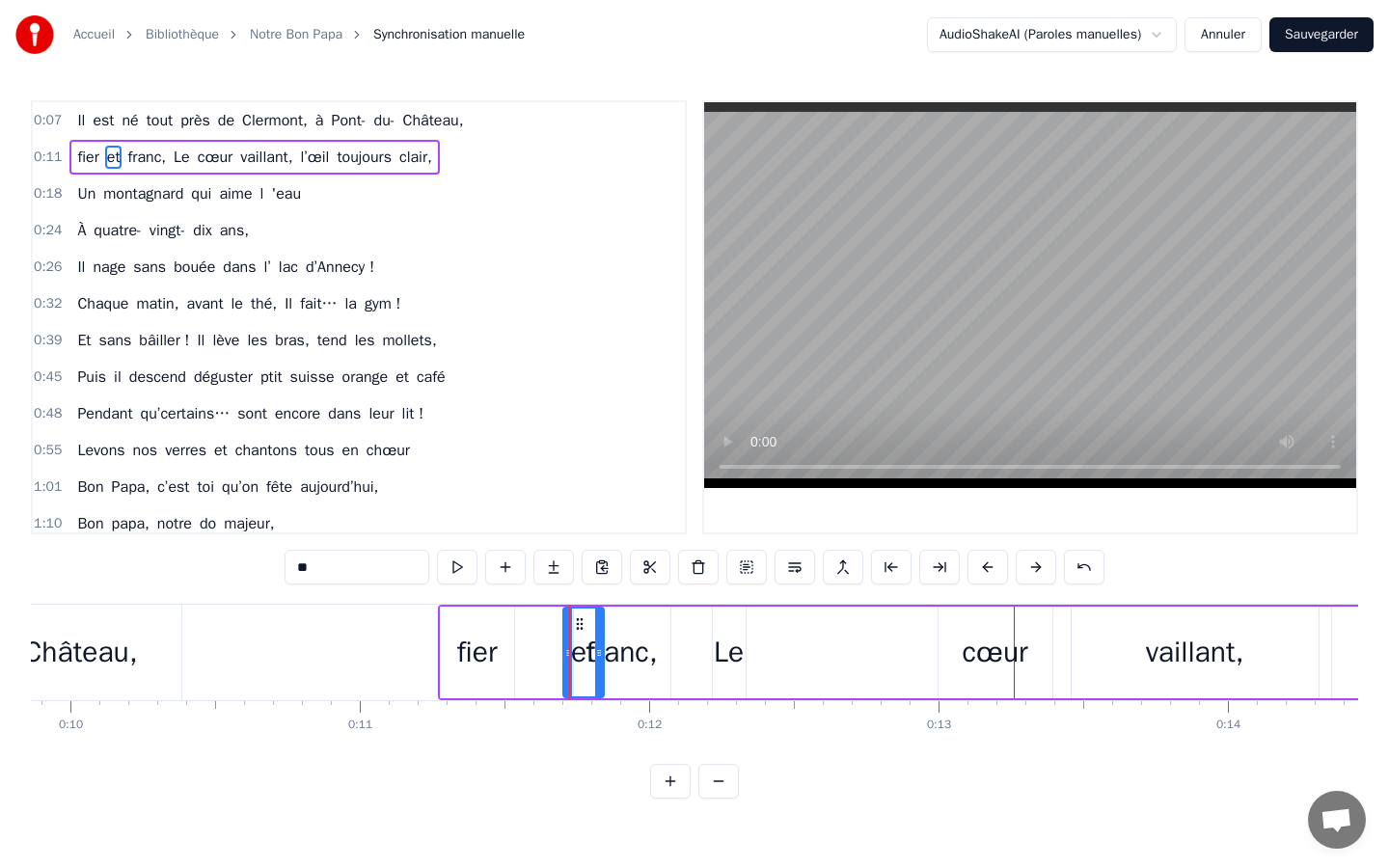 click on "franc," at bounding box center (621, 652) 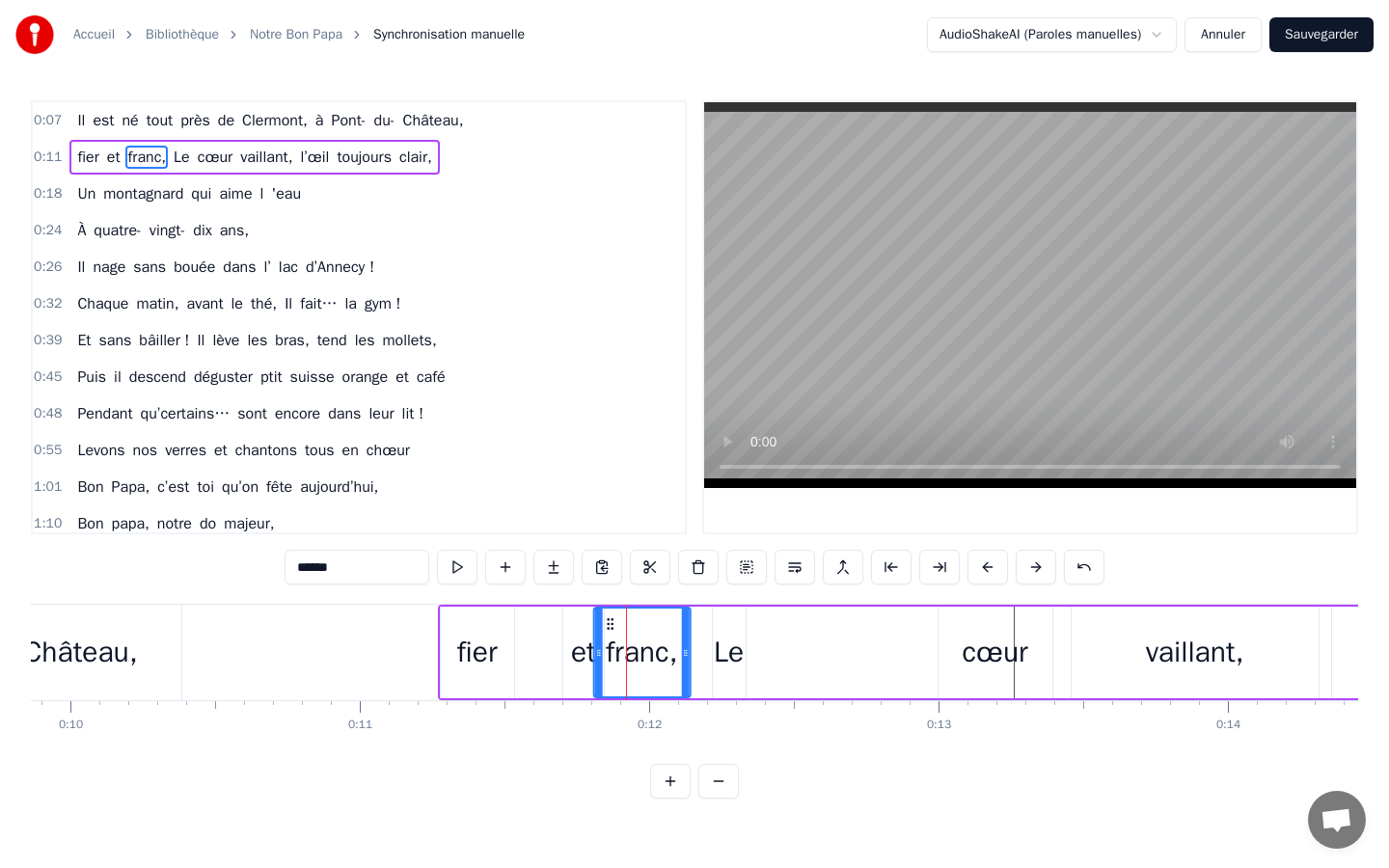 drag, startPoint x: 591, startPoint y: 620, endPoint x: 612, endPoint y: 618, distance: 21.095023 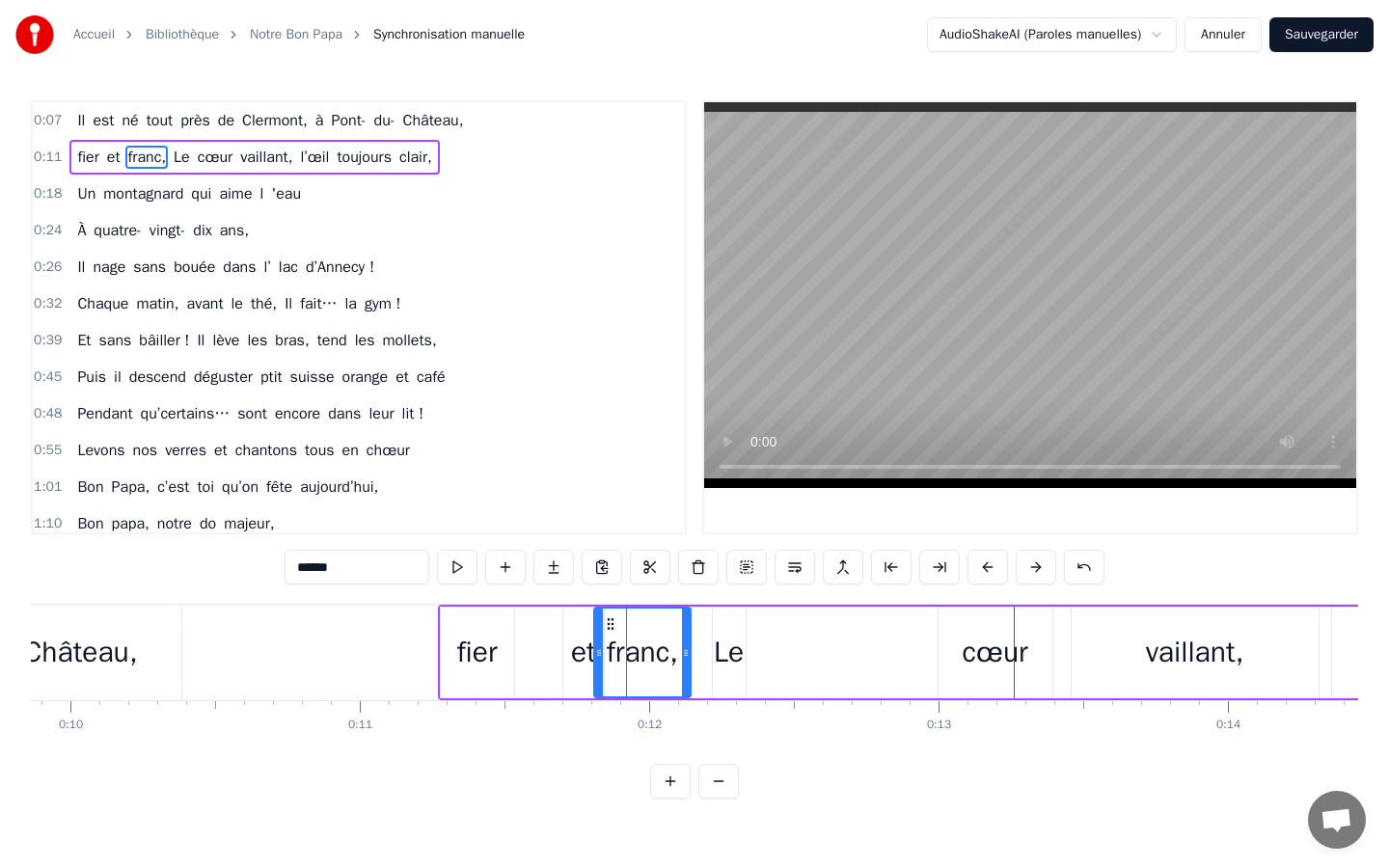 click on "0:07 Il est né tout près de [GEOGRAPHIC_DATA], à [GEOGRAPHIC_DATA], 0:11 fier et franc, Le cœur vaillant, l’œil toujours clair, 0:18 Un montagnard qui aime l 'eau 0:24 À quatre- vingt- [PERSON_NAME] ans, 0:26 Il nage sans bouée dans l’ lac d’Annecy ! 0:32 Chaque matin, avant le thé, Il fait… la gym ! 0:39 Et sans bâiller ! Il lève les bras, tend les mollets, 0:45 Puis il descend déguster ptit suisse orange et café 0:48 Pendant qu’certains… sont encore dans leur lit ! 0:55 Levons nos verres et chantons tous en chœur 1:01 Bon Papa, c’est toi qu’on fête aujourd’hui, 1:10 Bon papa, notre do majeur, 1:15 Tu fais danser tout l’temps qui passe, 1:18 Et tu le fais avec…grande classe ! 1:22 Levons nos verres et chantons tous en chœur 1:28 Bon Papa, c’est toi qu’on fête aujourd’hui, 1:36 Bon papa, notre do majeur, 1:38 Tu fais danser tout l’temps qui passe, 1:45 Et tu le fais avec…grande classe ! 1:58 Dans les chemins, les prés, les bois, Il marche au pas, 2:20 Tout en sifflant un air et" at bounding box center (694, 449) 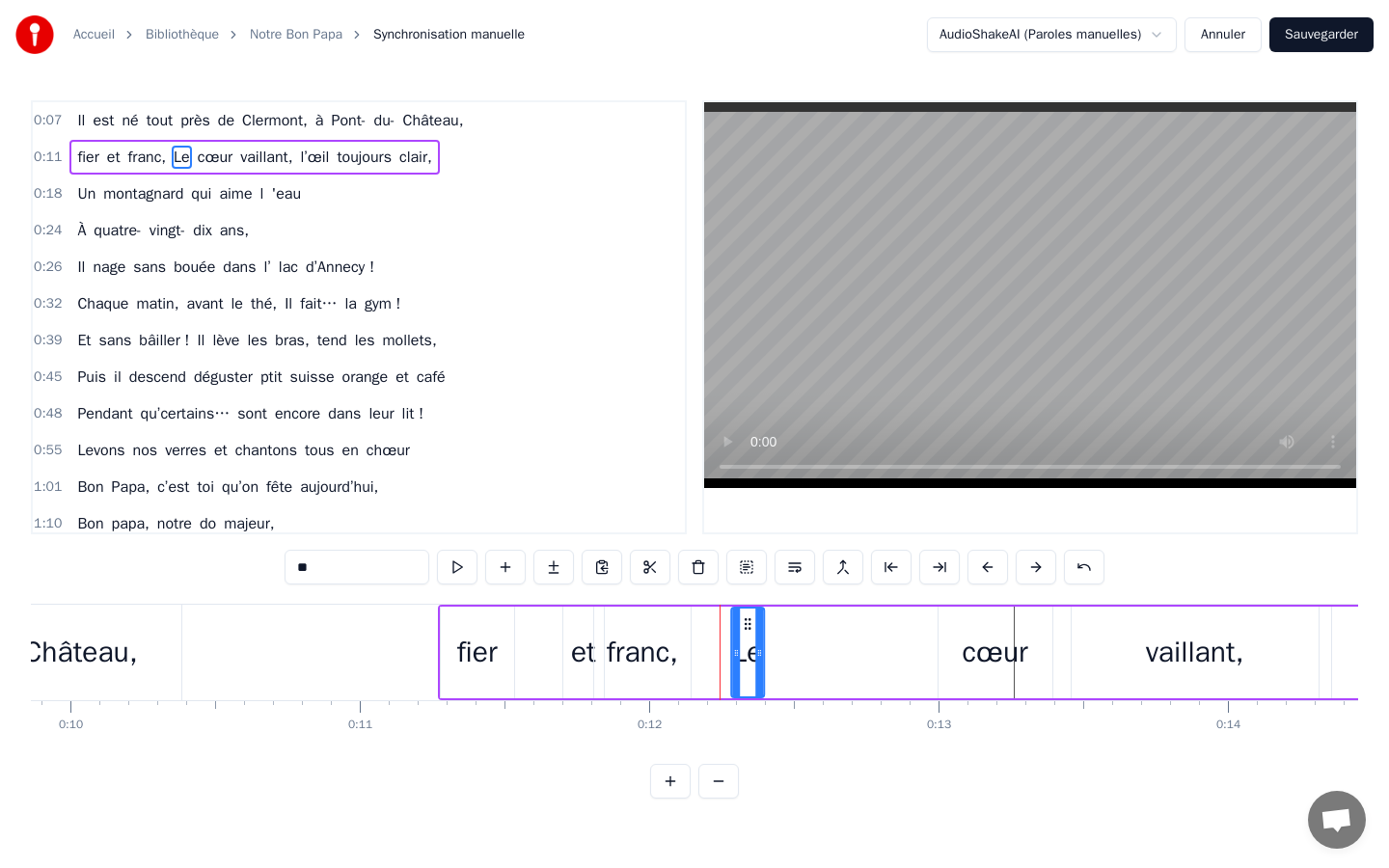 drag, startPoint x: 726, startPoint y: 617, endPoint x: 746, endPoint y: 618, distance: 20.024984 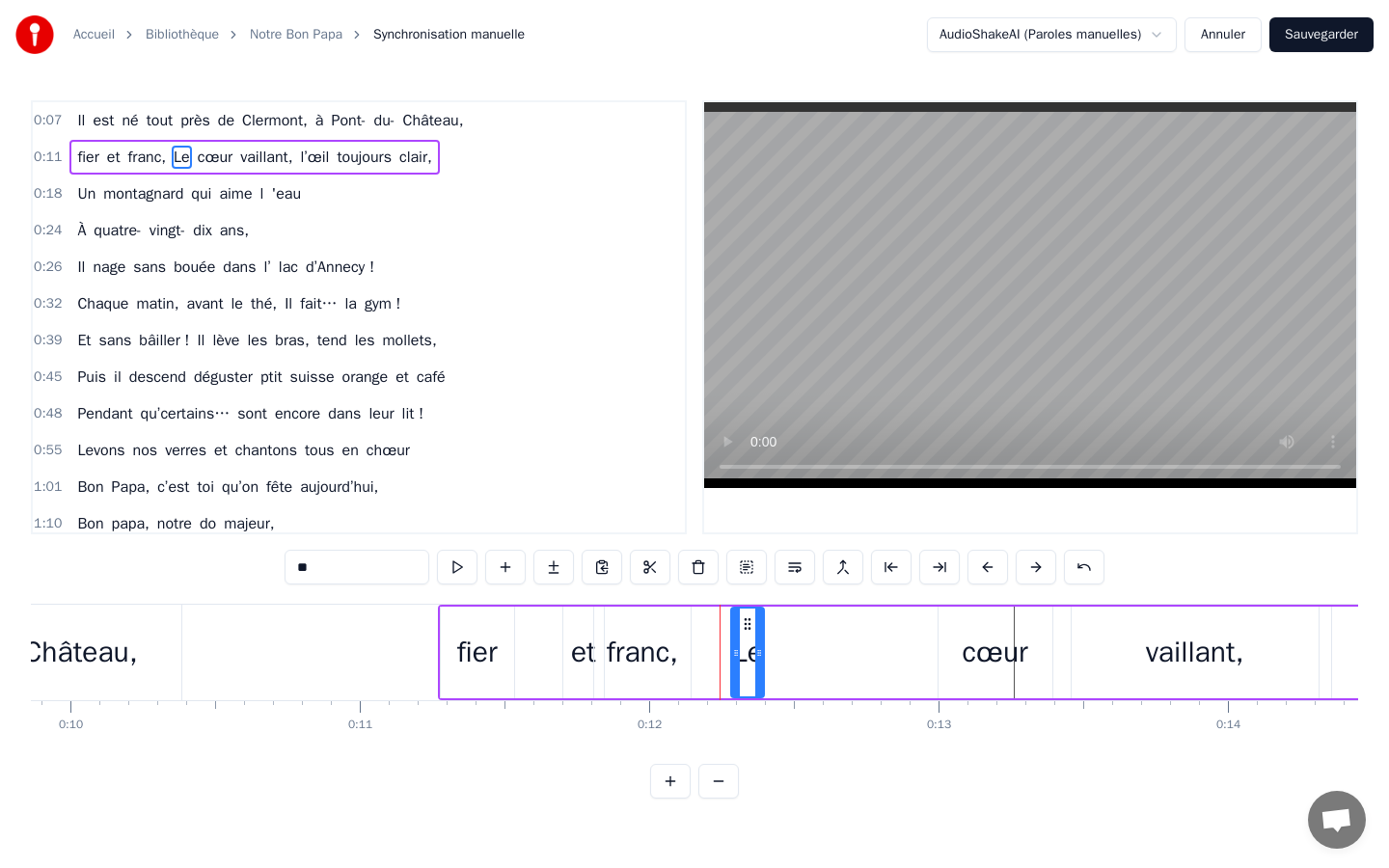 click on "cœur" at bounding box center [994, 652] 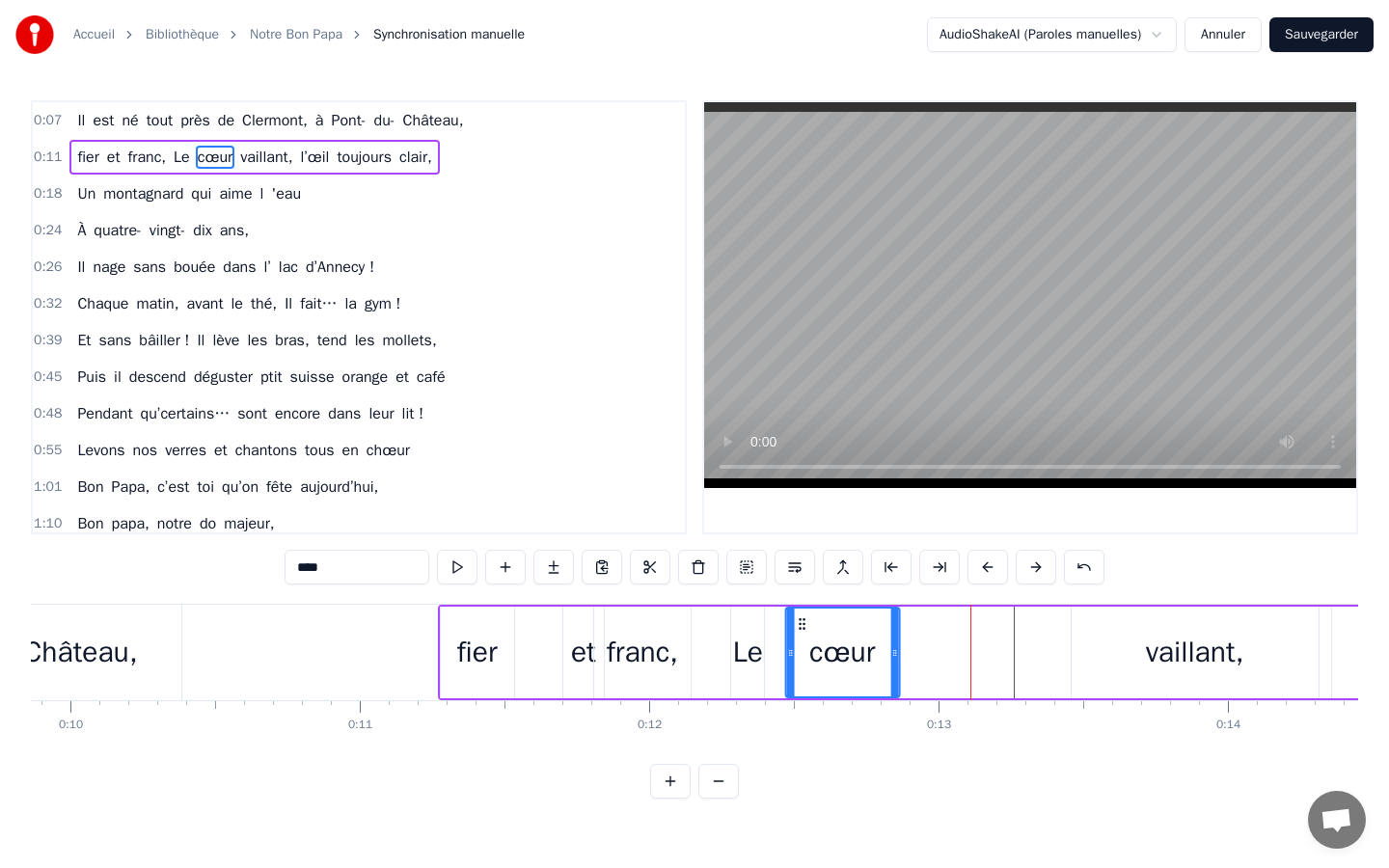 drag, startPoint x: 954, startPoint y: 620, endPoint x: 802, endPoint y: 603, distance: 152.9477 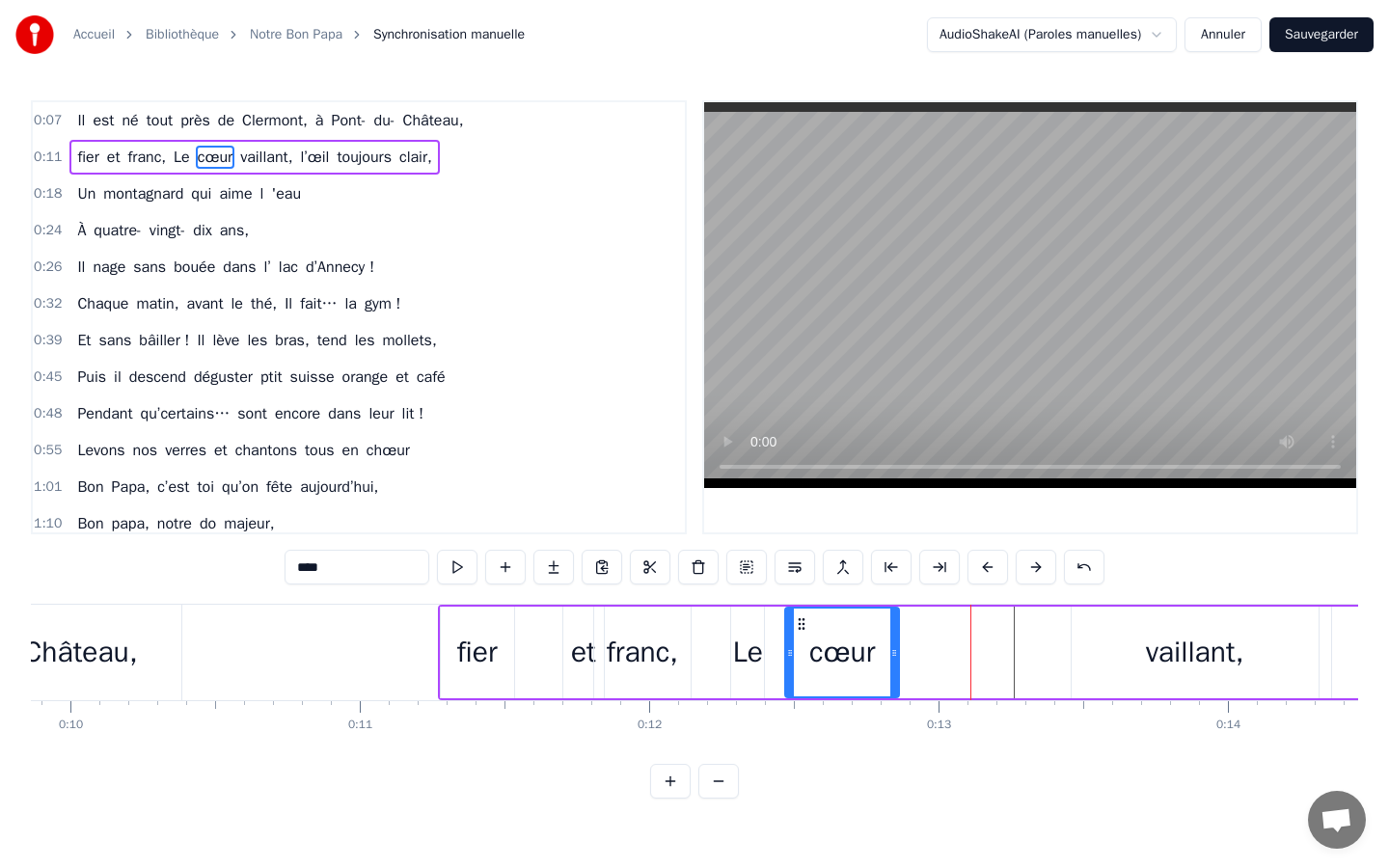 click on "vaillant," at bounding box center [1195, 652] 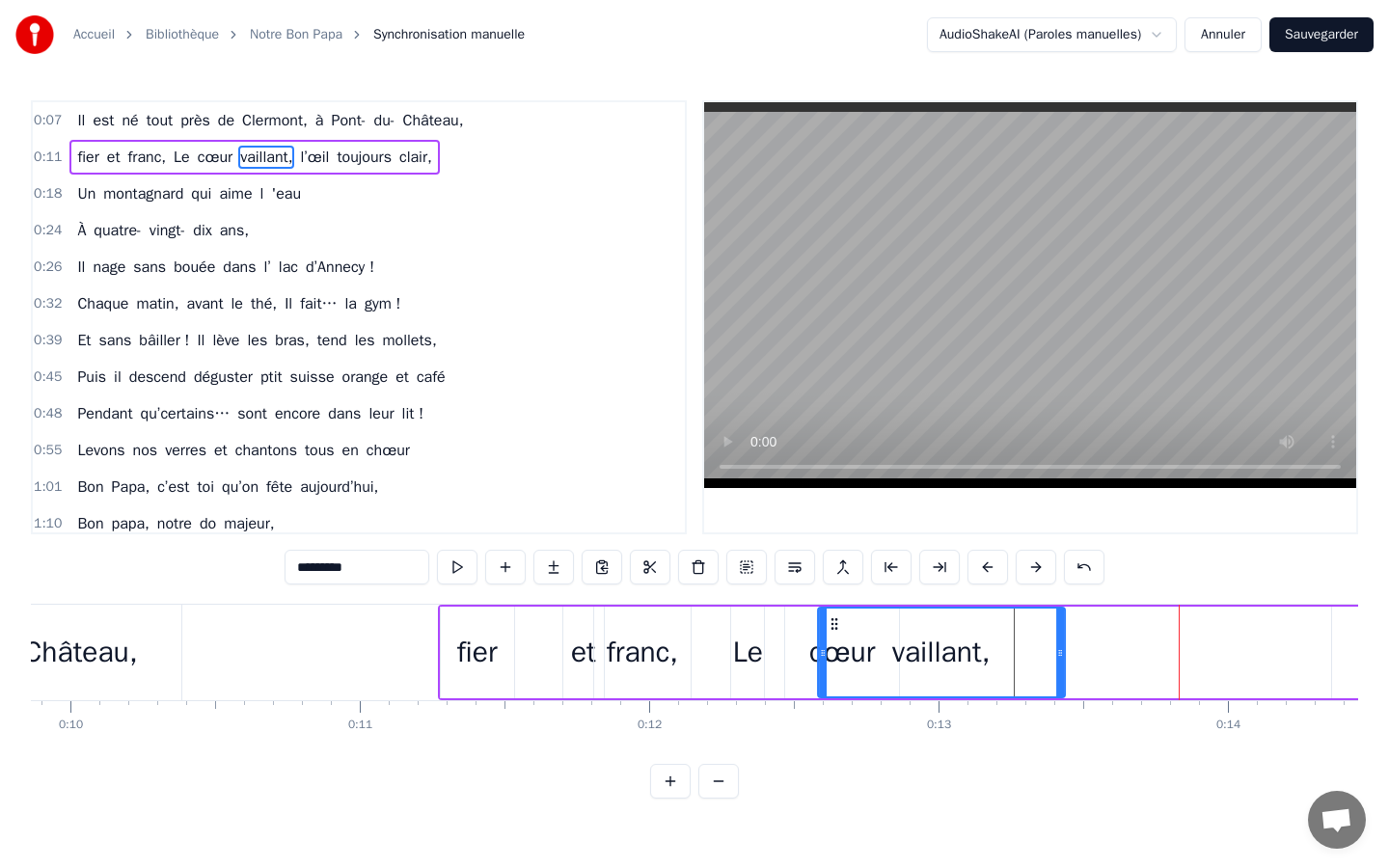 drag, startPoint x: 1088, startPoint y: 619, endPoint x: 834, endPoint y: 629, distance: 254.19677 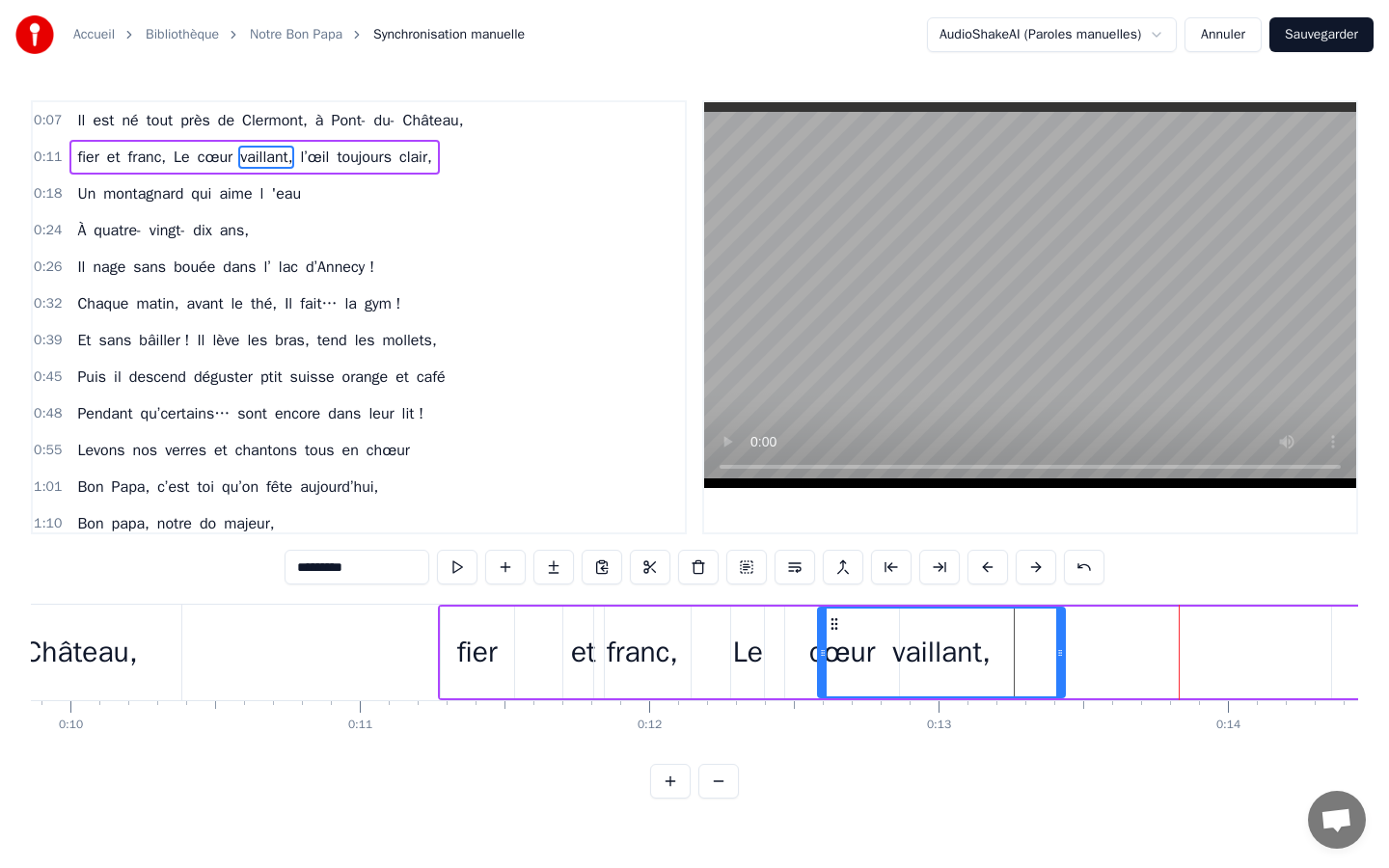 click on "0:07 Il est né tout près de [GEOGRAPHIC_DATA], à [GEOGRAPHIC_DATA], 0:11 fier et franc, Le cœur vaillant, l’œil toujours clair, 0:18 Un montagnard qui aime l 'eau 0:24 À quatre- vingt- [PERSON_NAME] ans, 0:26 Il nage sans bouée dans l’ lac d’Annecy ! 0:32 Chaque matin, avant le thé, Il fait… la gym ! 0:39 Et sans bâiller ! Il lève les bras, tend les mollets, 0:45 Puis il descend déguster ptit suisse orange et café 0:48 Pendant qu’certains… sont encore dans leur lit ! 0:55 Levons nos verres et chantons tous en chœur 1:01 Bon Papa, c’est toi qu’on fête aujourd’hui, 1:10 Bon papa, notre do majeur, 1:15 Tu fais danser tout l’temps qui passe, 1:18 Et tu le fais avec…grande classe ! 1:22 Levons nos verres et chantons tous en chœur 1:28 Bon Papa, c’est toi qu’on fête aujourd’hui, 1:36 Bon papa, notre do majeur, 1:38 Tu fais danser tout l’temps qui passe, 1:45 Et tu le fais avec…grande classe ! 1:58 Dans les chemins, les prés, les bois, Il marche au pas, 2:20 Tout en sifflant un air et" at bounding box center [694, 449] 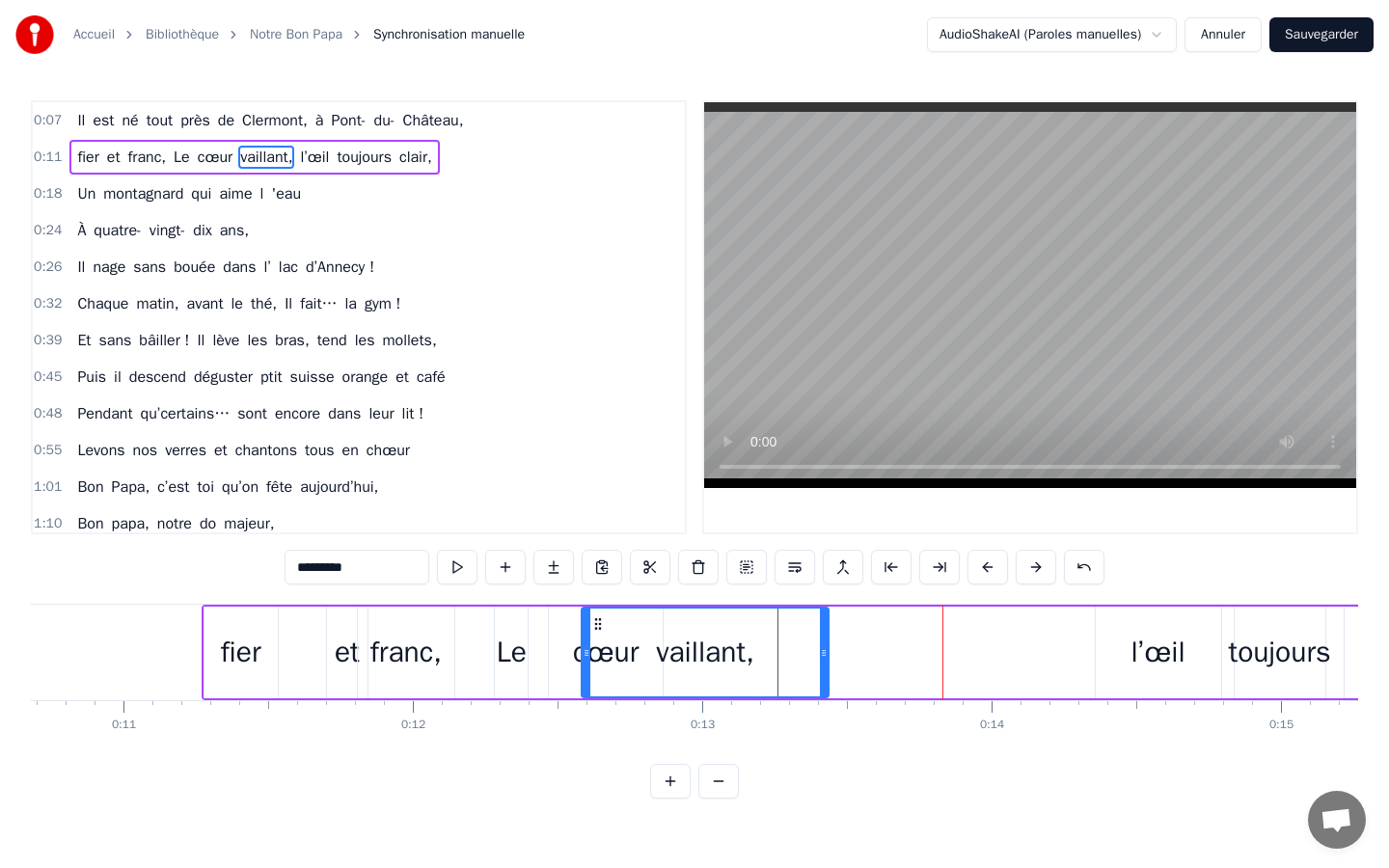 scroll, scrollTop: 0, scrollLeft: 3107, axis: horizontal 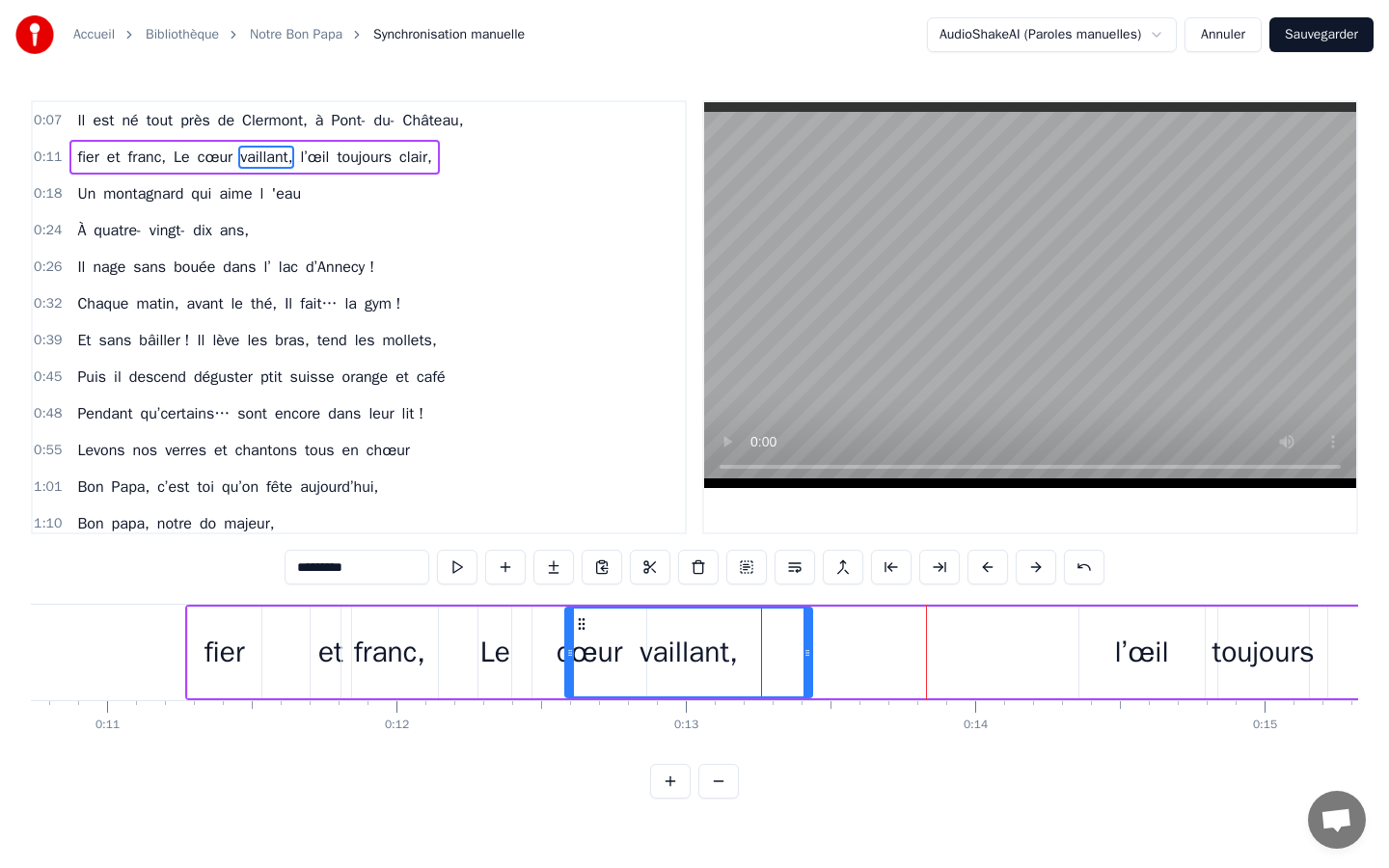 click on "l’œil" at bounding box center [1141, 652] 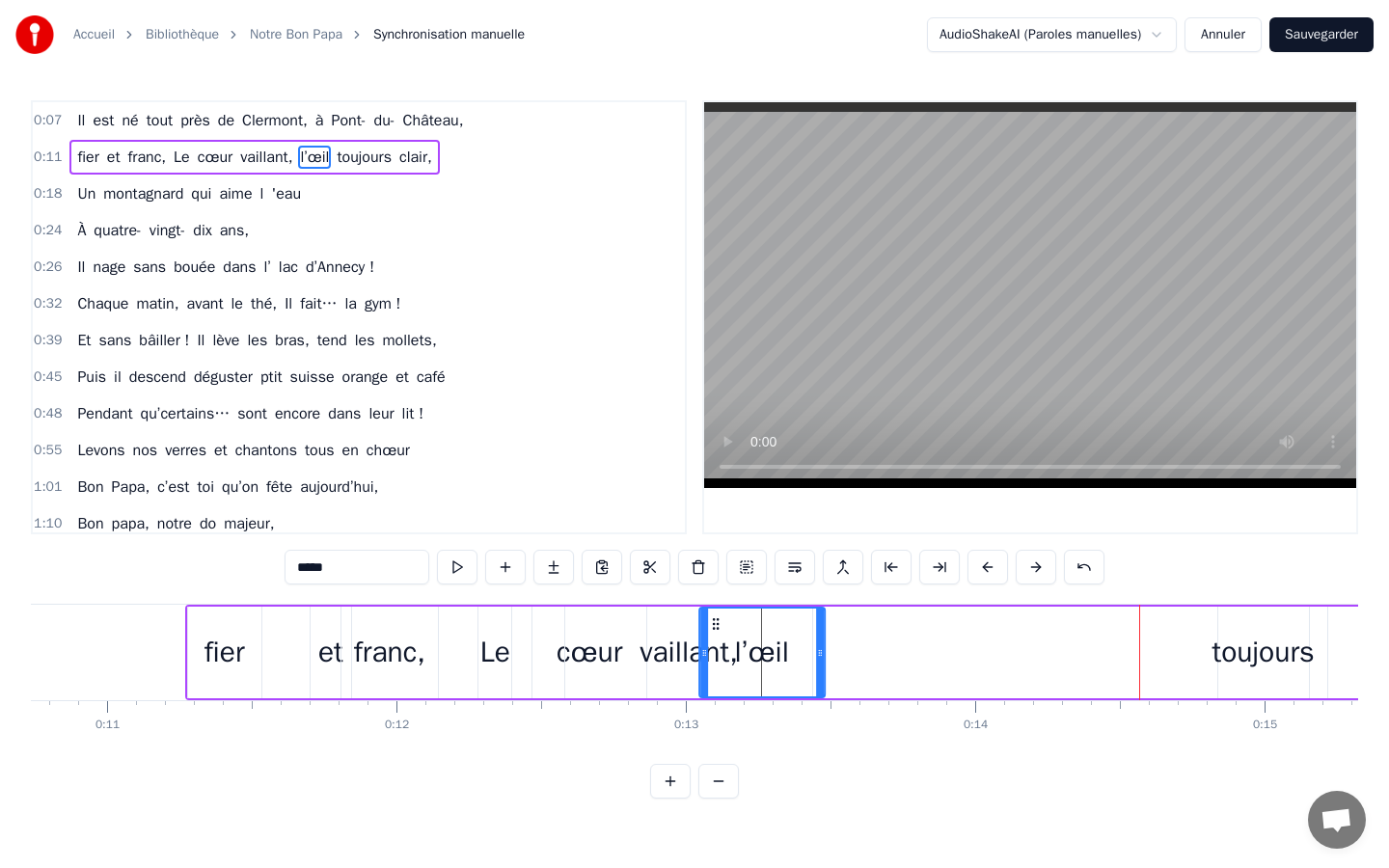 drag, startPoint x: 1095, startPoint y: 619, endPoint x: 718, endPoint y: 631, distance: 377.1909 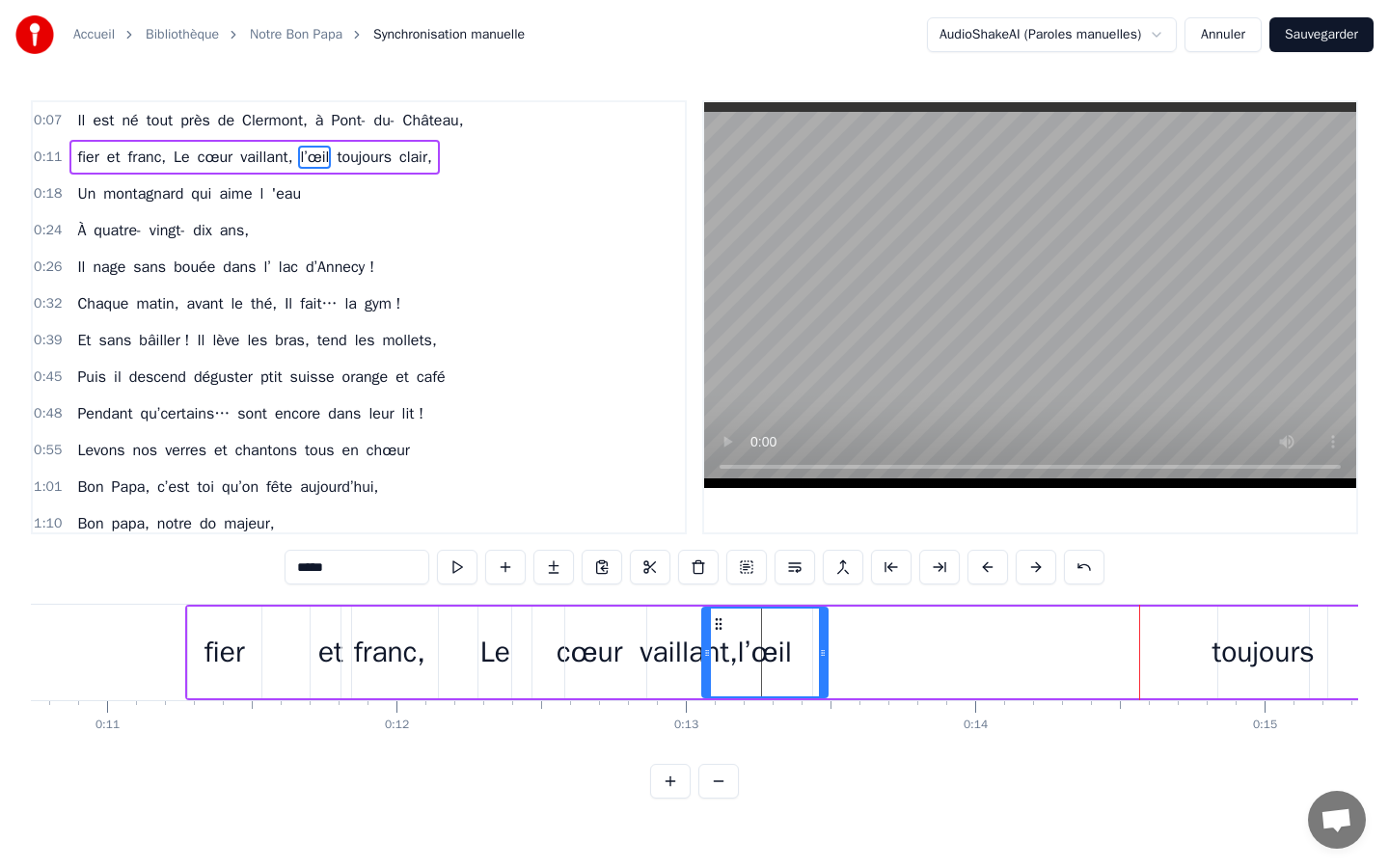 click on "fier et franc, Le cœur vaillant, l’œil toujours clair," at bounding box center [856, 652] 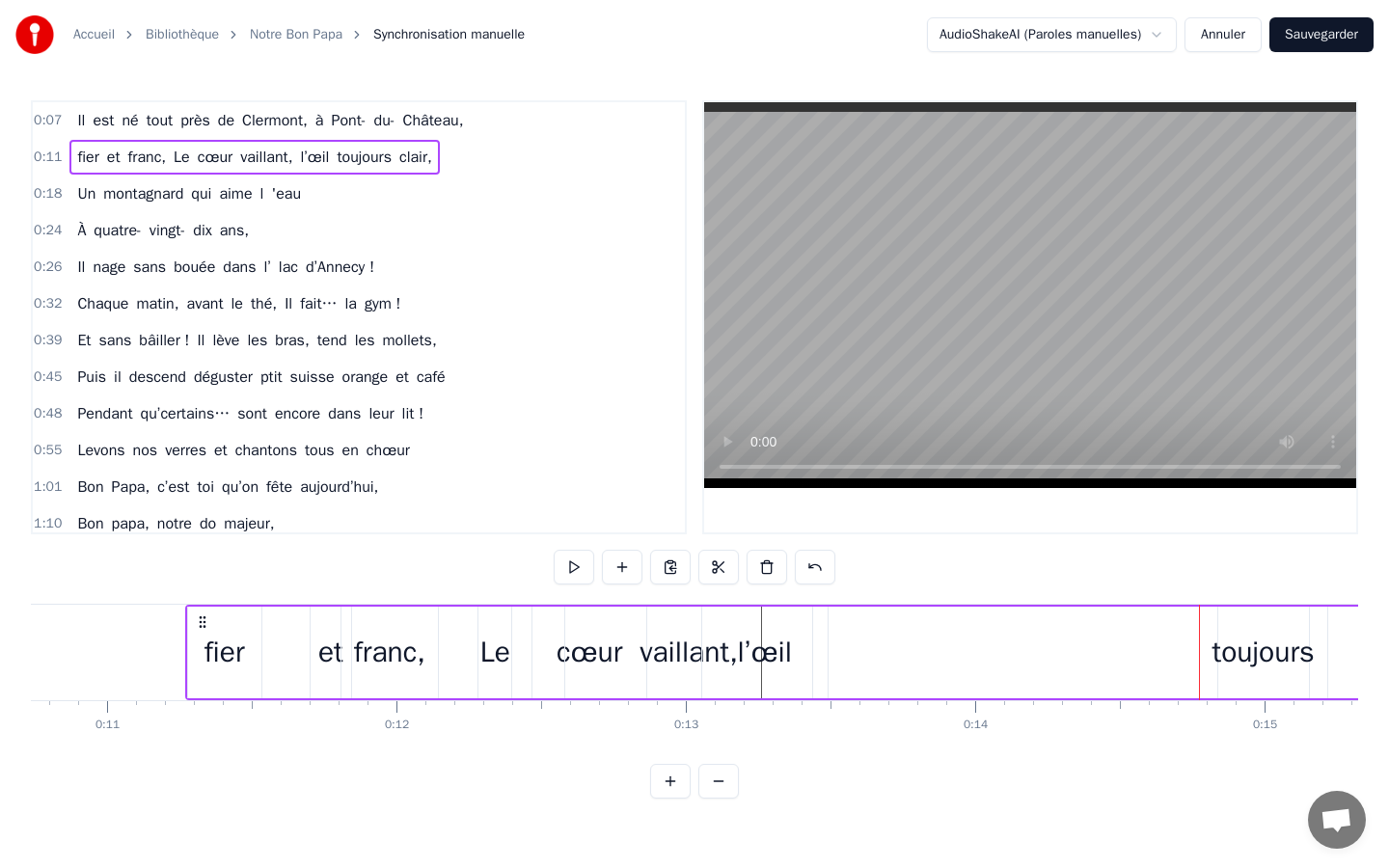 click on "toujours" at bounding box center [1264, 652] 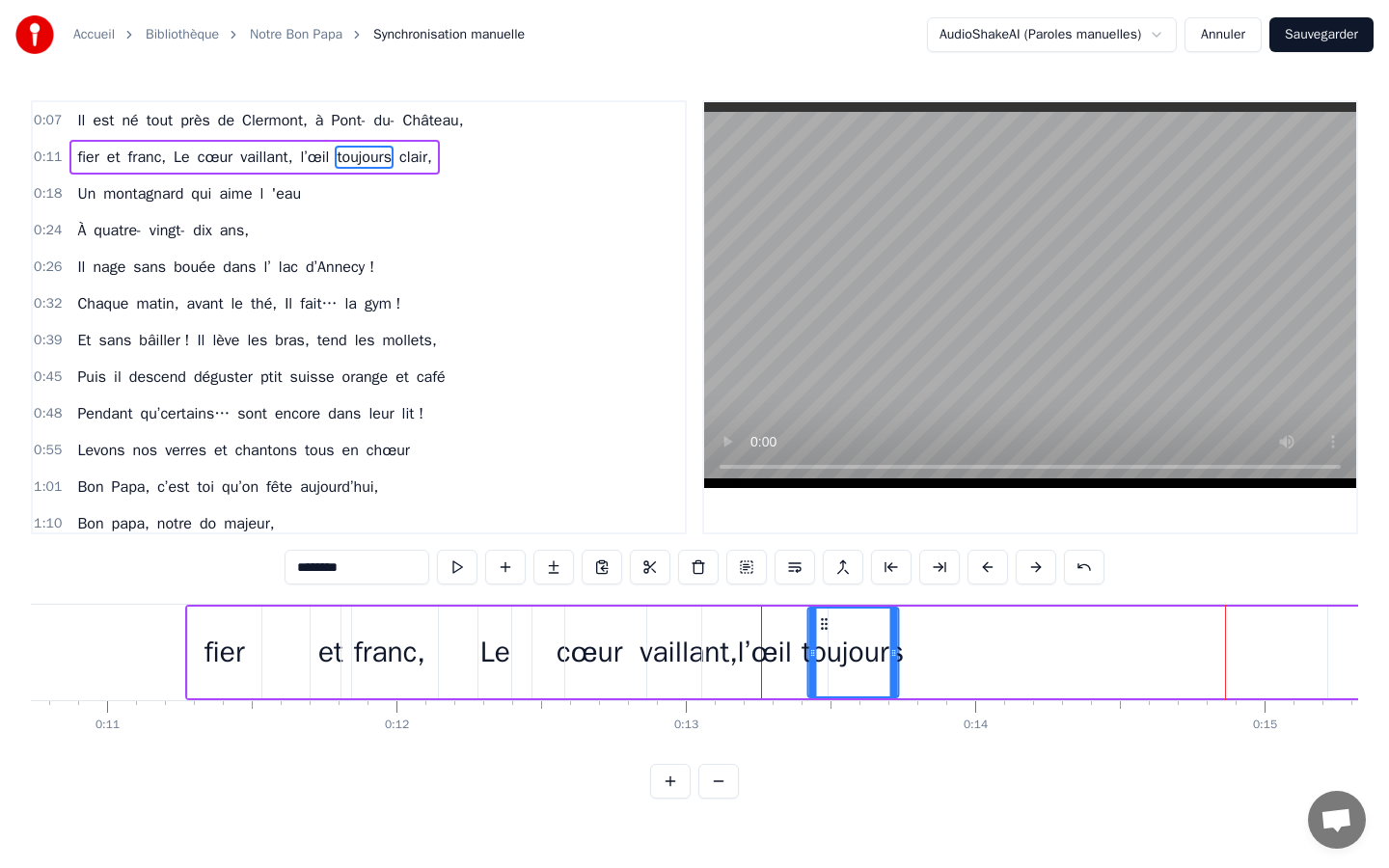 drag, startPoint x: 1234, startPoint y: 620, endPoint x: 824, endPoint y: 636, distance: 410.31208 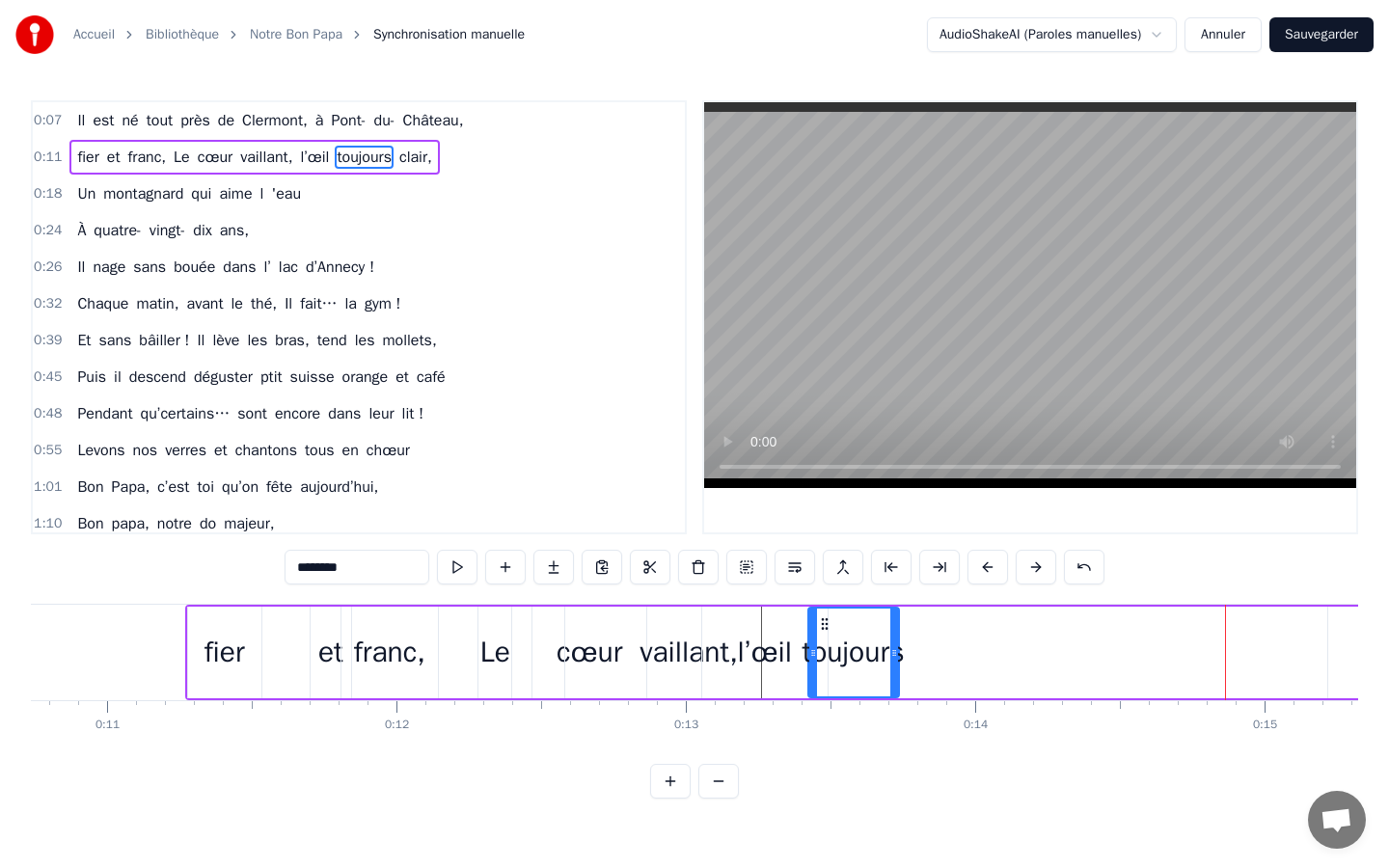 click on "fier et franc, Le cœur vaillant, l’œil toujours clair," at bounding box center (856, 652) 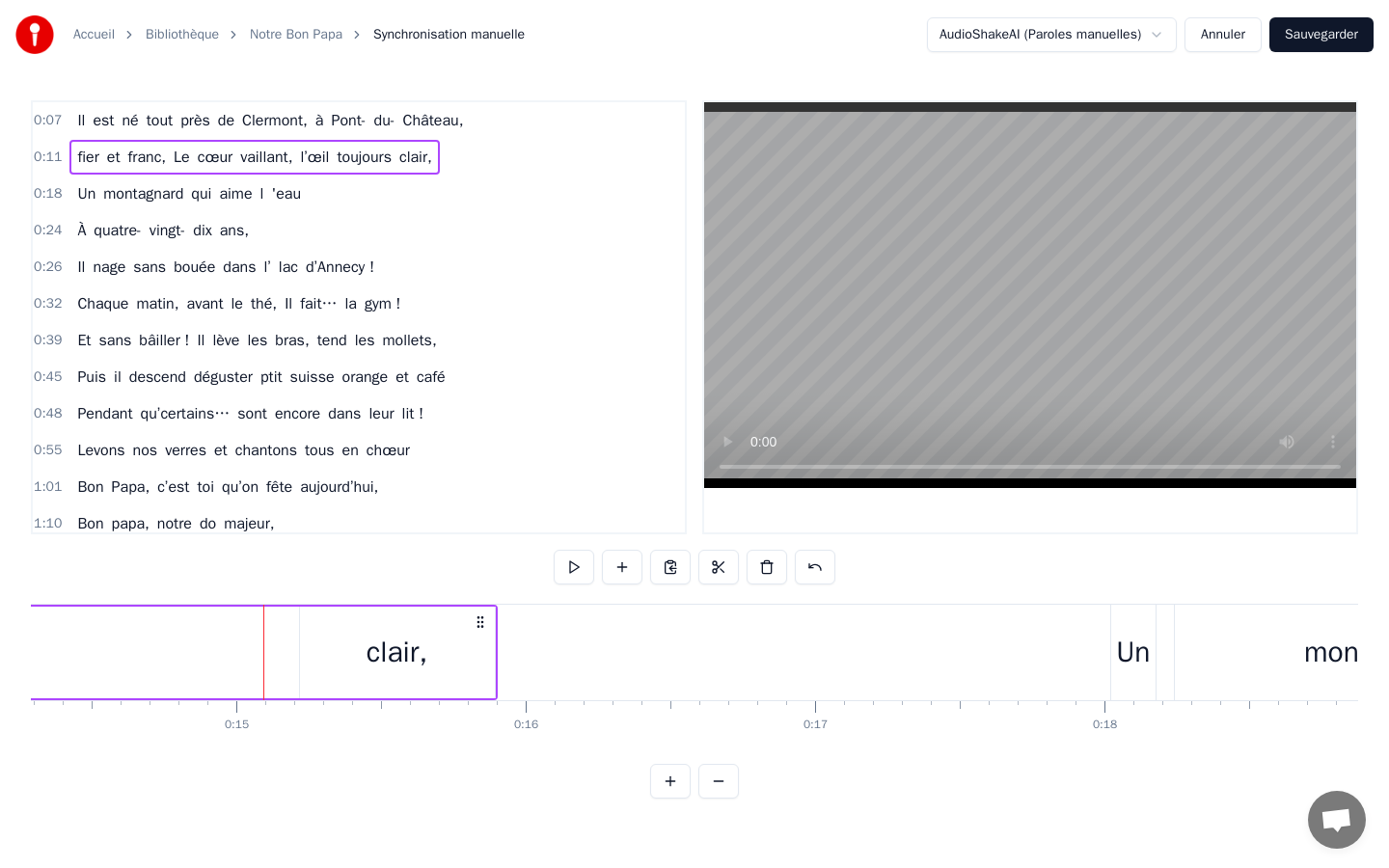 scroll, scrollTop: 0, scrollLeft: 4271, axis: horizontal 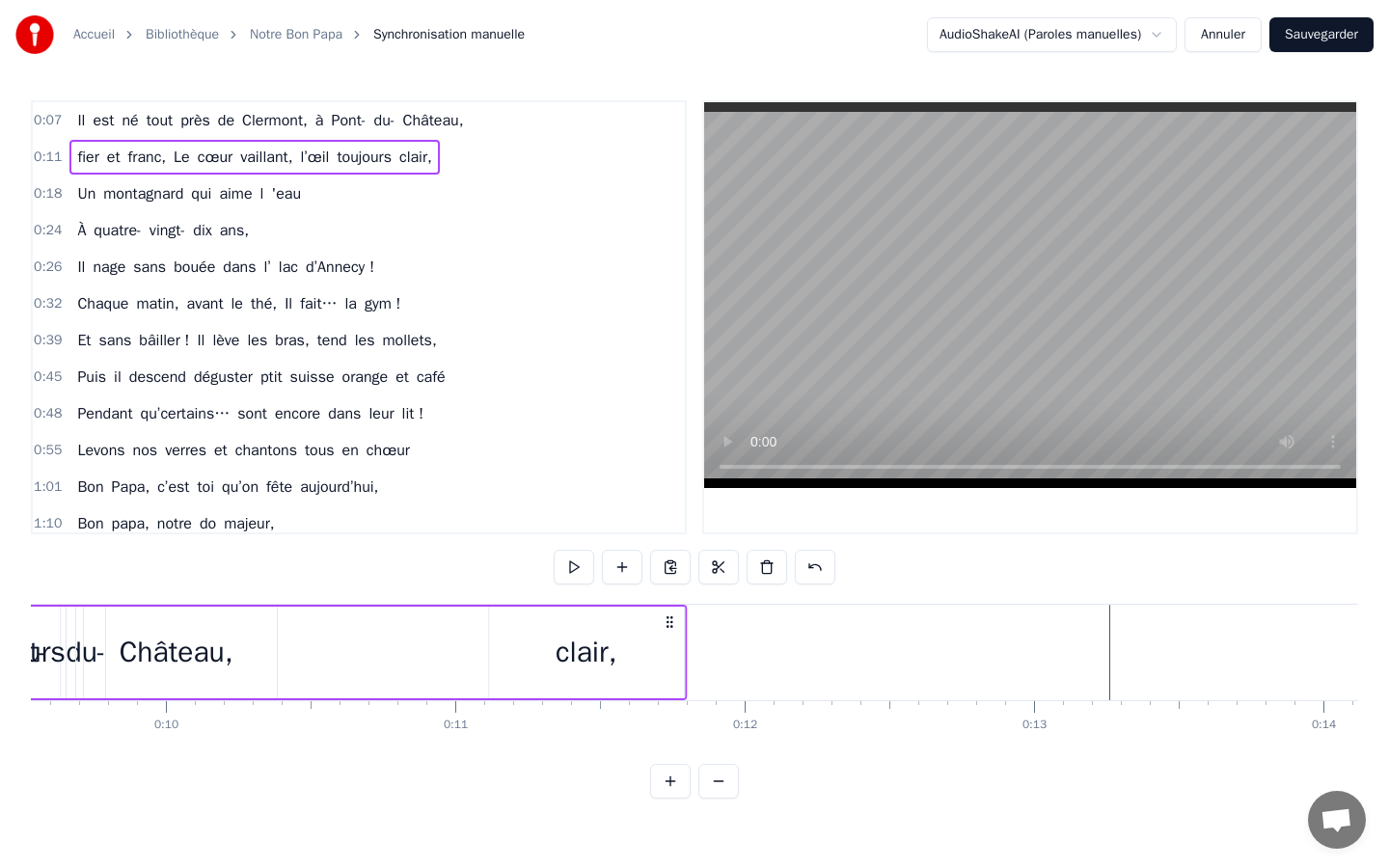 drag, startPoint x: 342, startPoint y: 617, endPoint x: 718, endPoint y: 642, distance: 376.8302 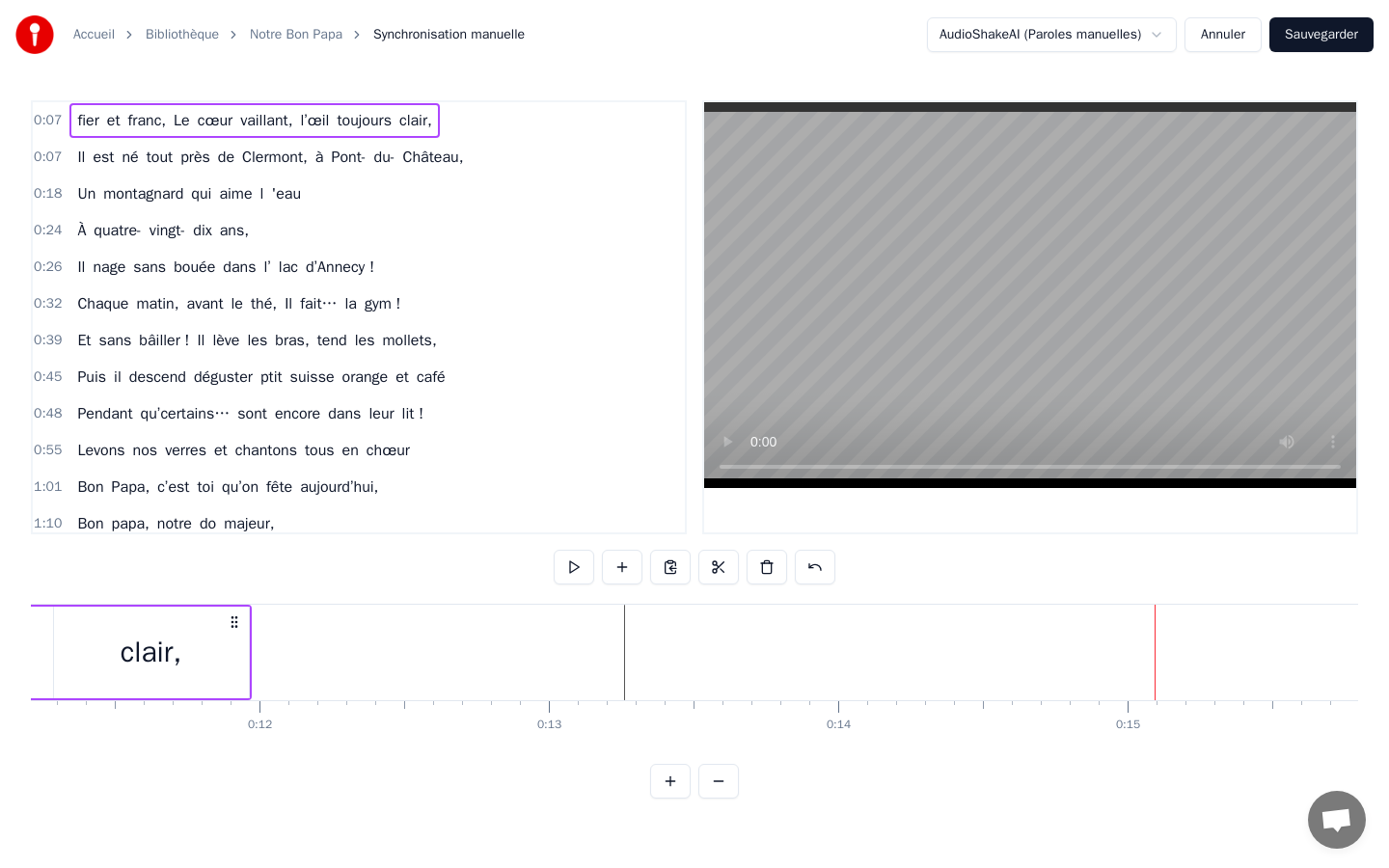 scroll, scrollTop: 0, scrollLeft: 3187, axis: horizontal 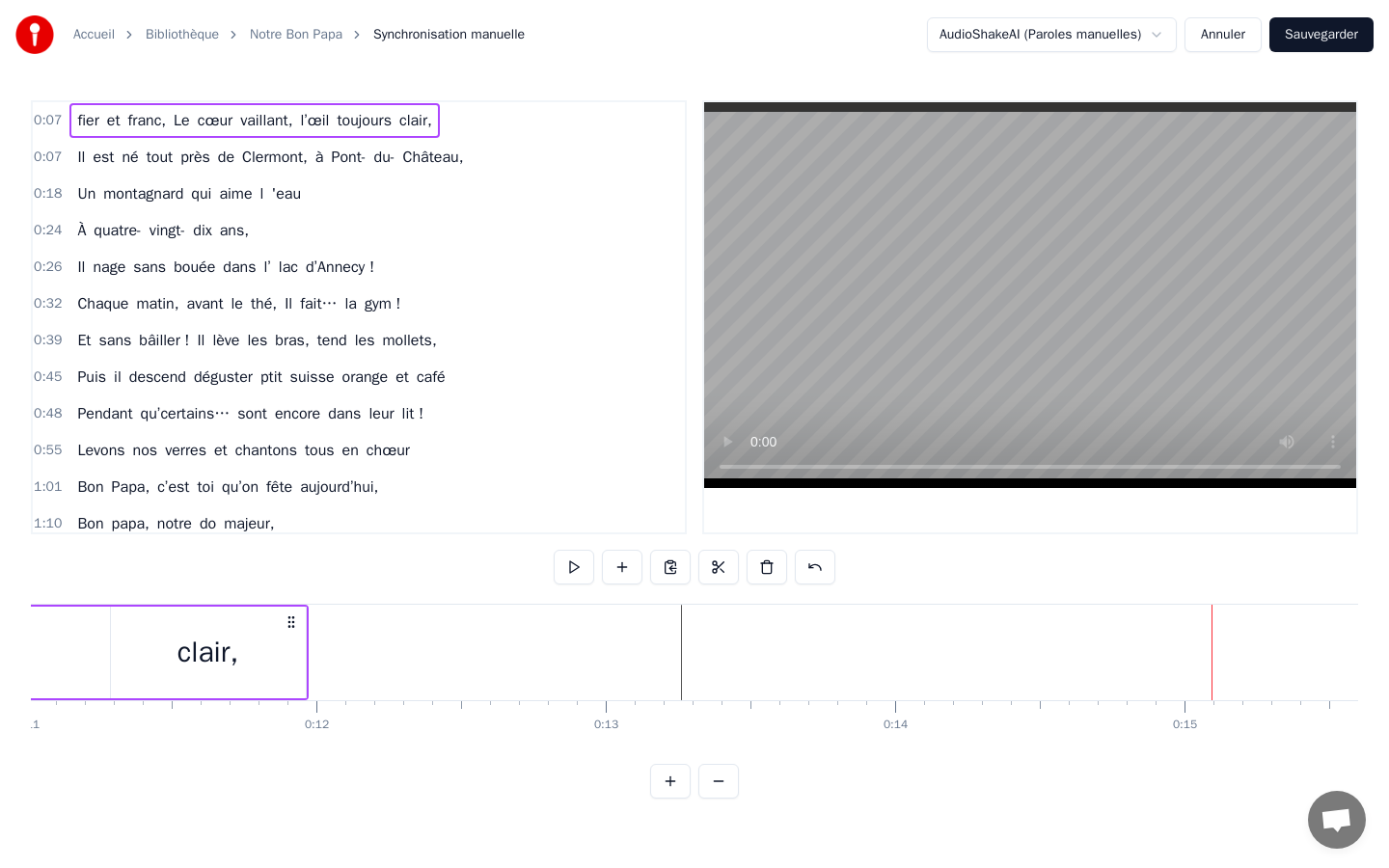 click on "fier et franc, Le cœur vaillant, l’œil toujours clair," at bounding box center (254, 121) 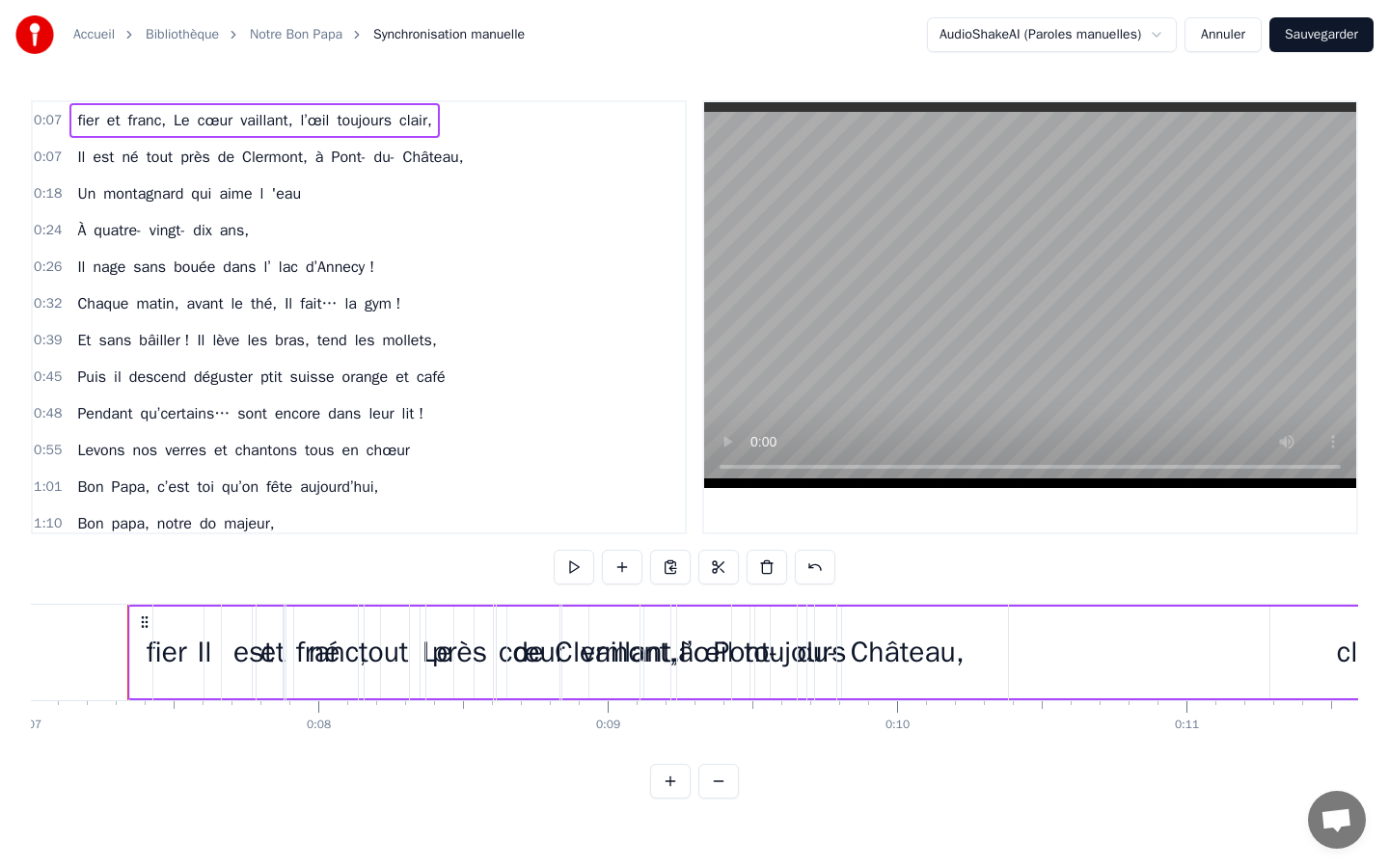 scroll, scrollTop: 0, scrollLeft: 2027, axis: horizontal 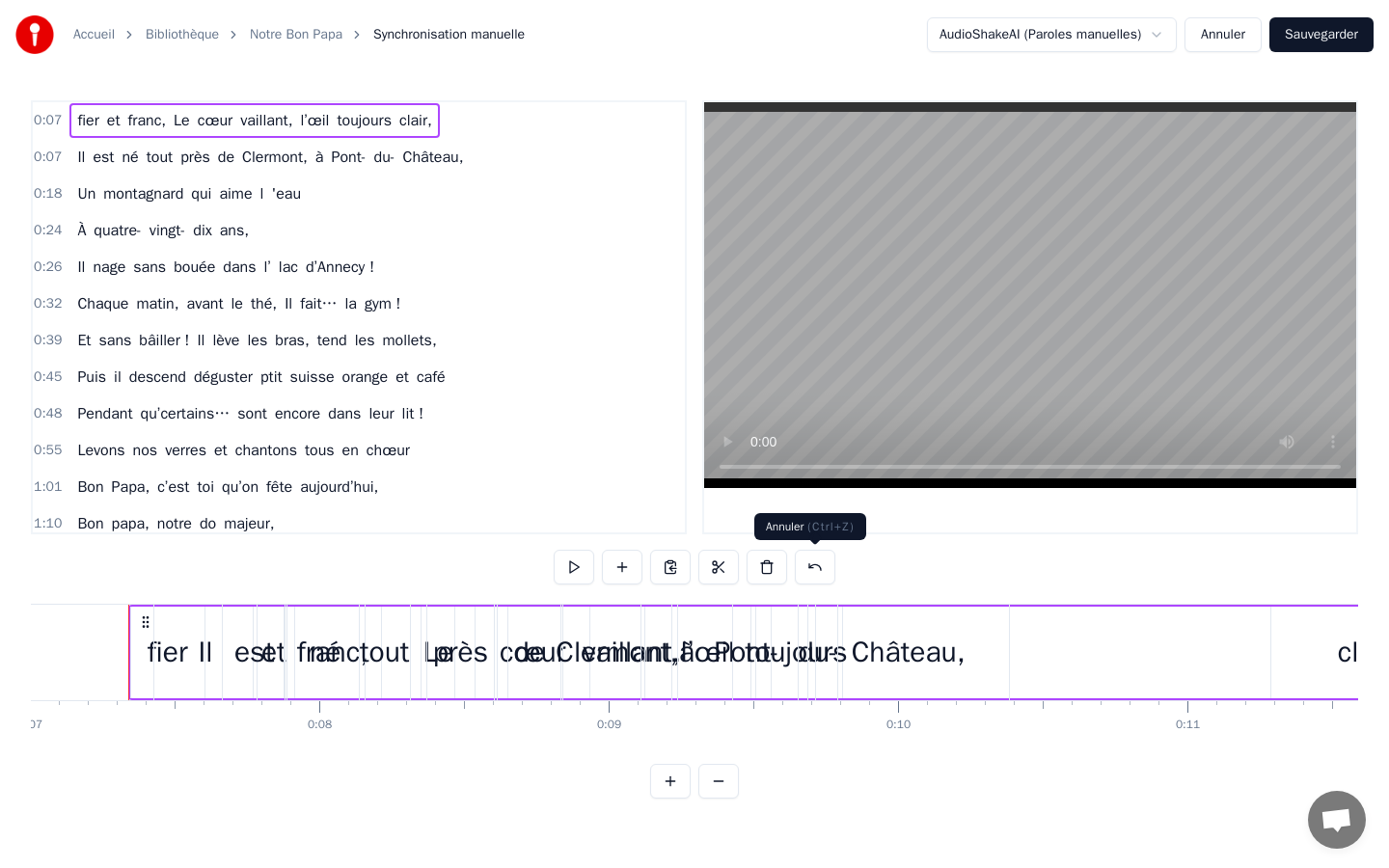 click at bounding box center (815, 567) 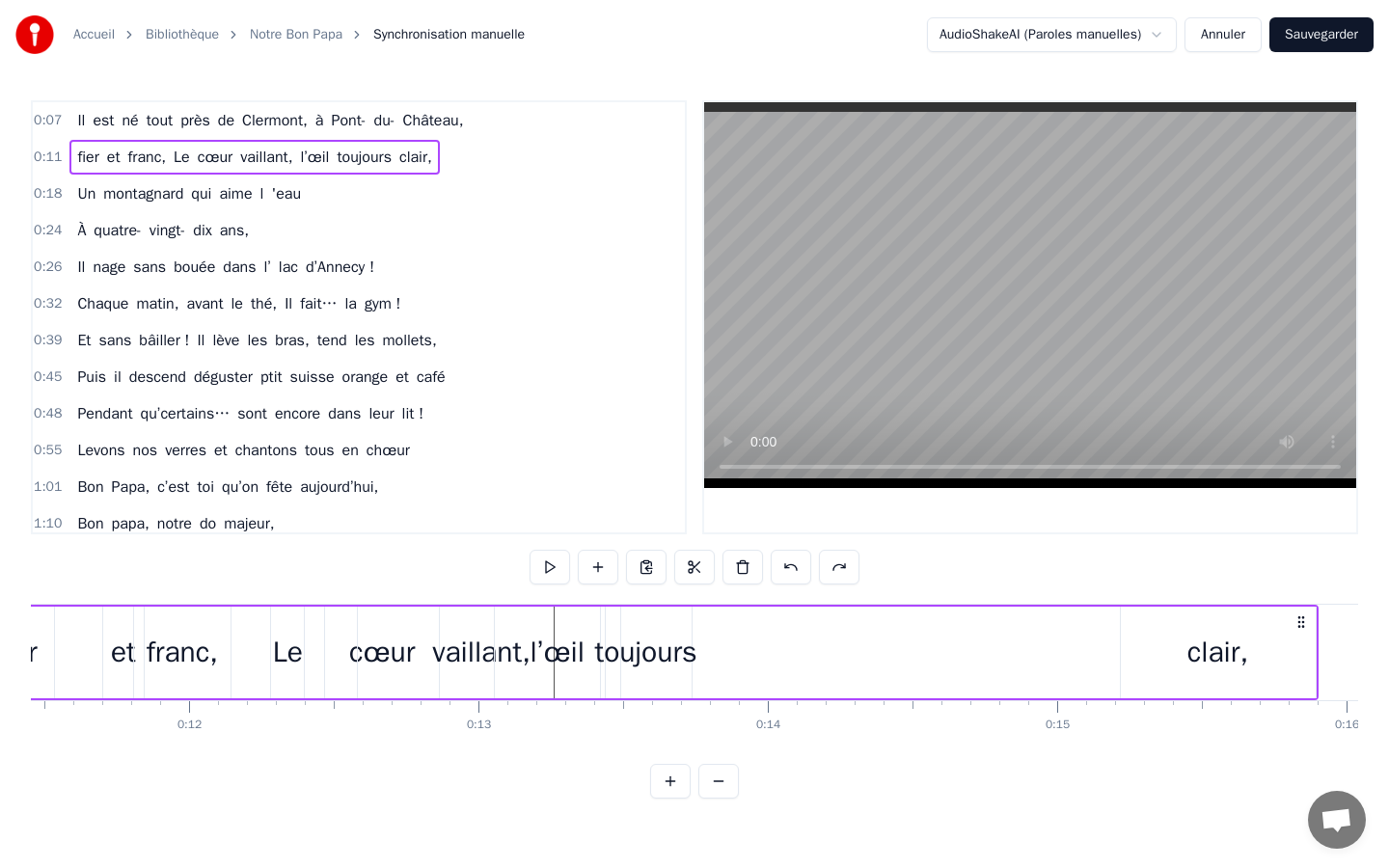 scroll, scrollTop: 0, scrollLeft: 3314, axis: horizontal 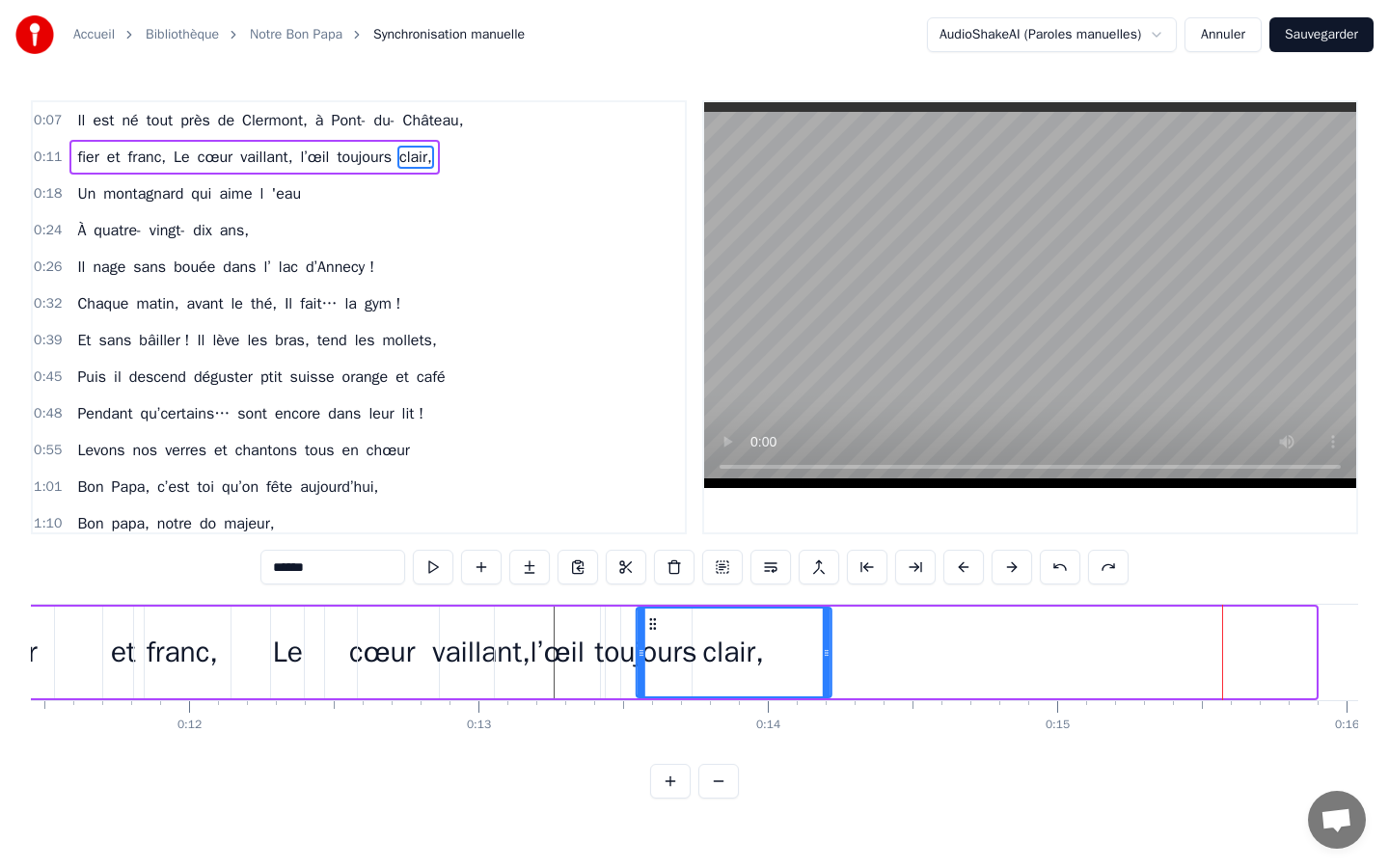 drag, startPoint x: 1137, startPoint y: 621, endPoint x: 653, endPoint y: 630, distance: 484.08367 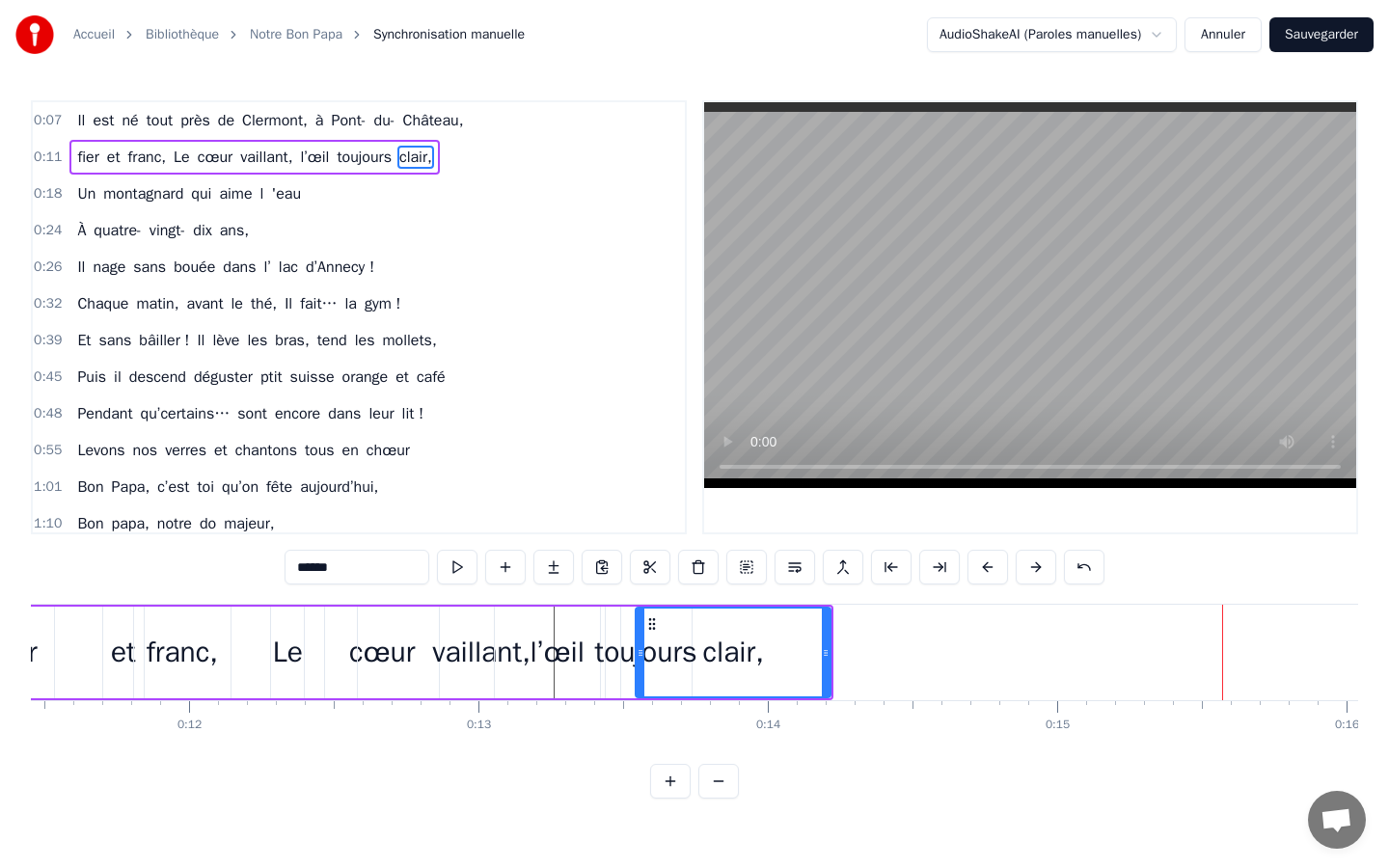 click on "0:07 Il est né tout près de [GEOGRAPHIC_DATA], à [GEOGRAPHIC_DATA], 0:11 fier et franc, Le cœur vaillant, l’œil toujours clair, 0:18 Un montagnard qui aime l 'eau 0:24 À quatre- vingt- [PERSON_NAME] ans, 0:26 Il nage sans bouée dans l’ lac d’Annecy ! 0:32 Chaque matin, avant le thé, Il fait… la gym ! 0:39 Et sans bâiller ! Il lève les bras, tend les mollets, 0:45 Puis il descend déguster ptit suisse orange et café 0:48 Pendant qu’certains… sont encore dans leur lit ! 0:55 Levons nos verres et chantons tous en chœur 1:01 Bon Papa, c’est toi qu’on fête aujourd’hui, 1:10 Bon papa, notre do majeur, 1:15 Tu fais danser tout l’temps qui passe, 1:18 Et tu le fais avec…grande classe ! 1:22 Levons nos verres et chantons tous en chœur 1:28 Bon Papa, c’est toi qu’on fête aujourd’hui, 1:36 Bon papa, notre do majeur, 1:38 Tu fais danser tout l’temps qui passe, 1:45 Et tu le fais avec…grande classe ! 1:58 Dans les chemins, les prés, les bois, Il marche au pas, 2:20 Tout en sifflant un air et" at bounding box center [694, 449] 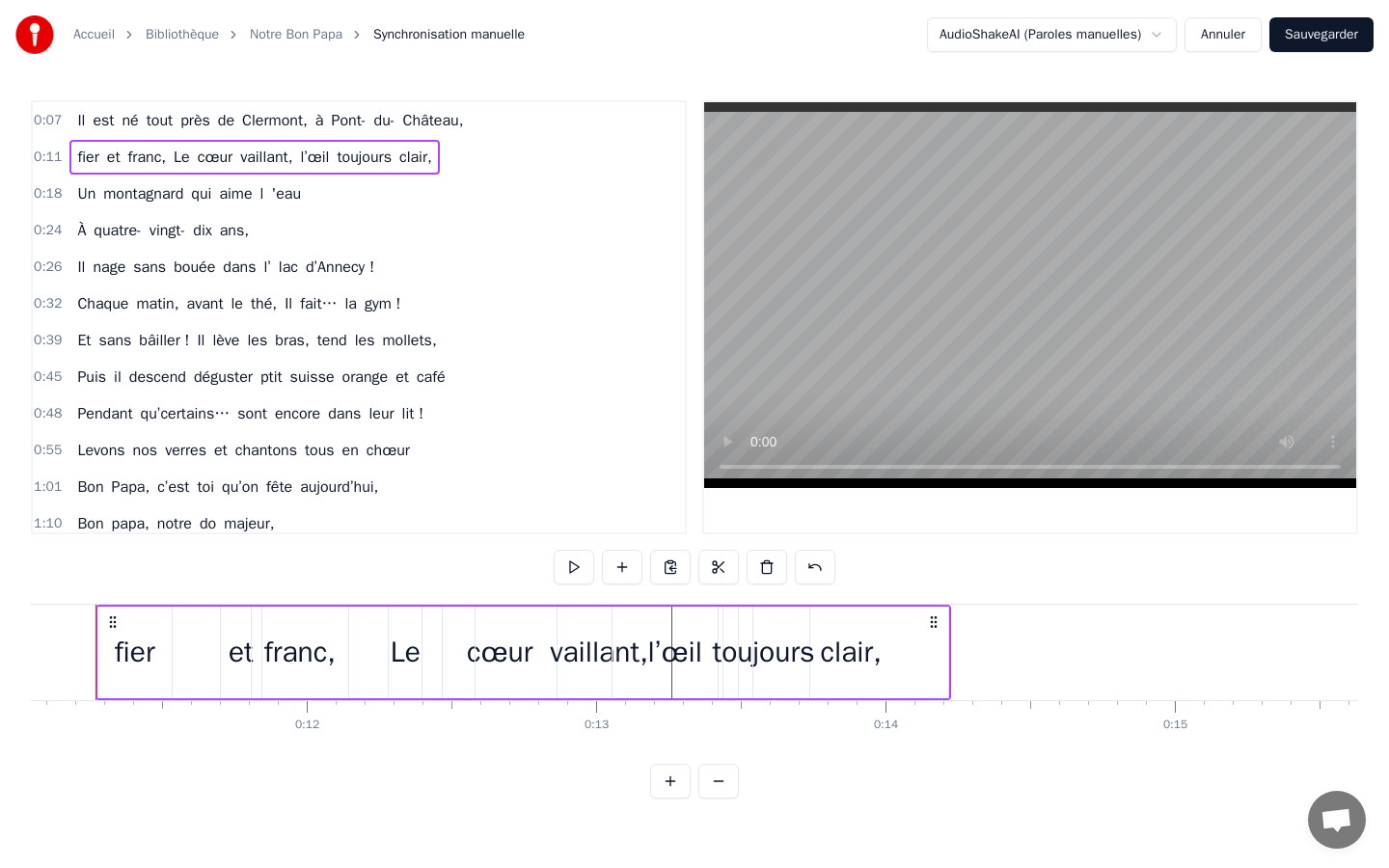 scroll, scrollTop: 0, scrollLeft: 3164, axis: horizontal 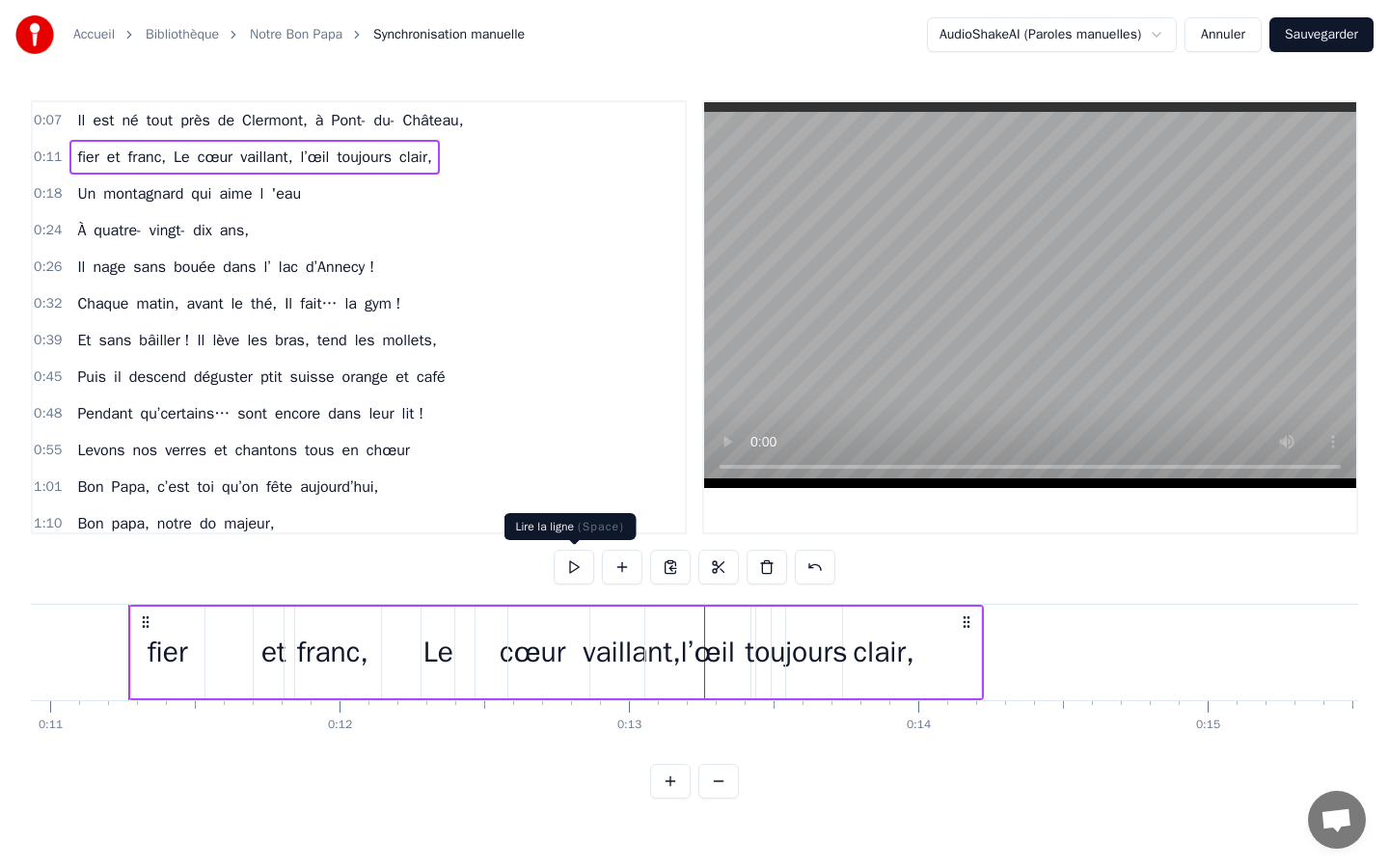 click at bounding box center [574, 567] 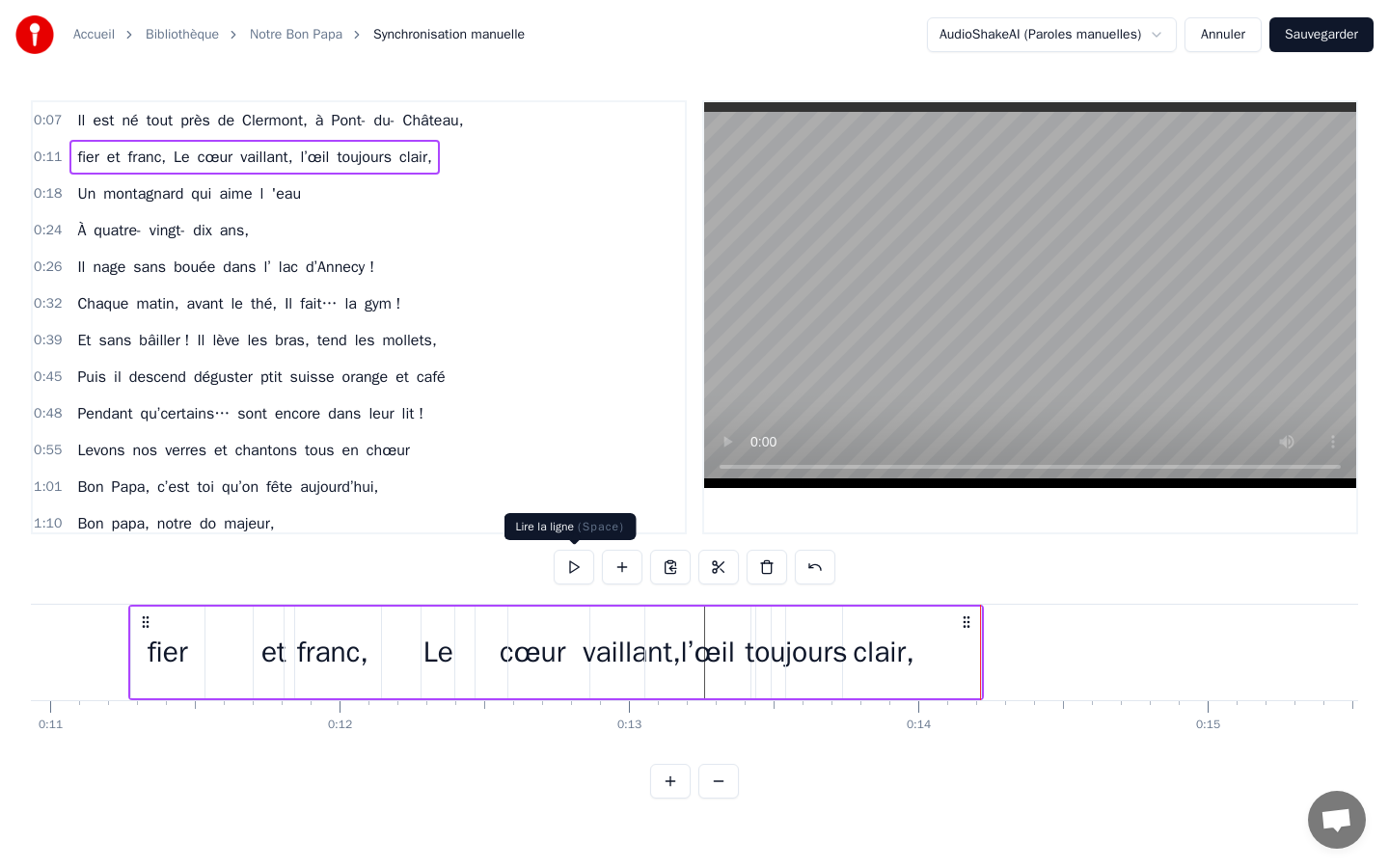 click at bounding box center (574, 567) 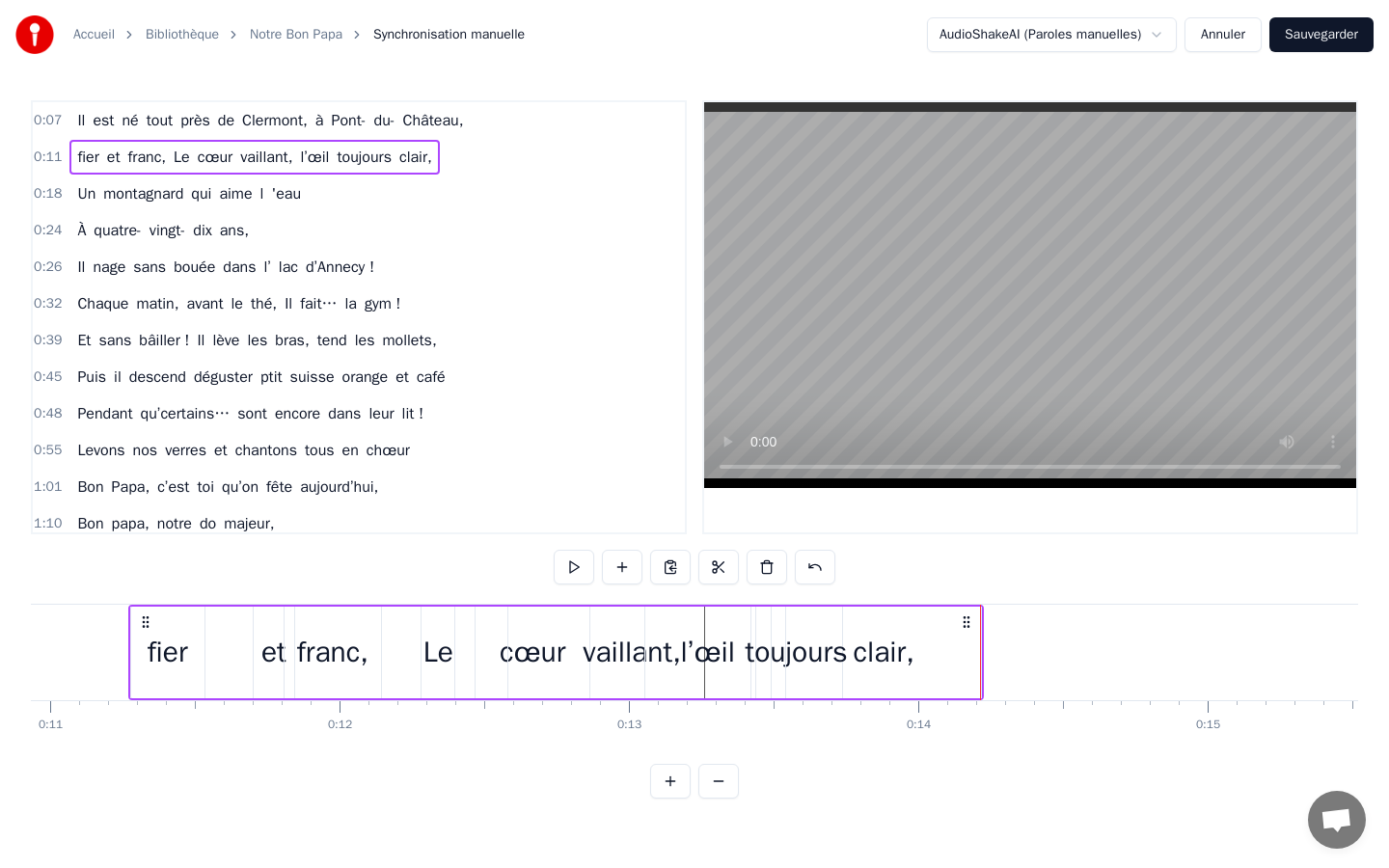 click on "et" at bounding box center (274, 652) 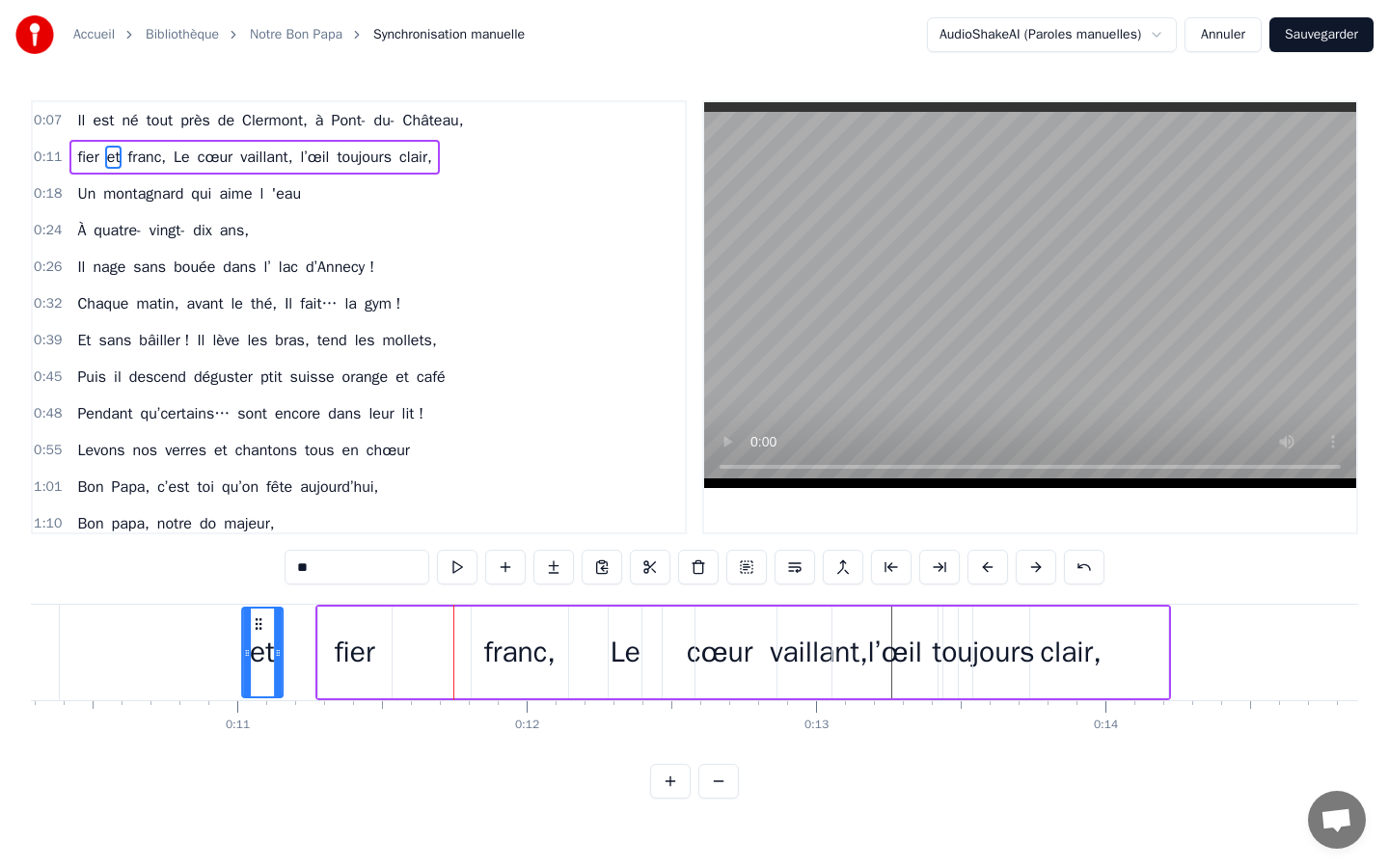 scroll, scrollTop: 0, scrollLeft: 2960, axis: horizontal 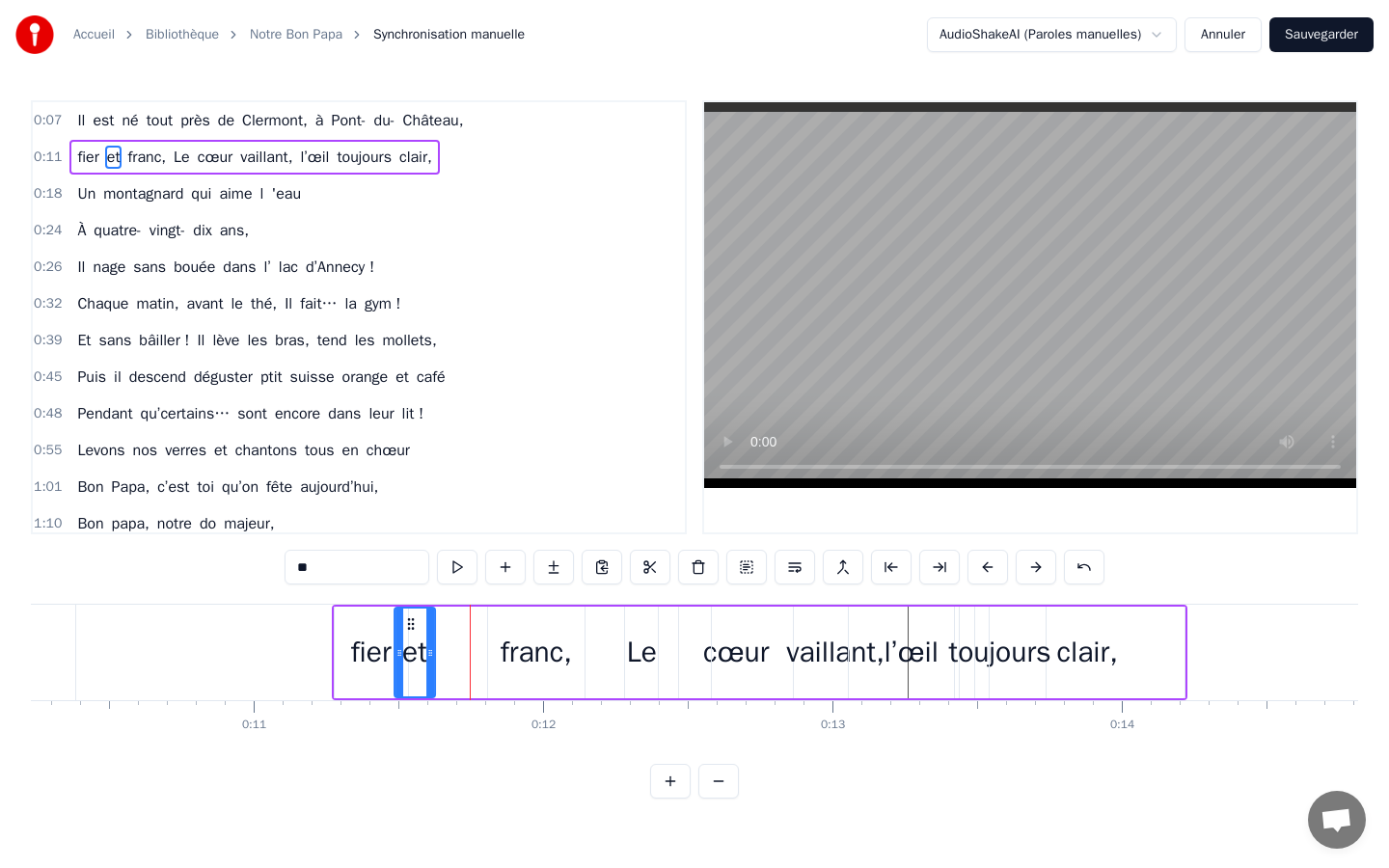 drag, startPoint x: 268, startPoint y: 623, endPoint x: 410, endPoint y: 604, distance: 143.26549 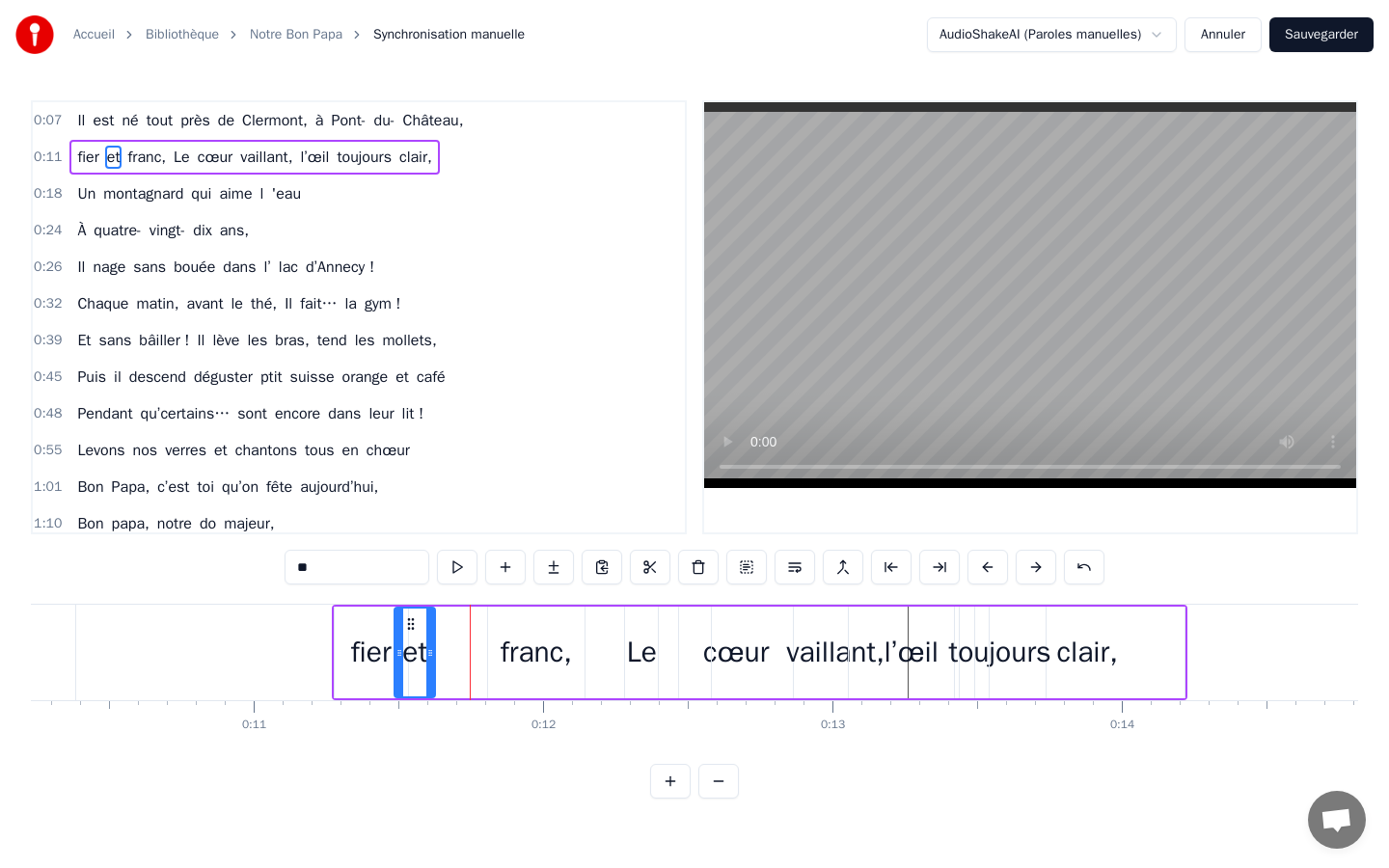 click on "franc," at bounding box center [536, 652] 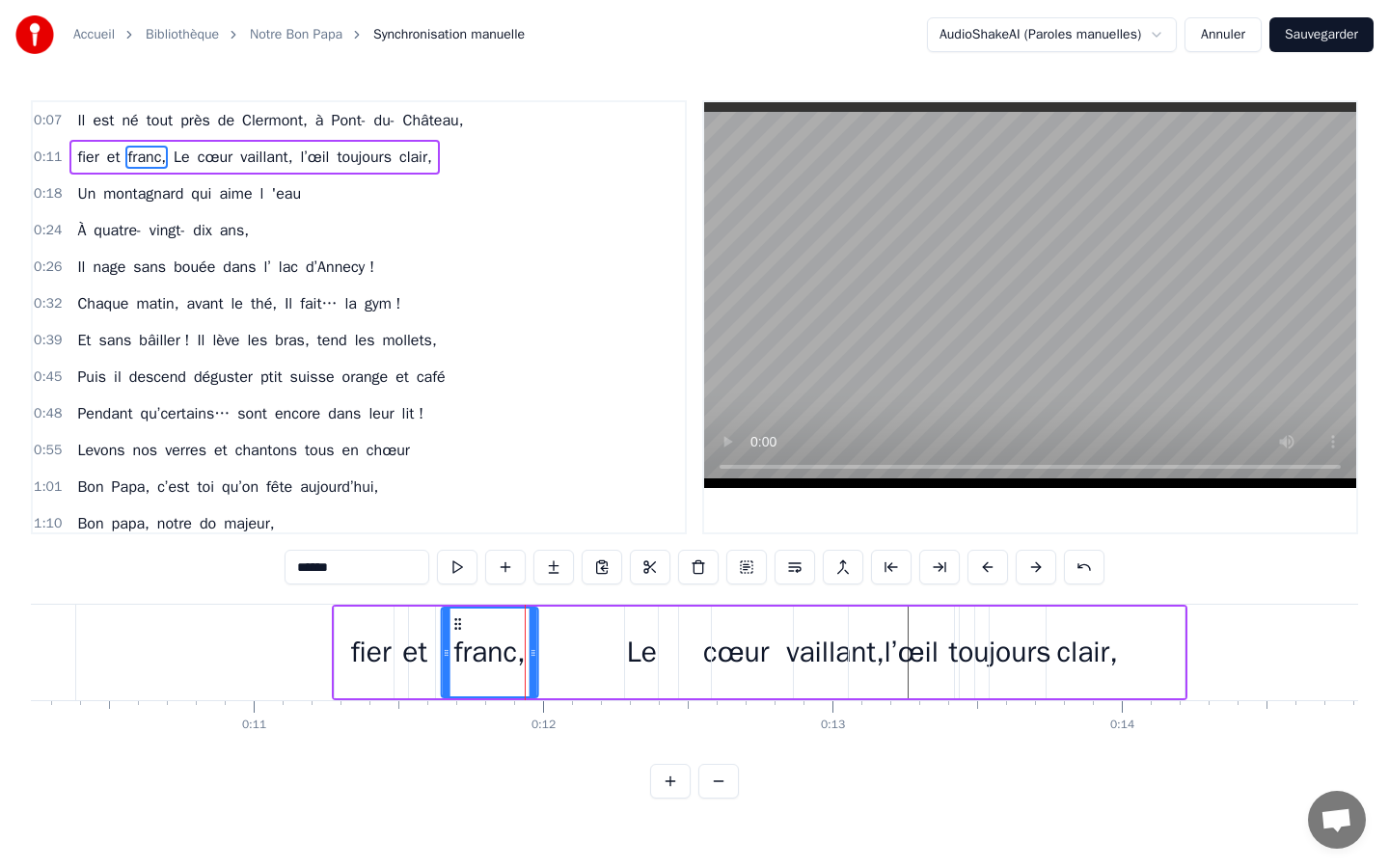 drag, startPoint x: 505, startPoint y: 621, endPoint x: 458, endPoint y: 616, distance: 47.26521 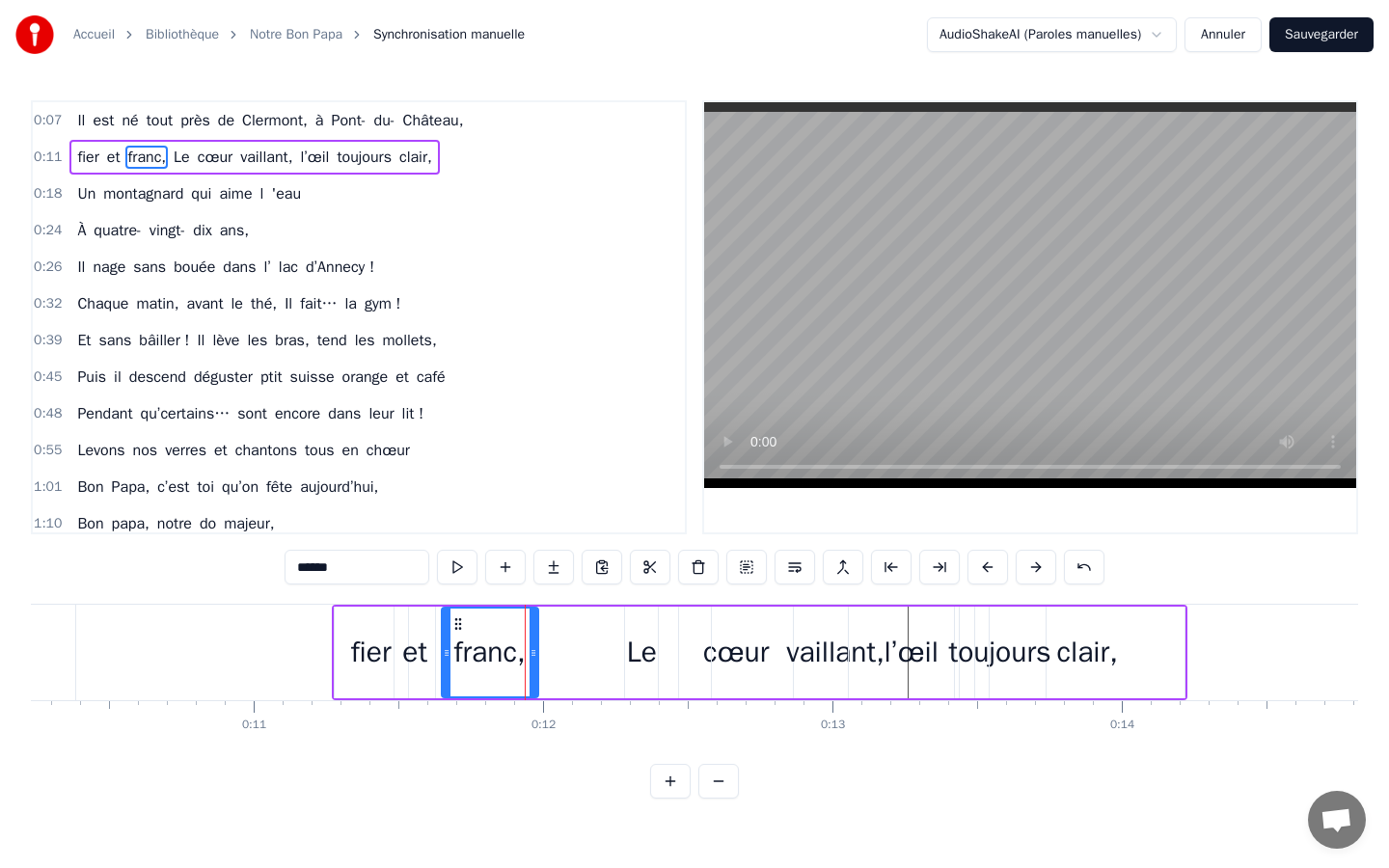 click on "Le" at bounding box center (641, 652) 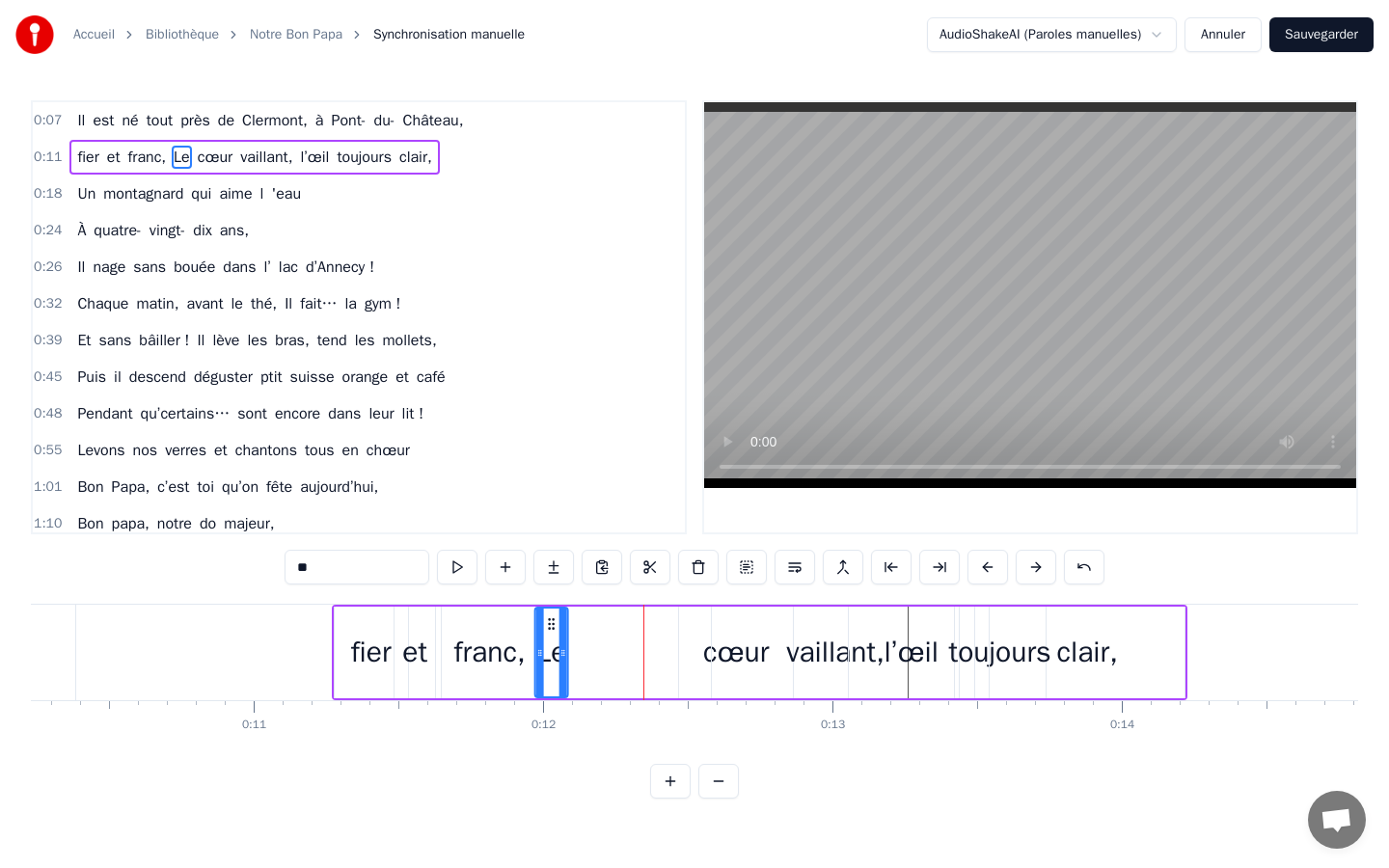 drag, startPoint x: 640, startPoint y: 617, endPoint x: 551, endPoint y: 610, distance: 89.27486 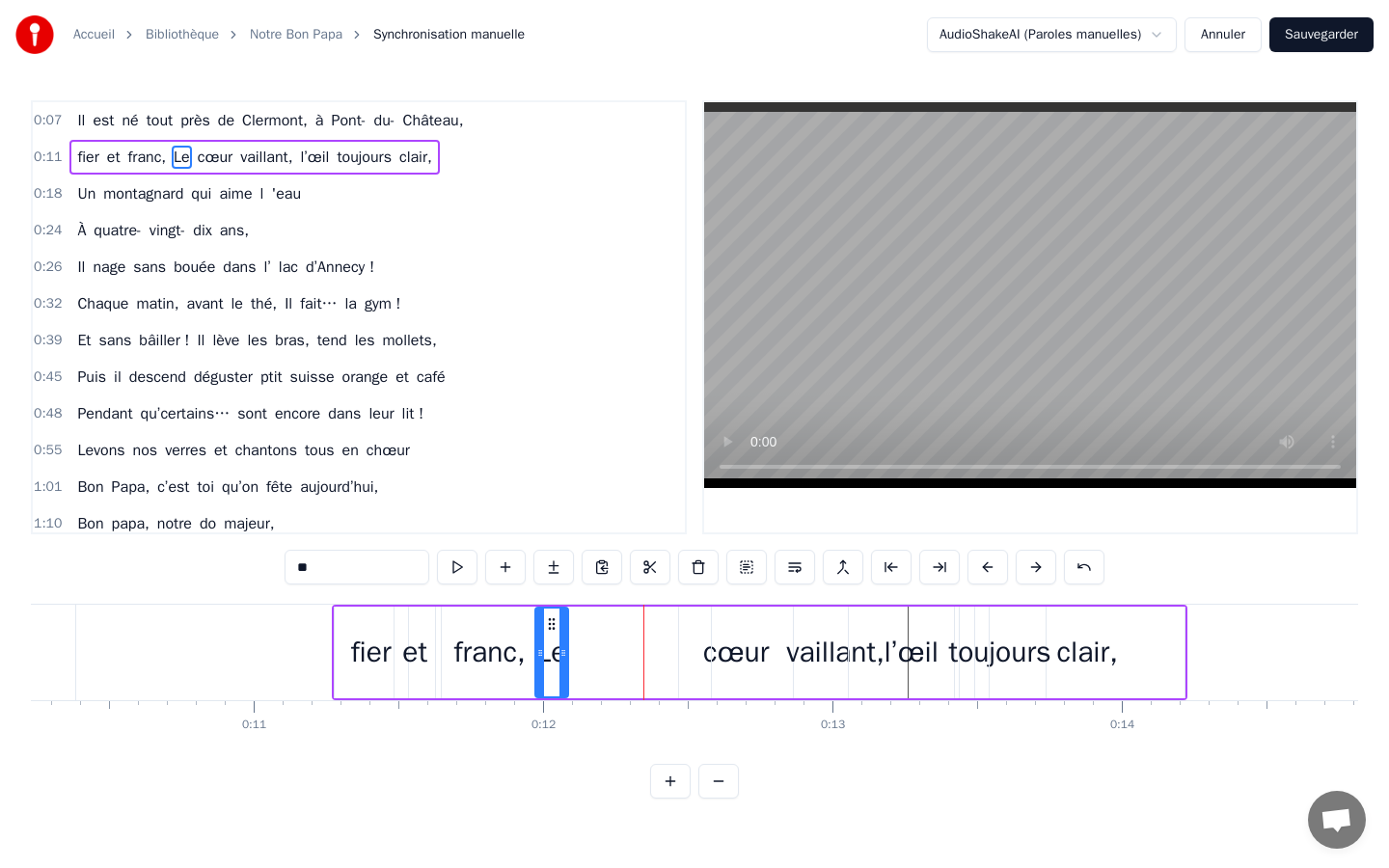 click on "vaillant," at bounding box center [835, 652] 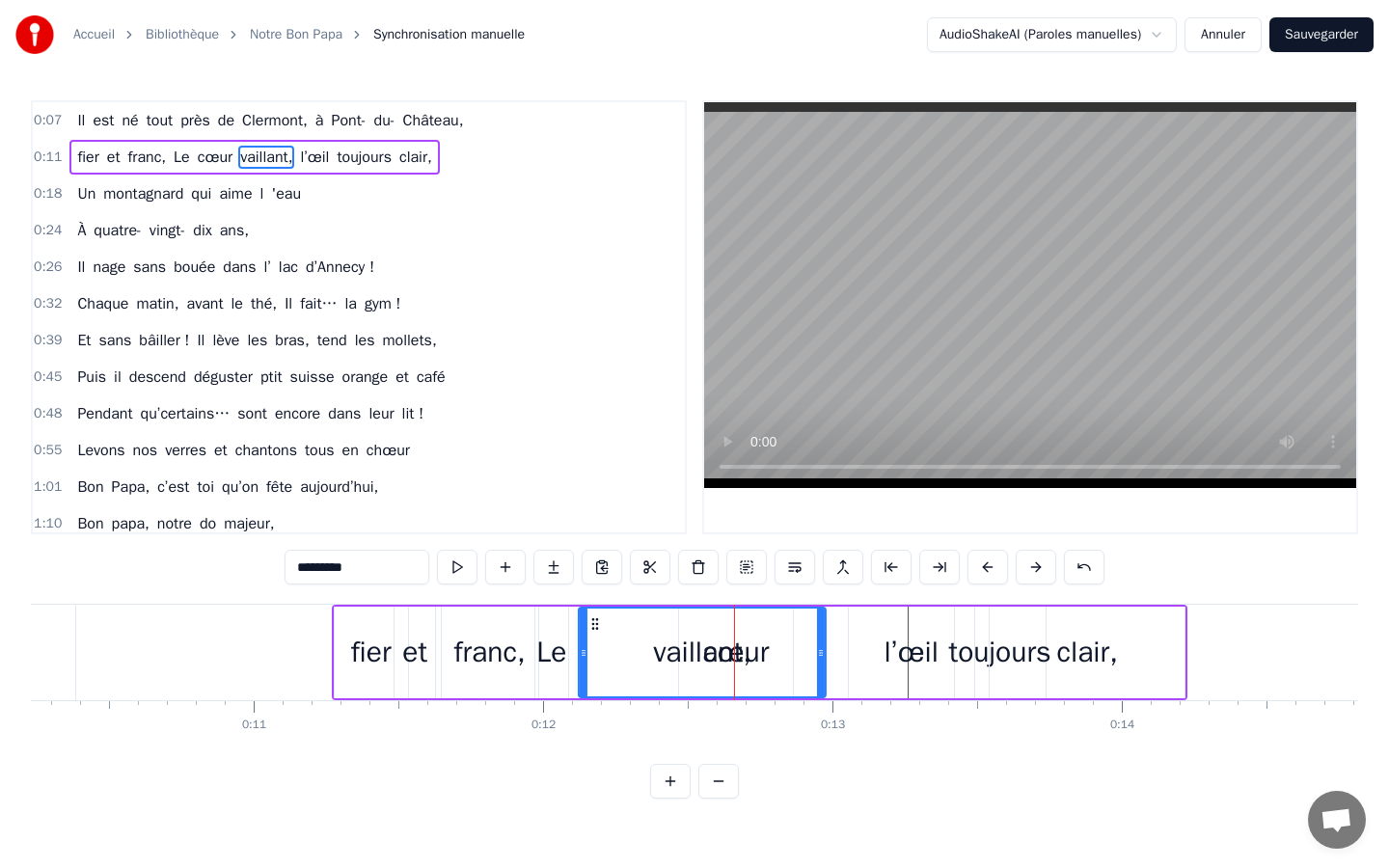 drag, startPoint x: 727, startPoint y: 620, endPoint x: 599, endPoint y: 616, distance: 128.06248 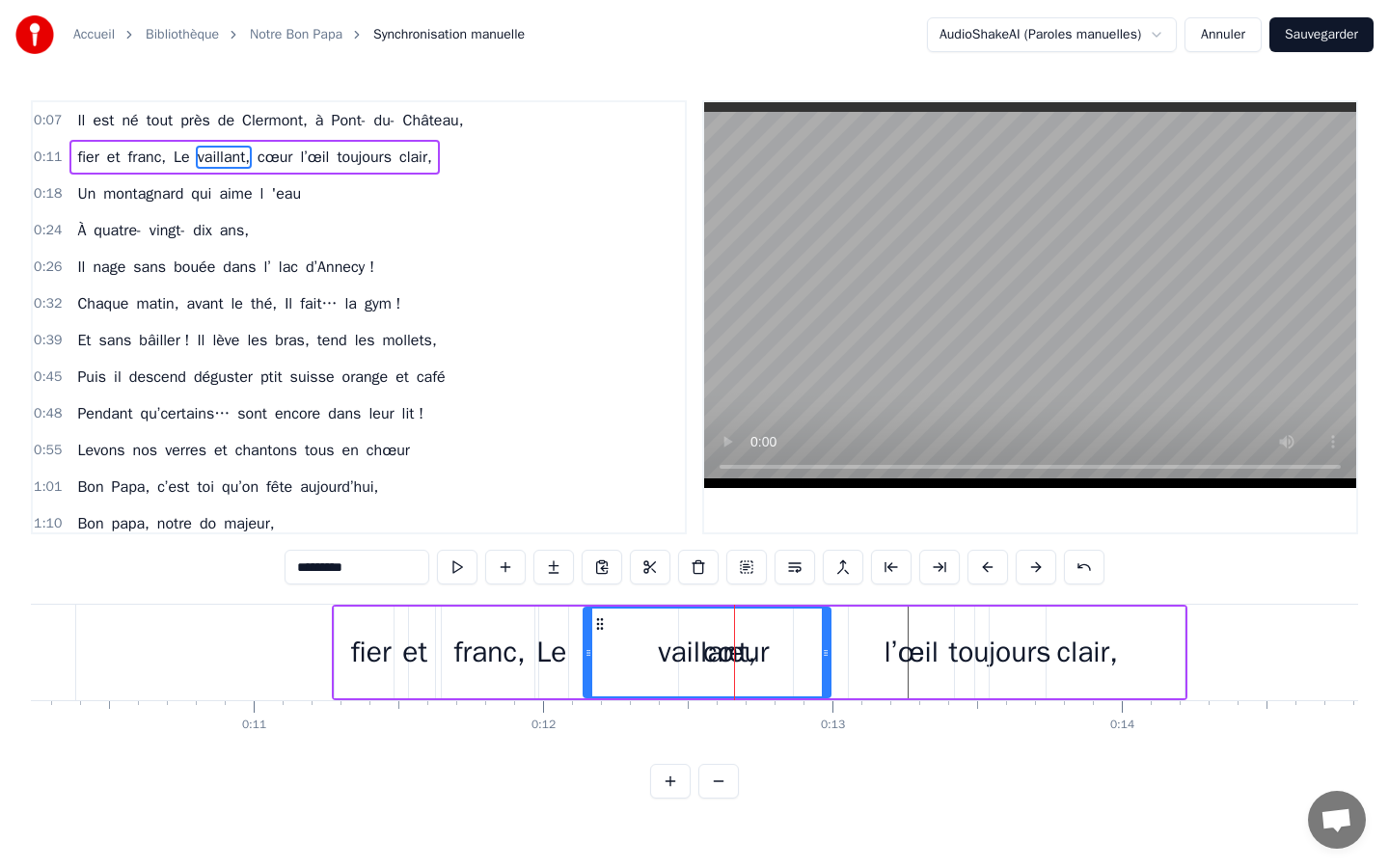 click on "vaillant," at bounding box center [707, 652] 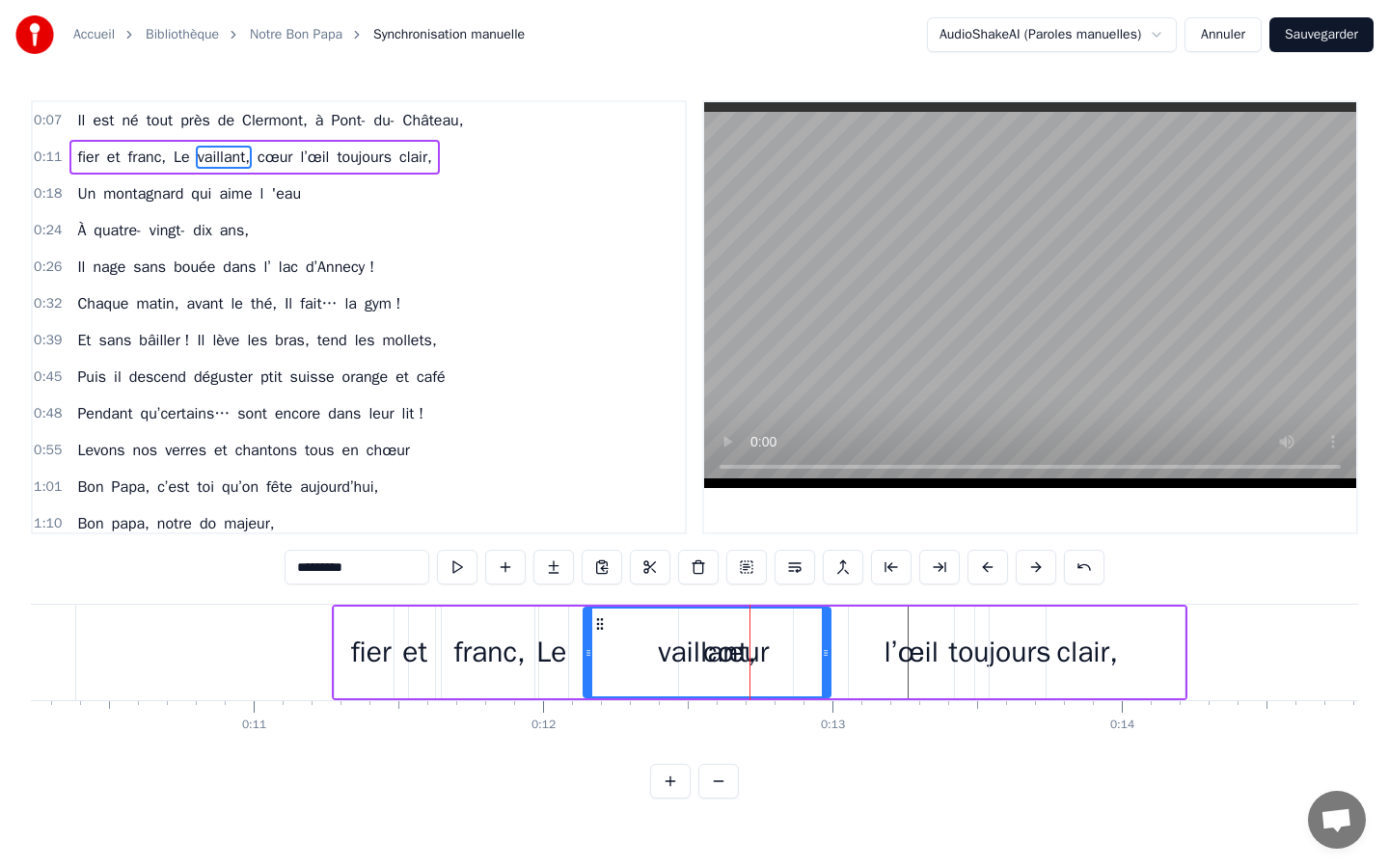click on "vaillant," at bounding box center (707, 652) 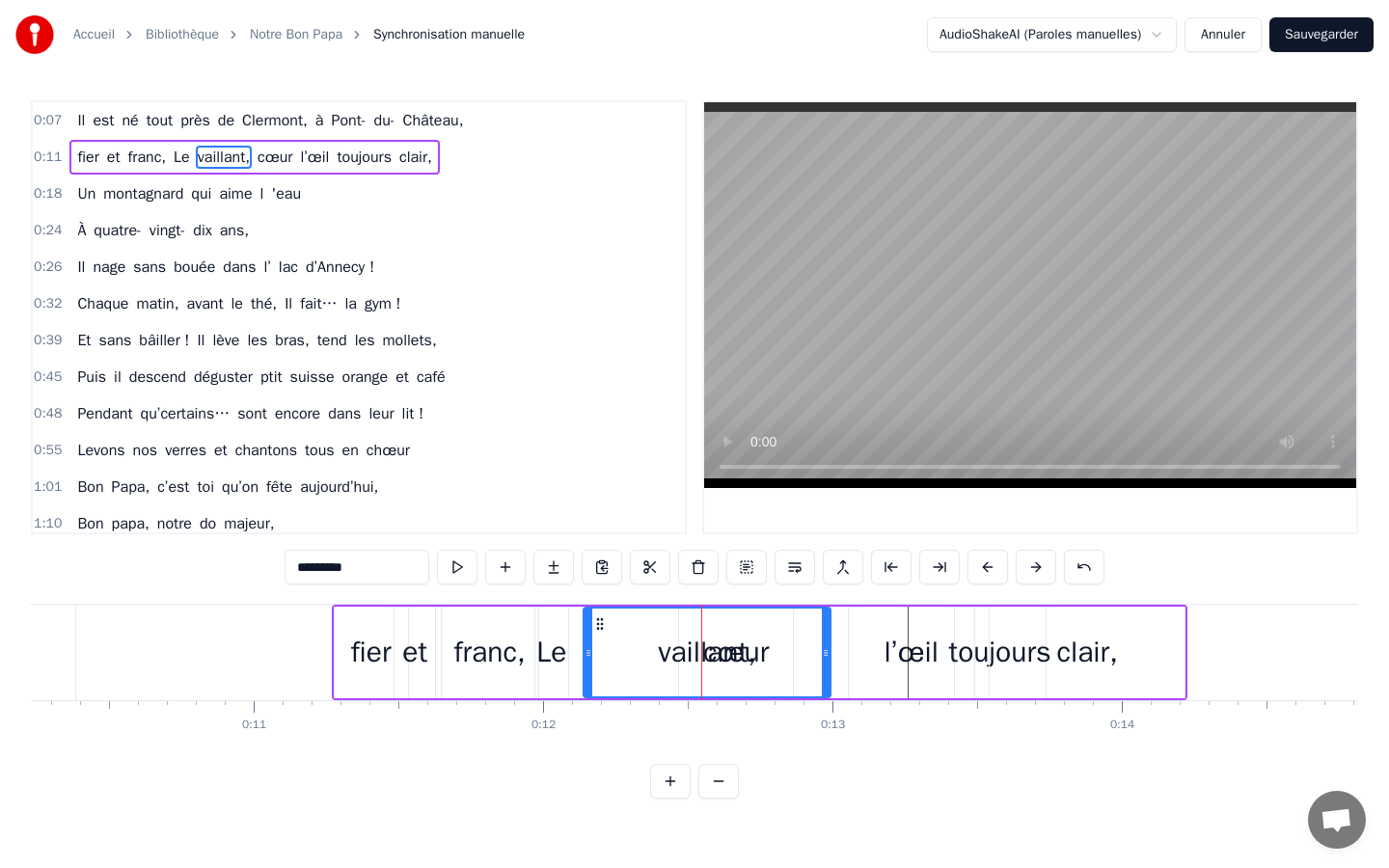drag, startPoint x: 591, startPoint y: 614, endPoint x: 615, endPoint y: 616, distance: 24.083189 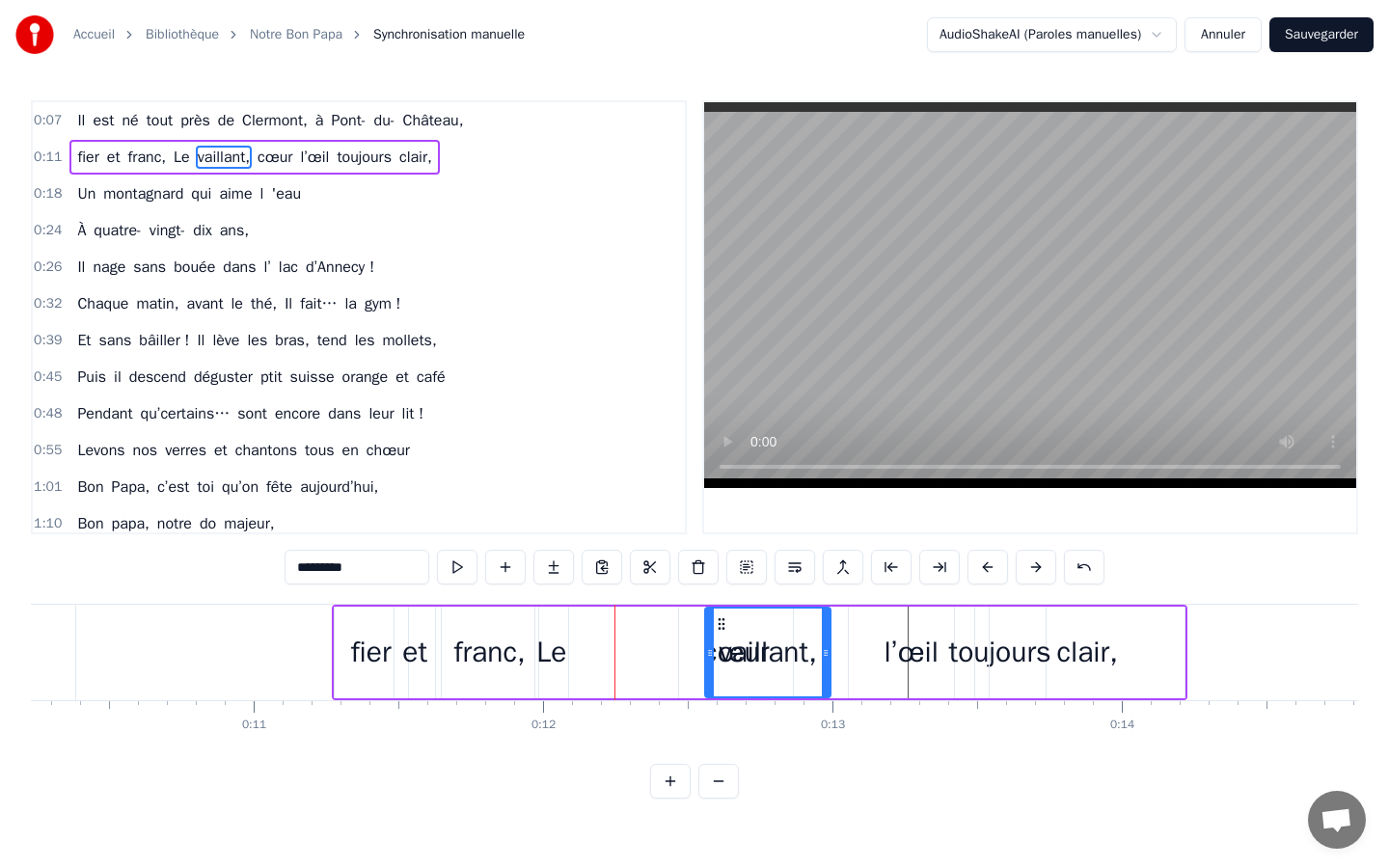 drag, startPoint x: 587, startPoint y: 644, endPoint x: 711, endPoint y: 644, distance: 124 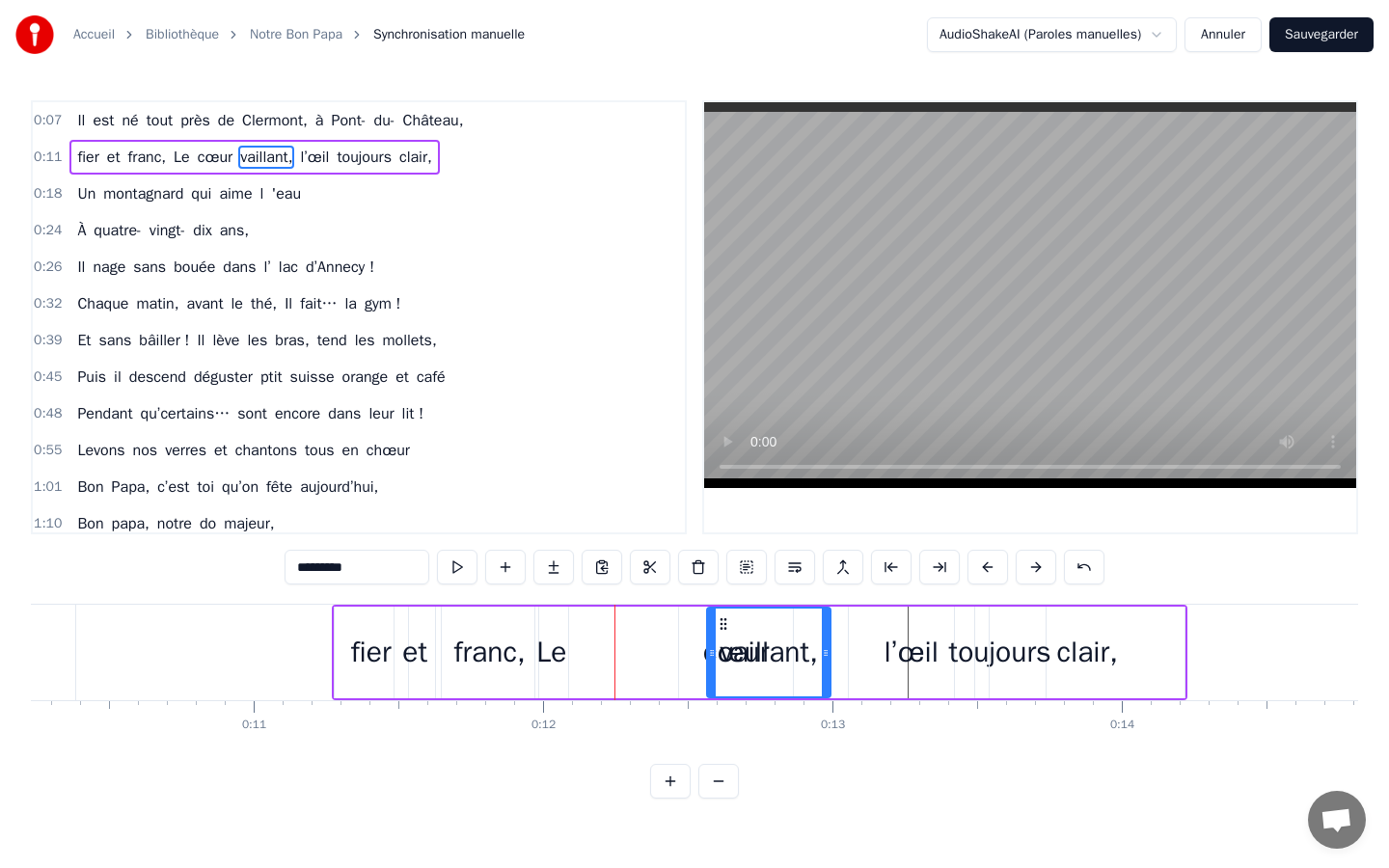 click on "cœur" at bounding box center (736, 652) 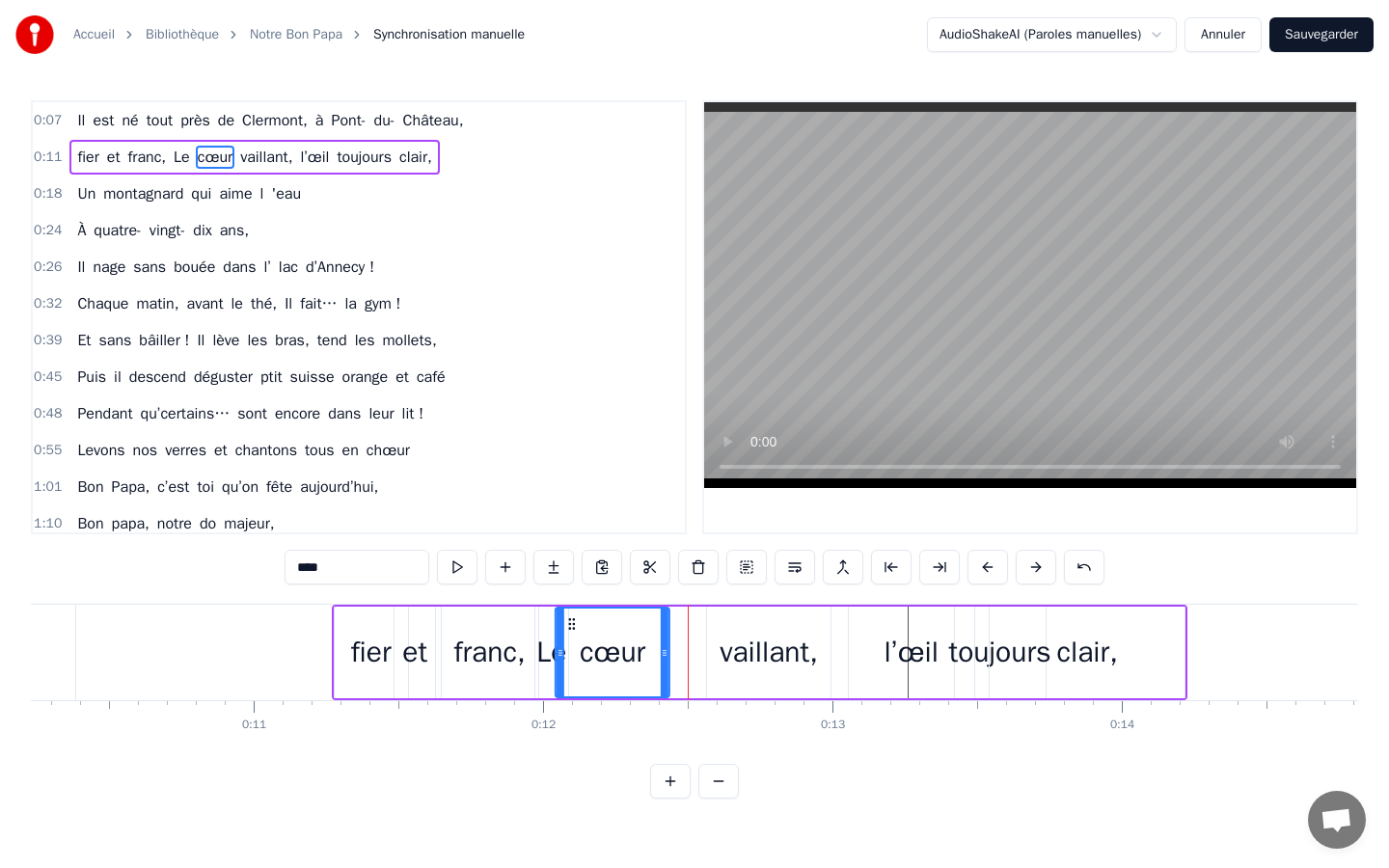 drag, startPoint x: 694, startPoint y: 624, endPoint x: 570, endPoint y: 630, distance: 124.14508 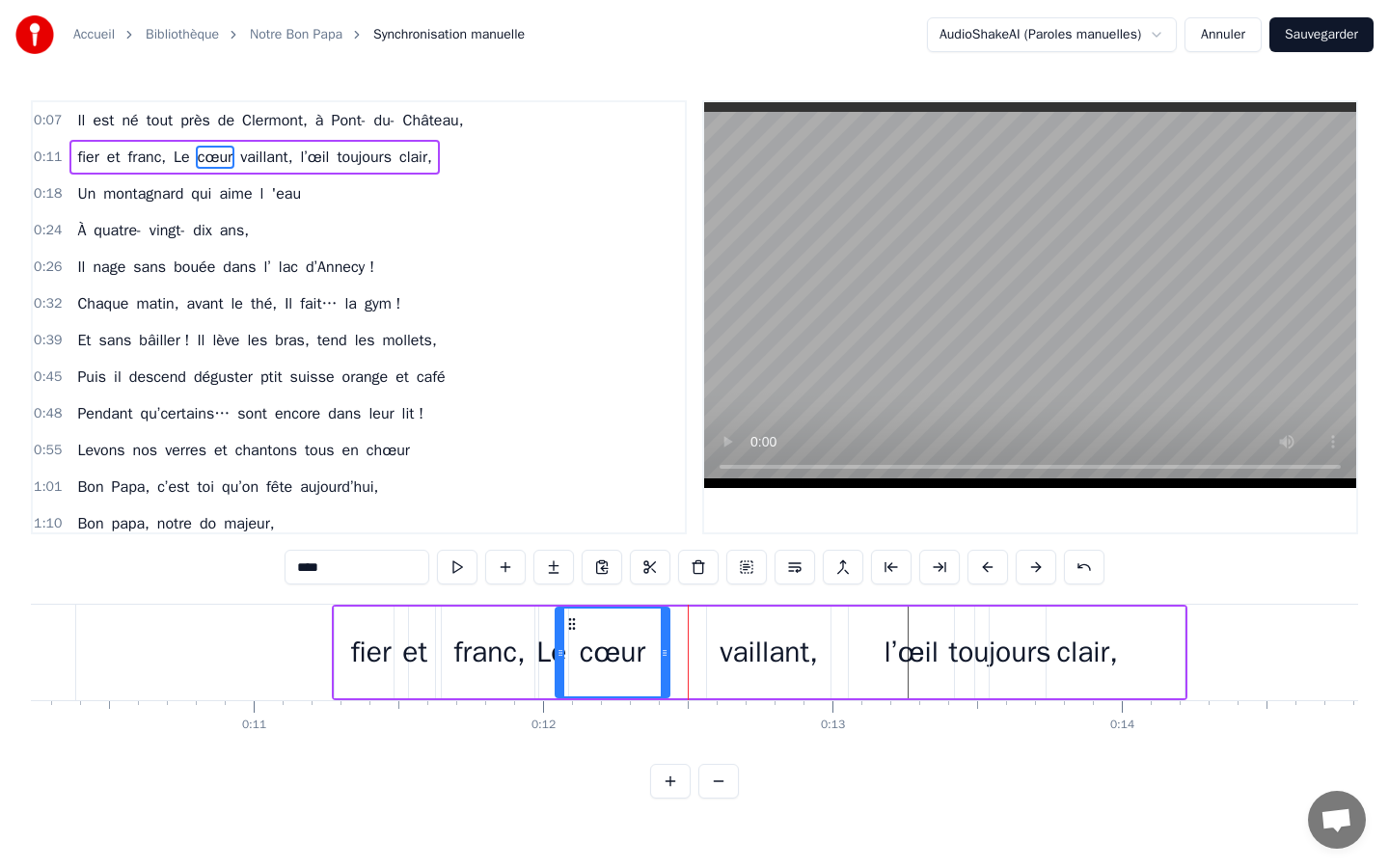 click on "vaillant," at bounding box center [769, 652] 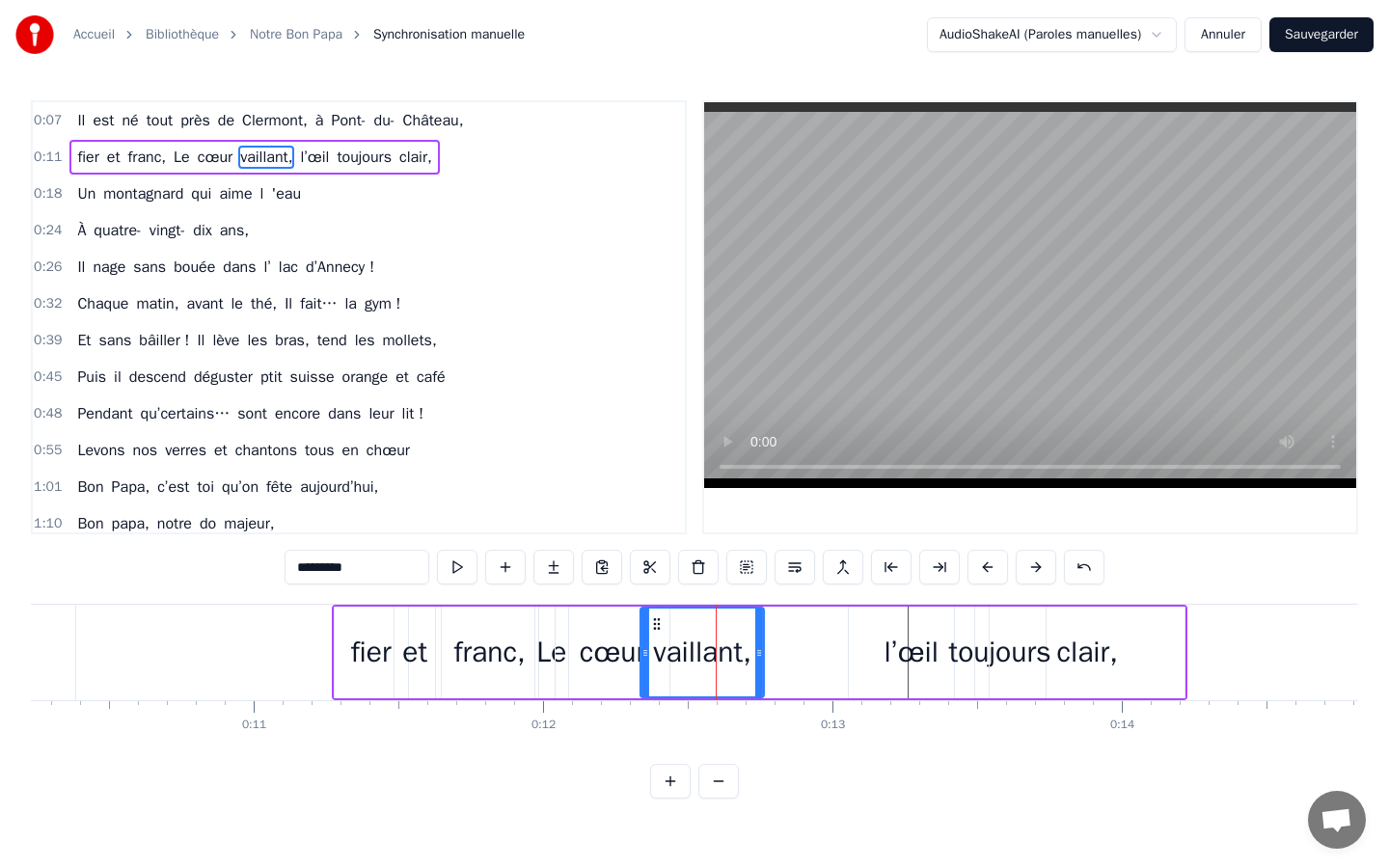 drag, startPoint x: 722, startPoint y: 621, endPoint x: 655, endPoint y: 618, distance: 67.067131 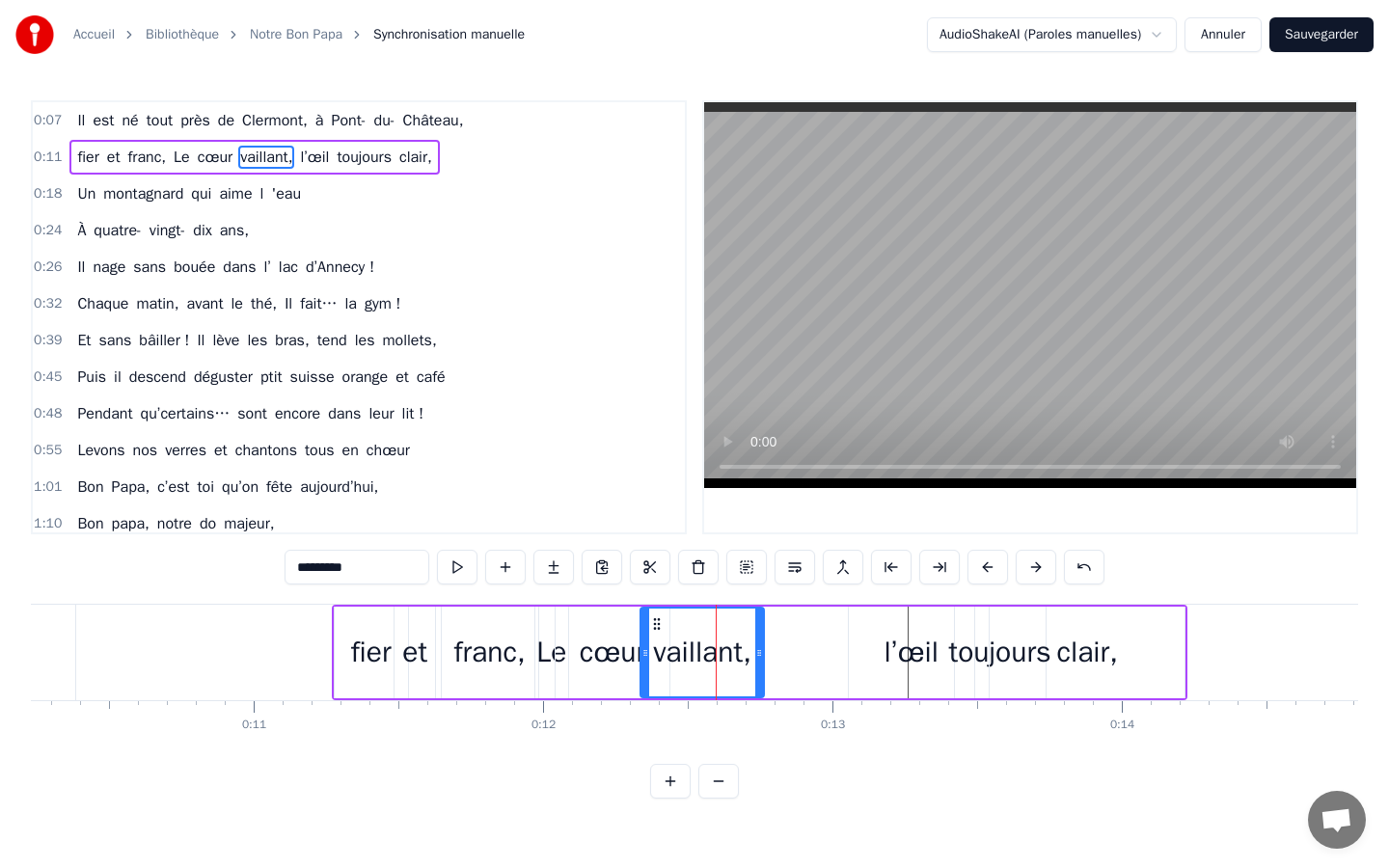 click on "l’œil" at bounding box center (912, 652) 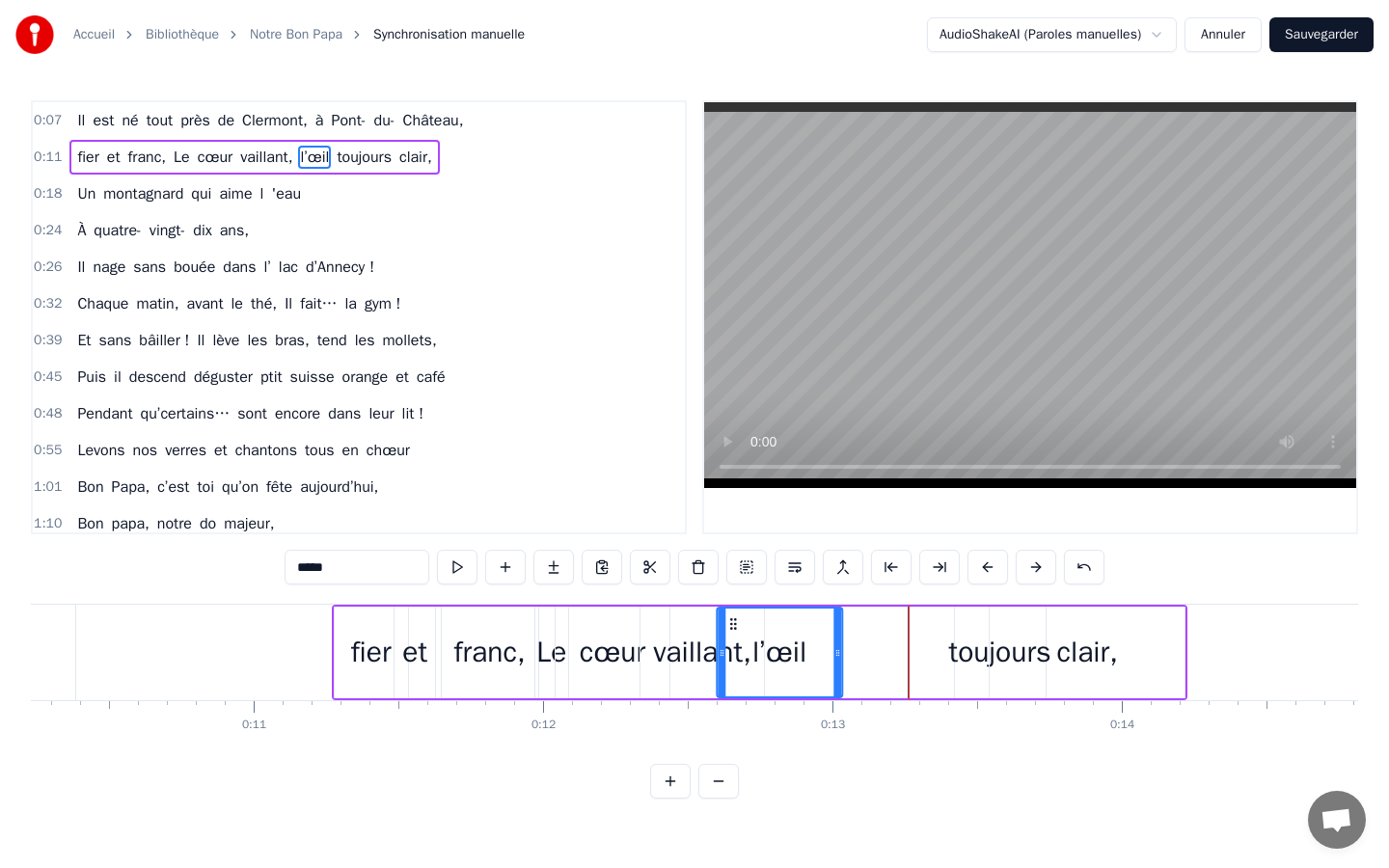 drag, startPoint x: 861, startPoint y: 620, endPoint x: 729, endPoint y: 612, distance: 132.2422 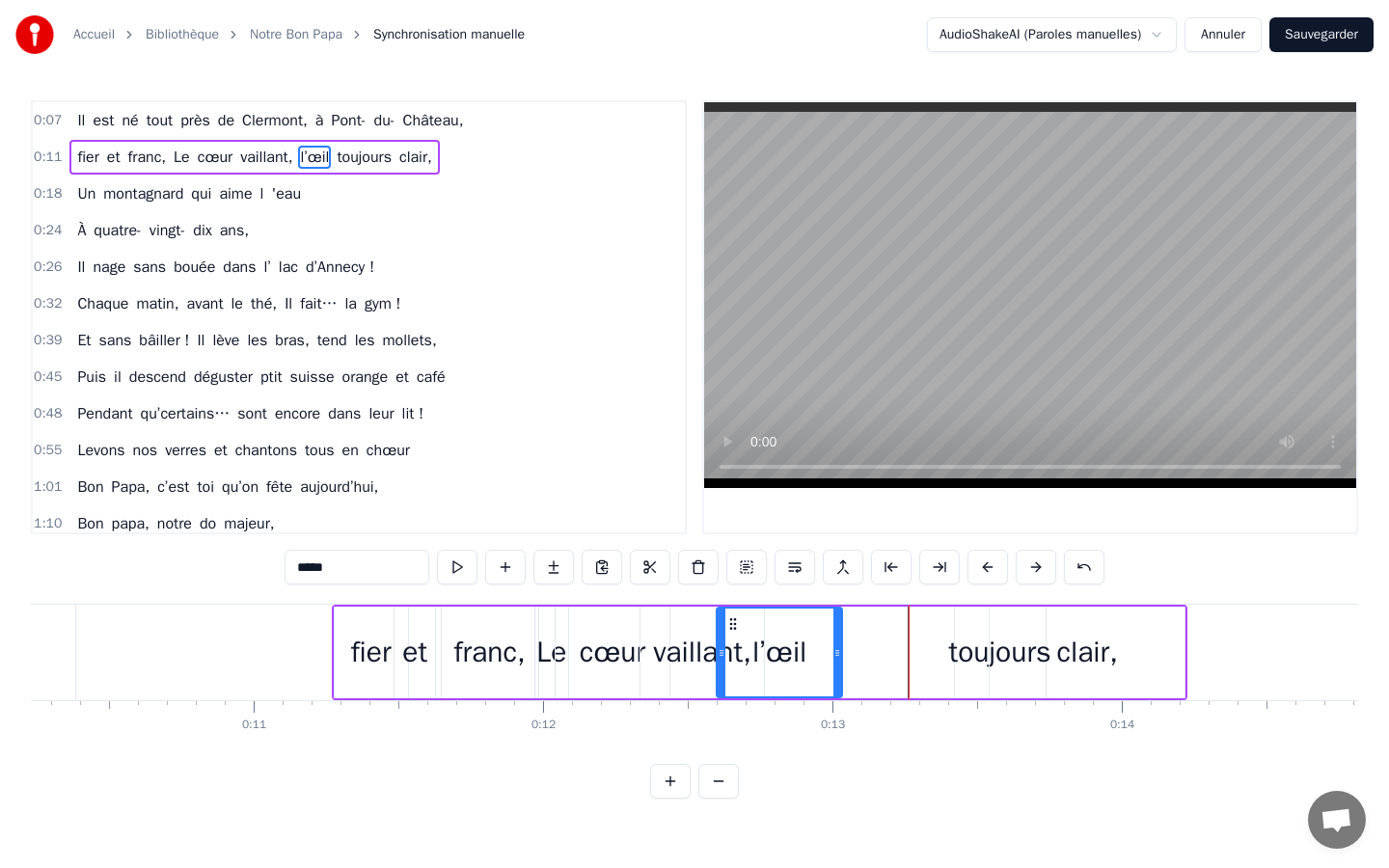 click on "clair," at bounding box center (1087, 652) 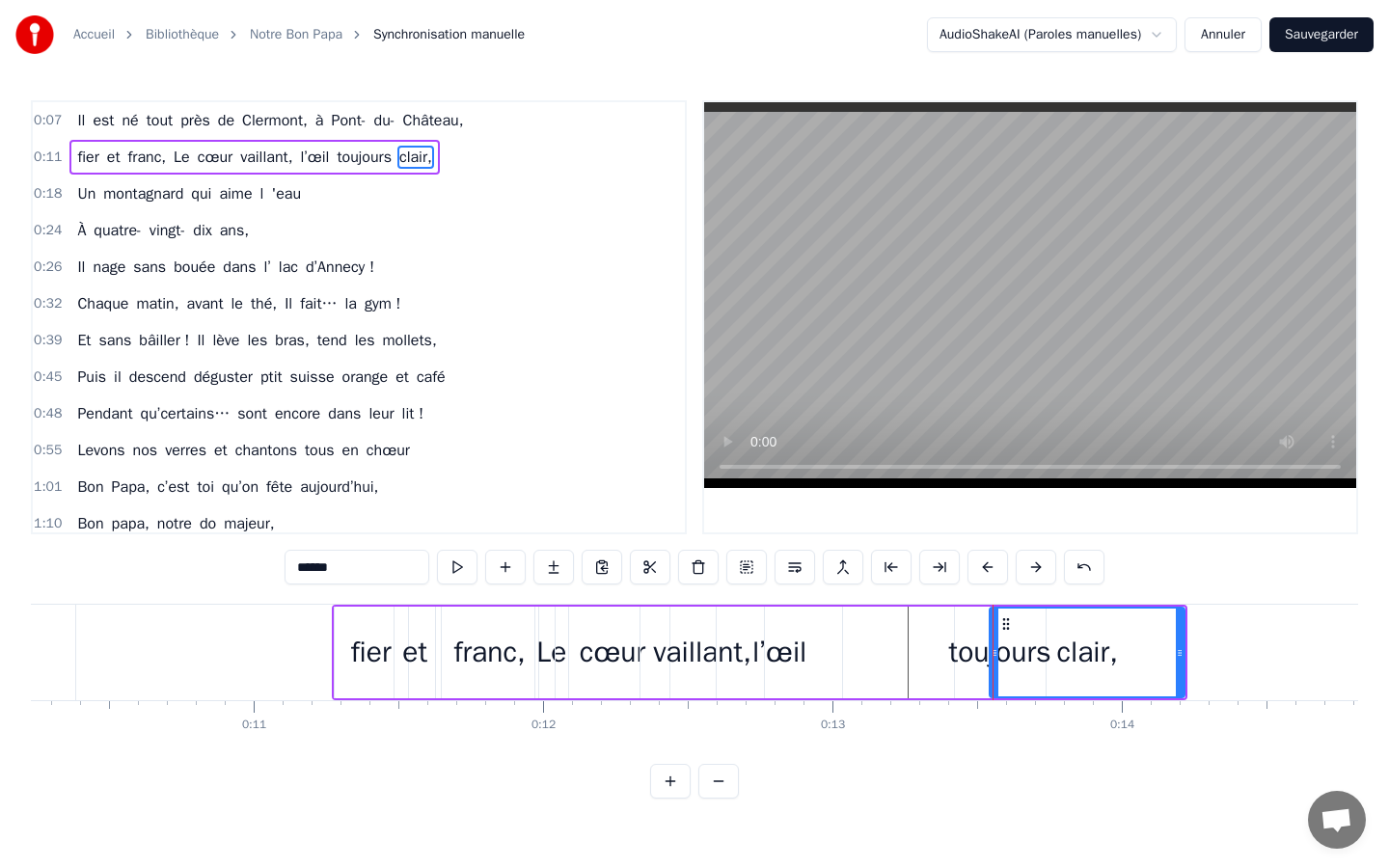 click on "toujours" at bounding box center [1000, 652] 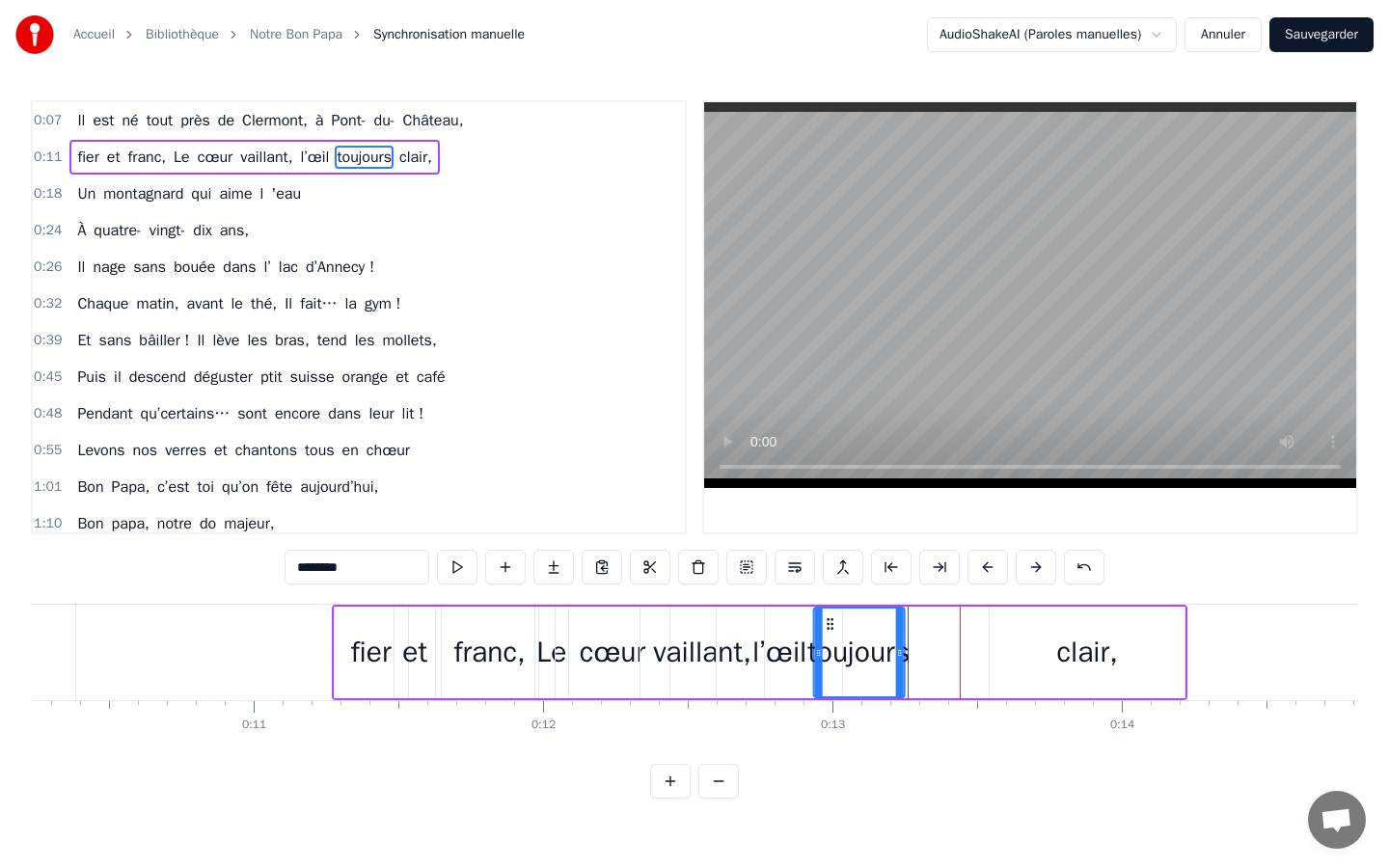 drag, startPoint x: 968, startPoint y: 629, endPoint x: 828, endPoint y: 632, distance: 140.03214 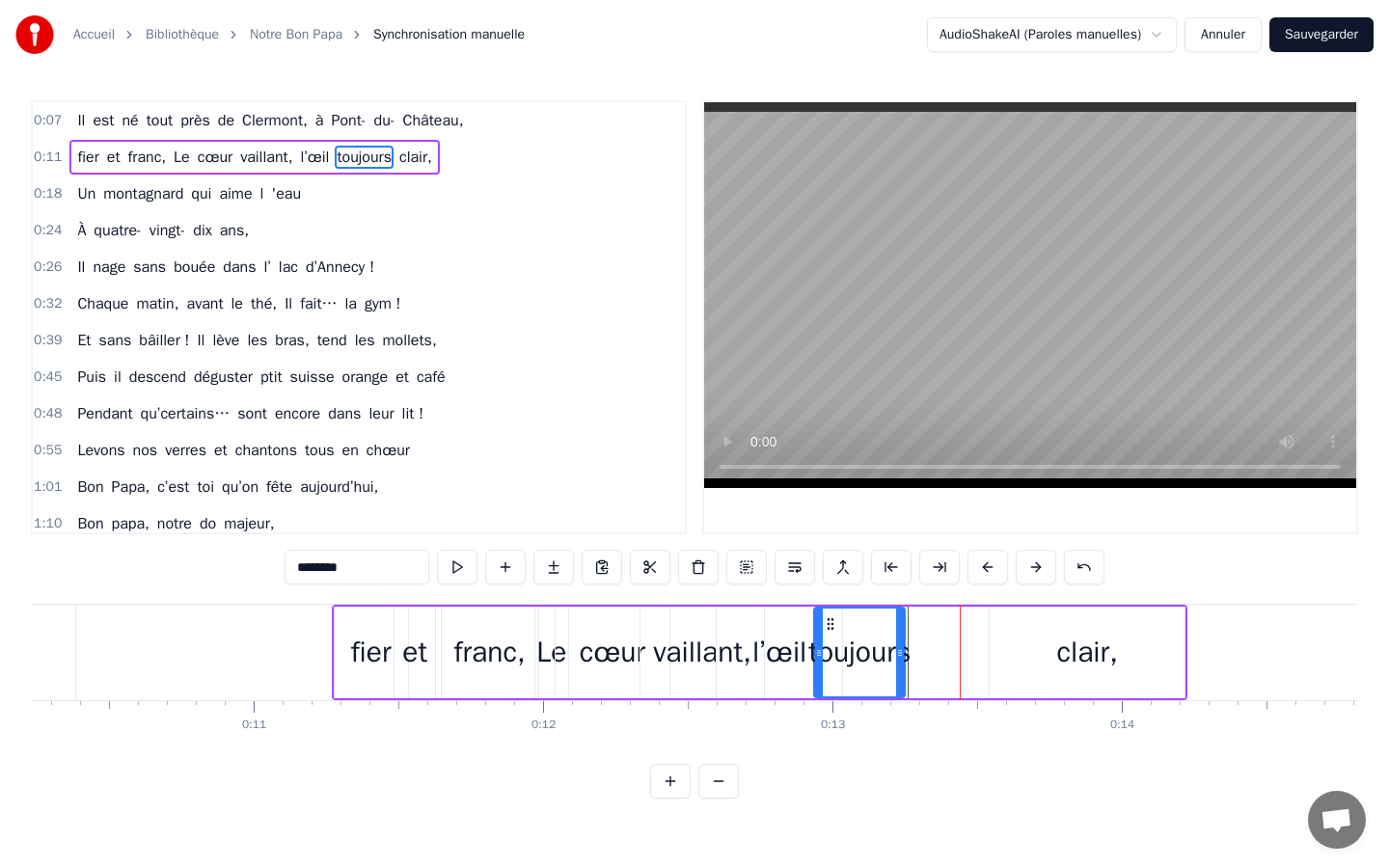 click on "fier et franc, Le cœur vaillant, l’œil toujours clair," at bounding box center [760, 652] 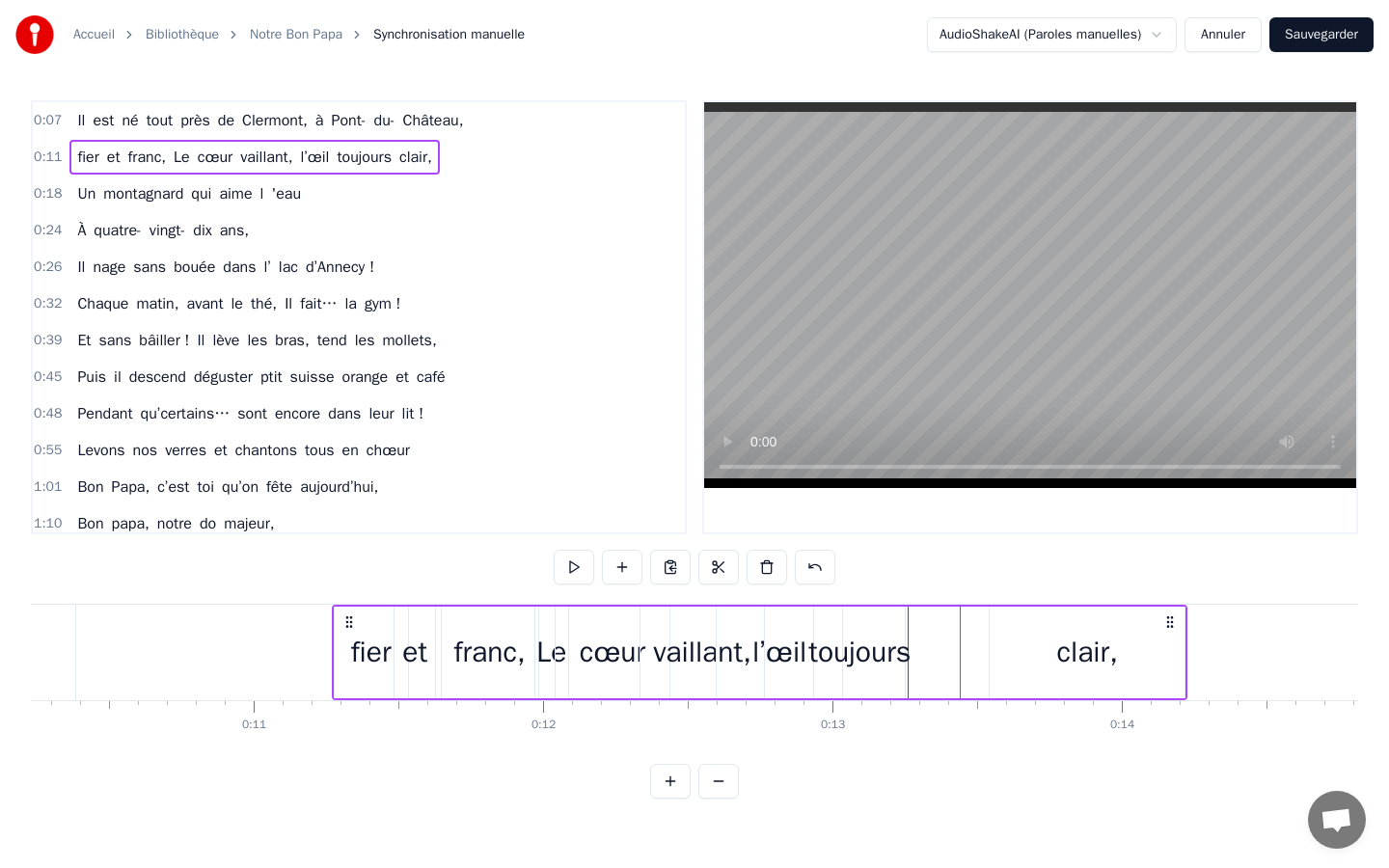 click on "clair," at bounding box center [1087, 652] 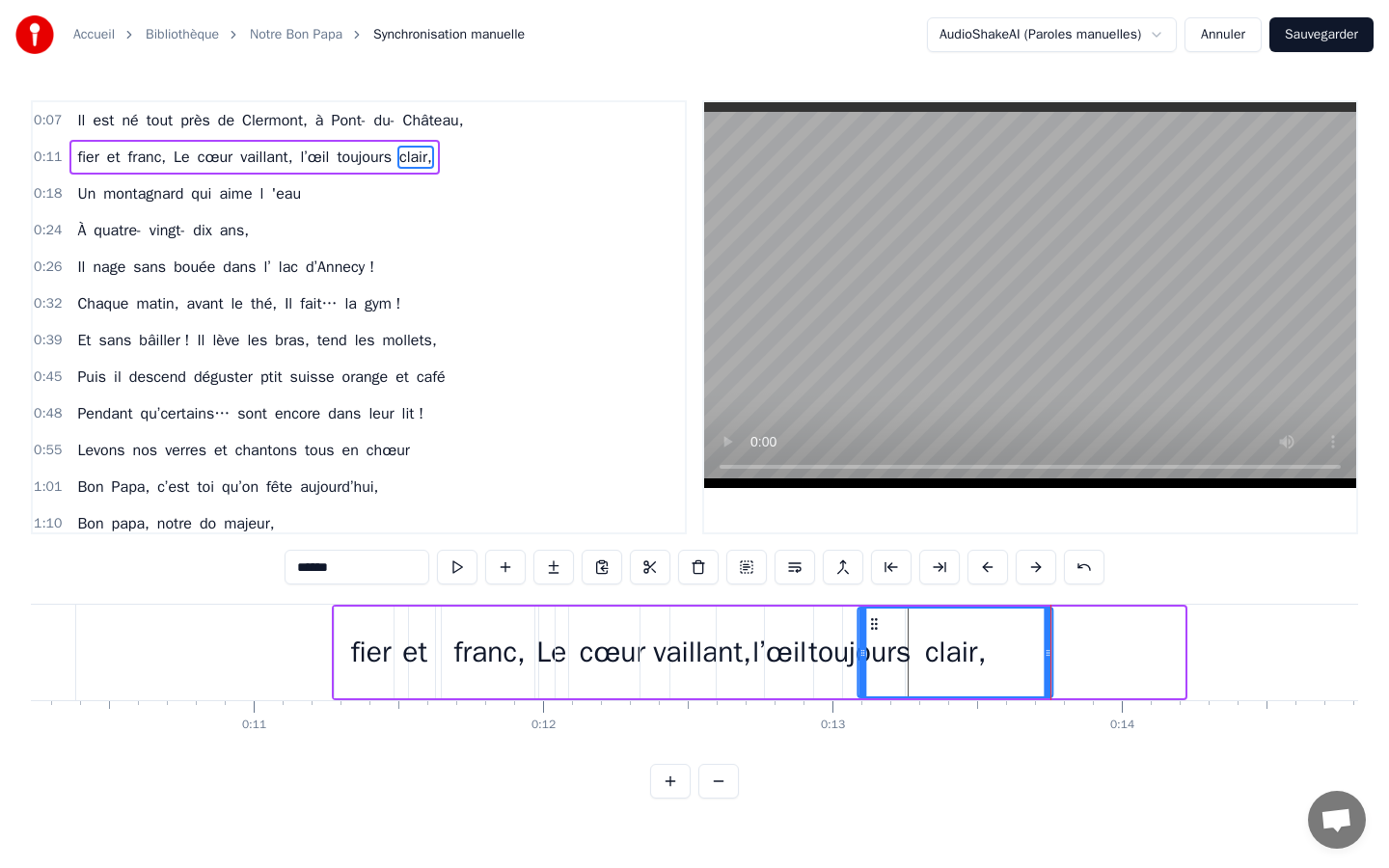drag, startPoint x: 1009, startPoint y: 620, endPoint x: 879, endPoint y: 615, distance: 130.09612 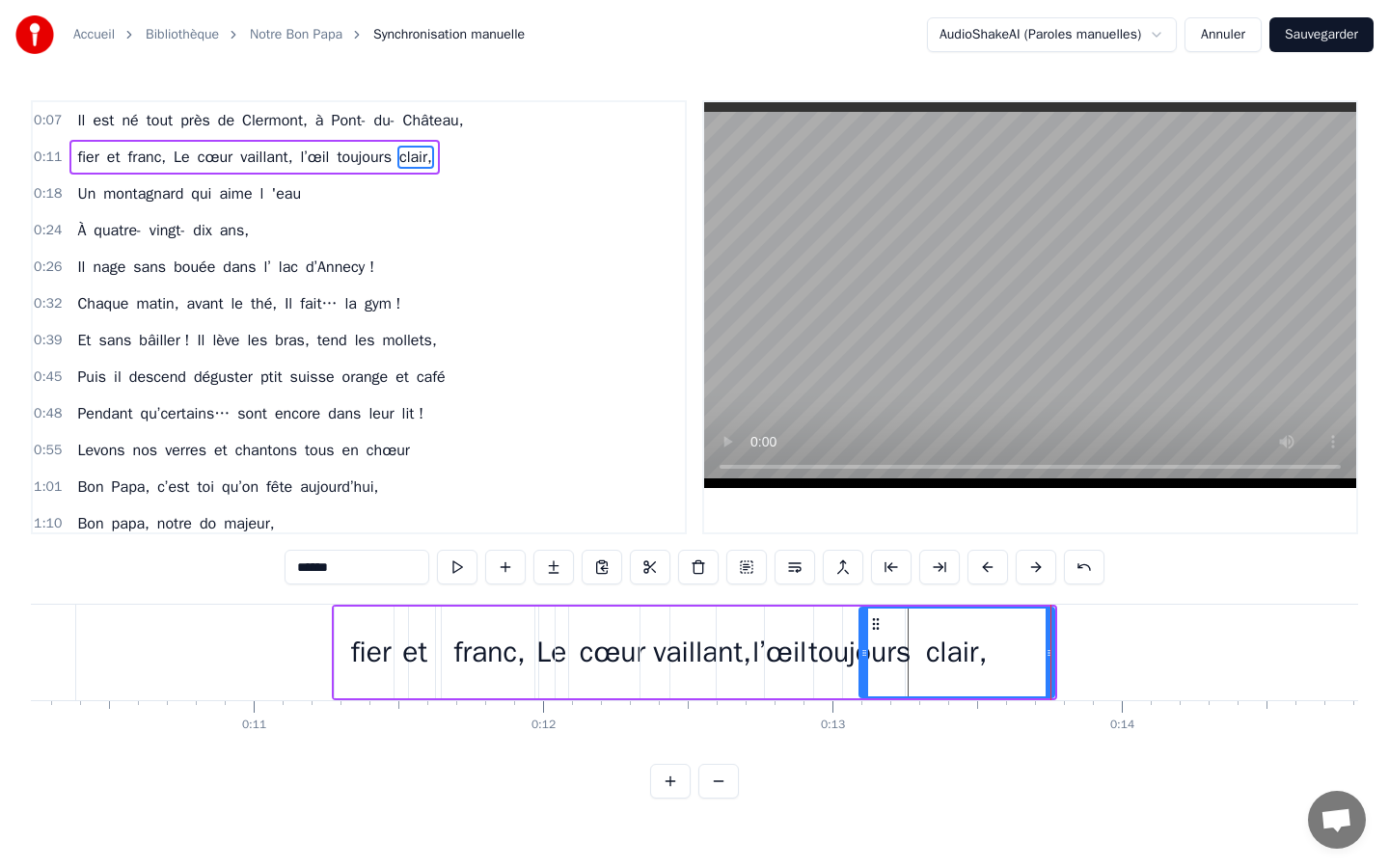 click on "0:07 Il est né tout près de [GEOGRAPHIC_DATA], à [GEOGRAPHIC_DATA], 0:11 fier et franc, Le cœur vaillant, l’œil toujours clair, 0:18 Un montagnard qui aime l 'eau 0:24 À quatre- vingt- [PERSON_NAME] ans, 0:26 Il nage sans bouée dans l’ lac d’Annecy ! 0:32 Chaque matin, avant le thé, Il fait… la gym ! 0:39 Et sans bâiller ! Il lève les bras, tend les mollets, 0:45 Puis il descend déguster ptit suisse orange et café 0:48 Pendant qu’certains… sont encore dans leur lit ! 0:55 Levons nos verres et chantons tous en chœur 1:01 Bon Papa, c’est toi qu’on fête aujourd’hui, 1:10 Bon papa, notre do majeur, 1:15 Tu fais danser tout l’temps qui passe, 1:18 Et tu le fais avec…grande classe ! 1:22 Levons nos verres et chantons tous en chœur 1:28 Bon Papa, c’est toi qu’on fête aujourd’hui, 1:36 Bon papa, notre do majeur, 1:38 Tu fais danser tout l’temps qui passe, 1:45 Et tu le fais avec…grande classe ! 1:58 Dans les chemins, les prés, les bois, Il marche au pas, 2:20 Tout en sifflant un air et" at bounding box center (694, 449) 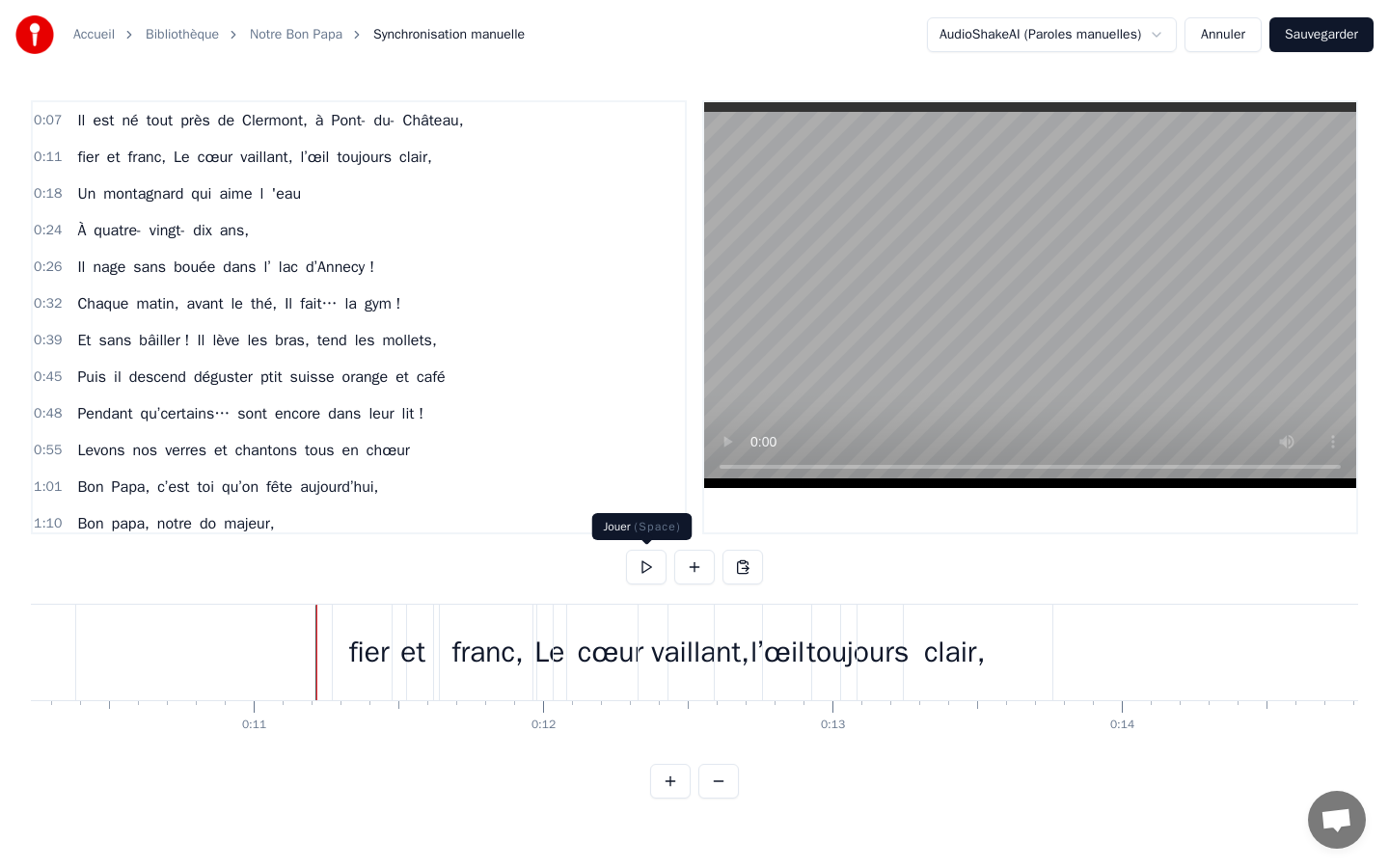 click at bounding box center (646, 567) 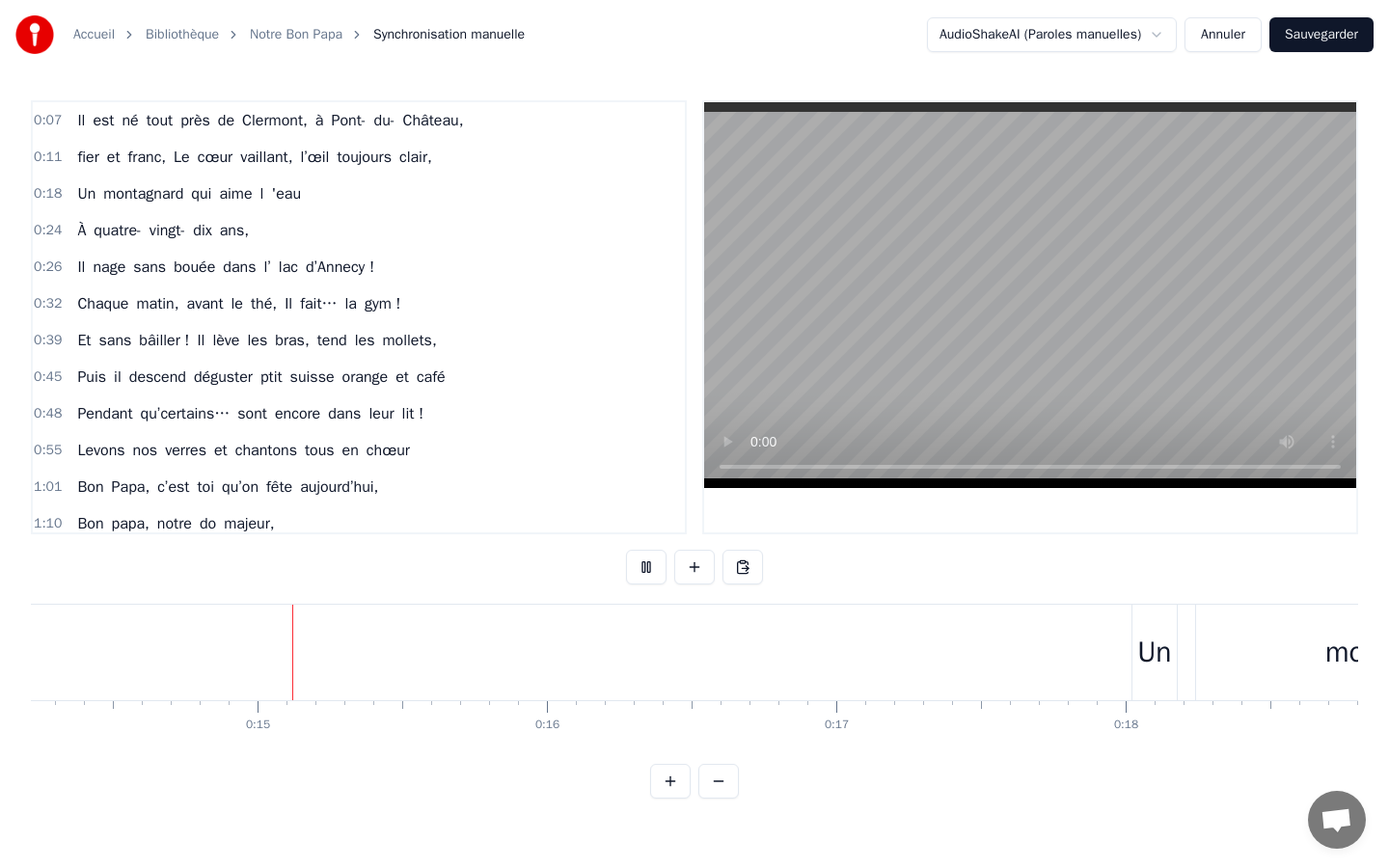 scroll, scrollTop: 0, scrollLeft: 4116, axis: horizontal 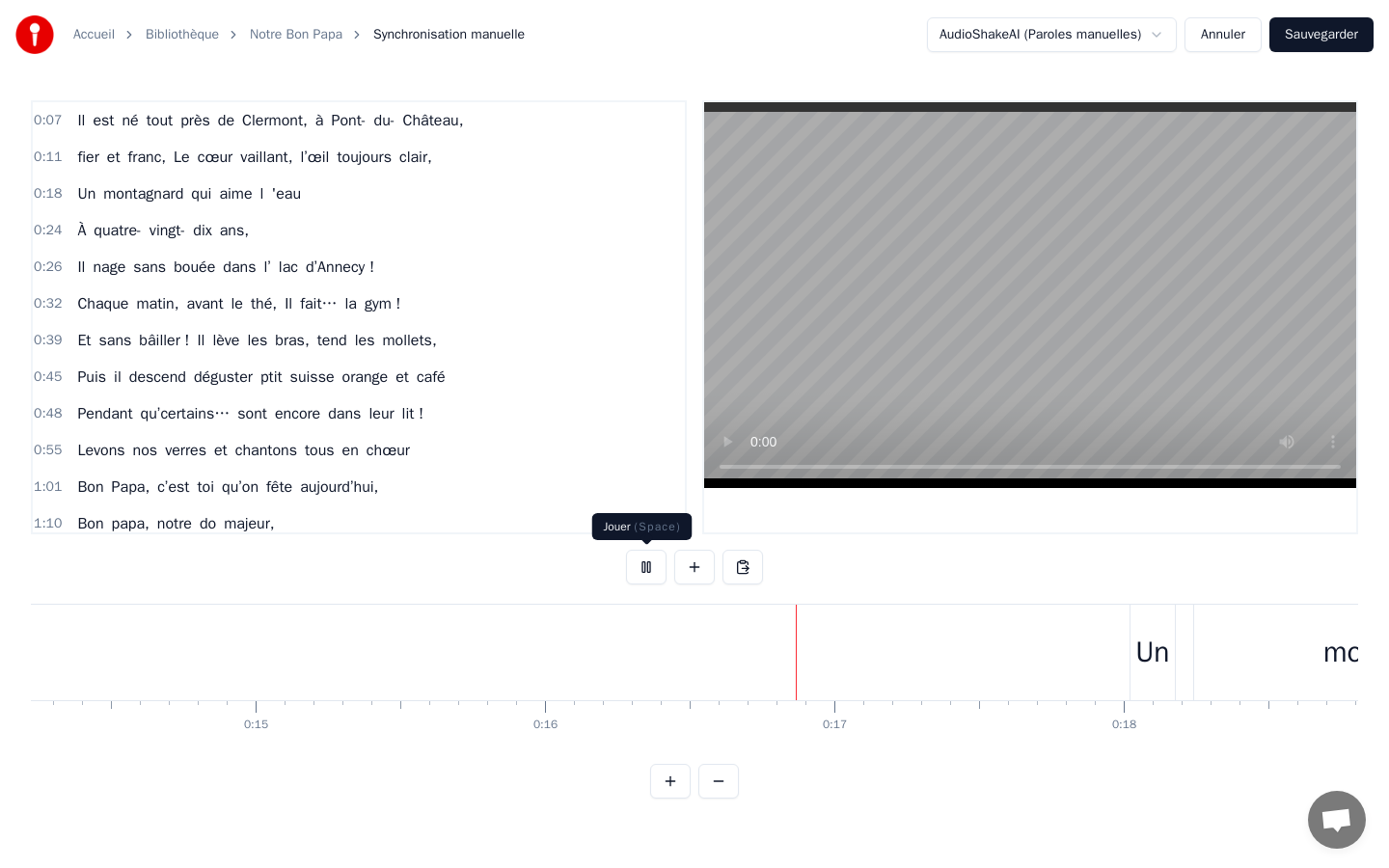 click at bounding box center (646, 567) 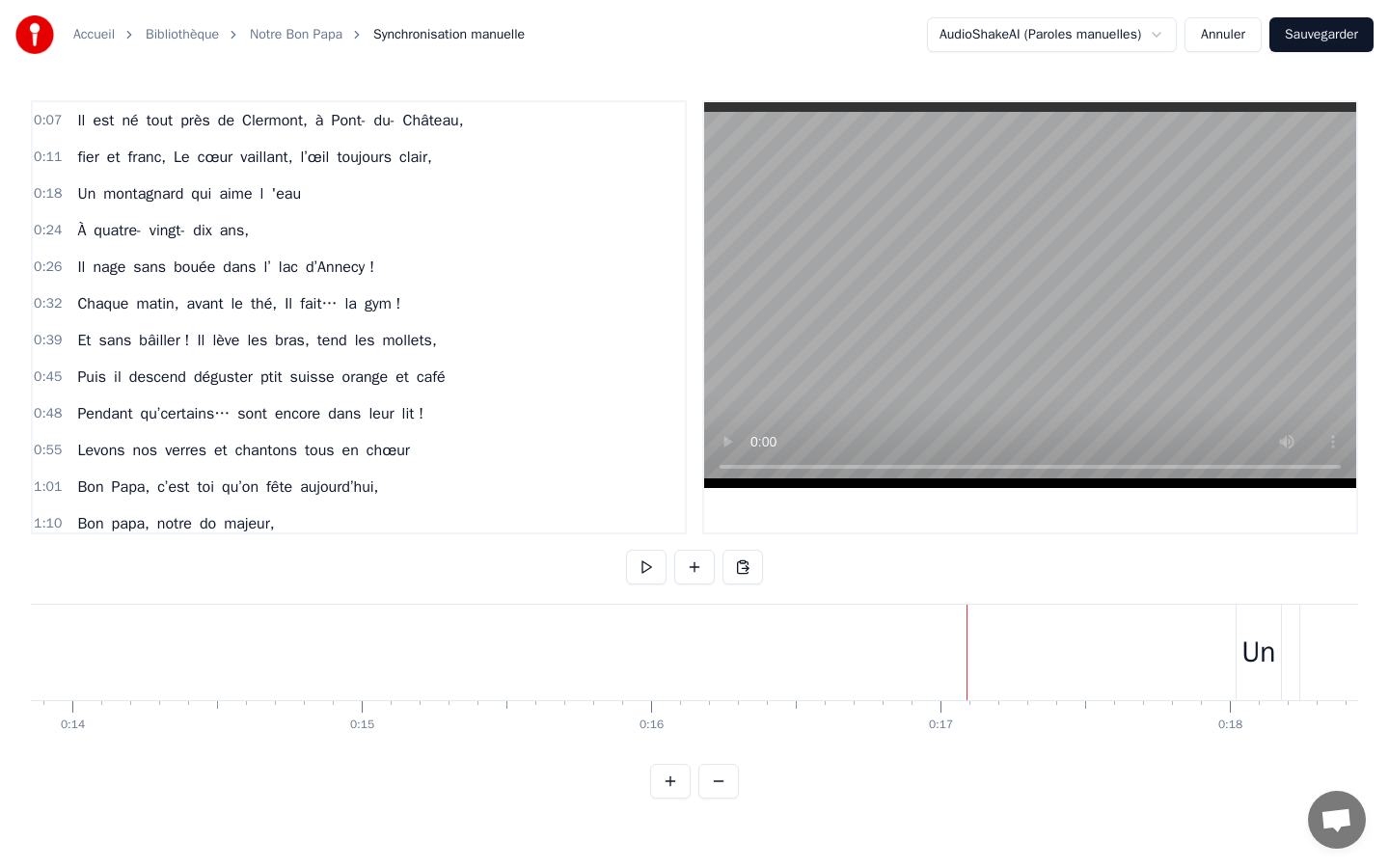 scroll, scrollTop: 0, scrollLeft: 4012, axis: horizontal 